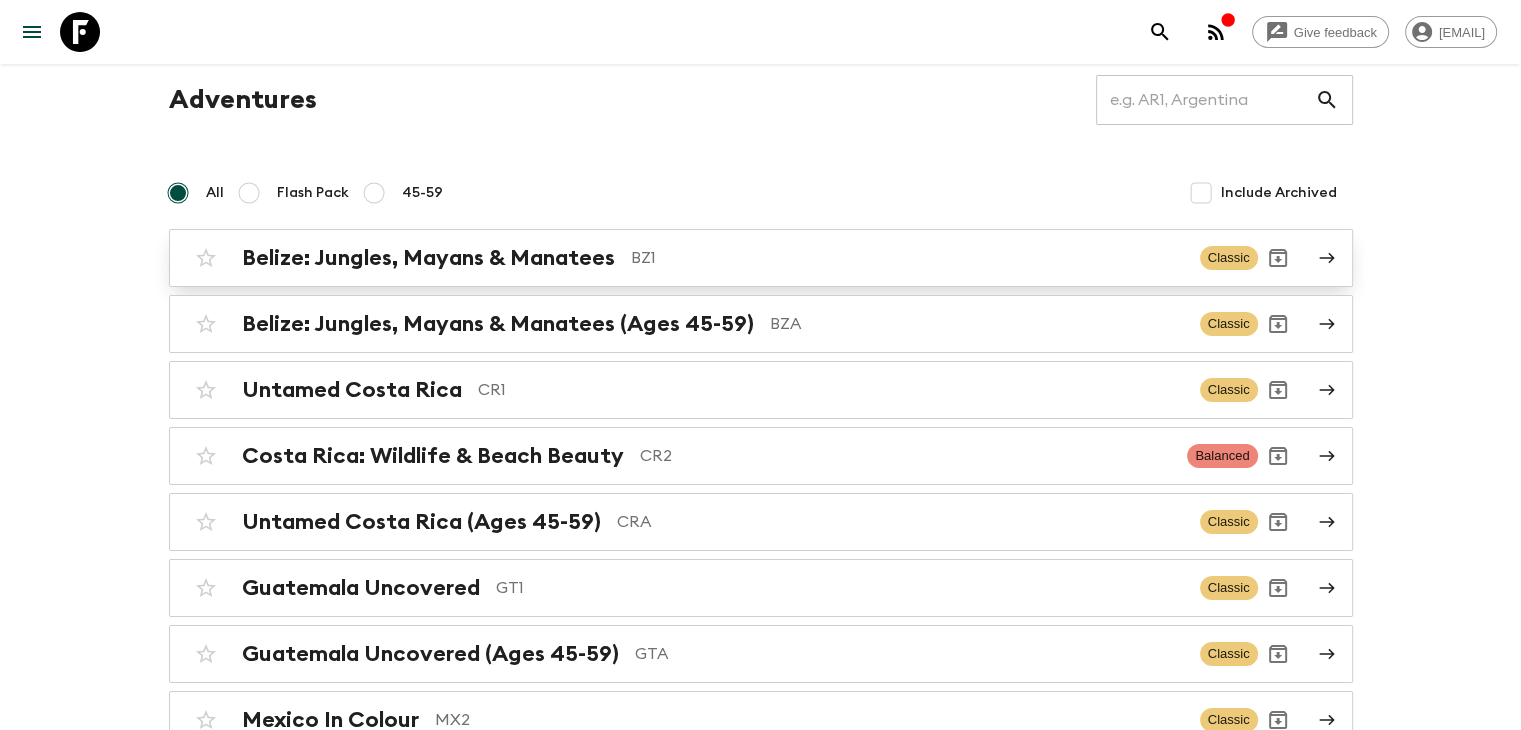 scroll, scrollTop: 100, scrollLeft: 0, axis: vertical 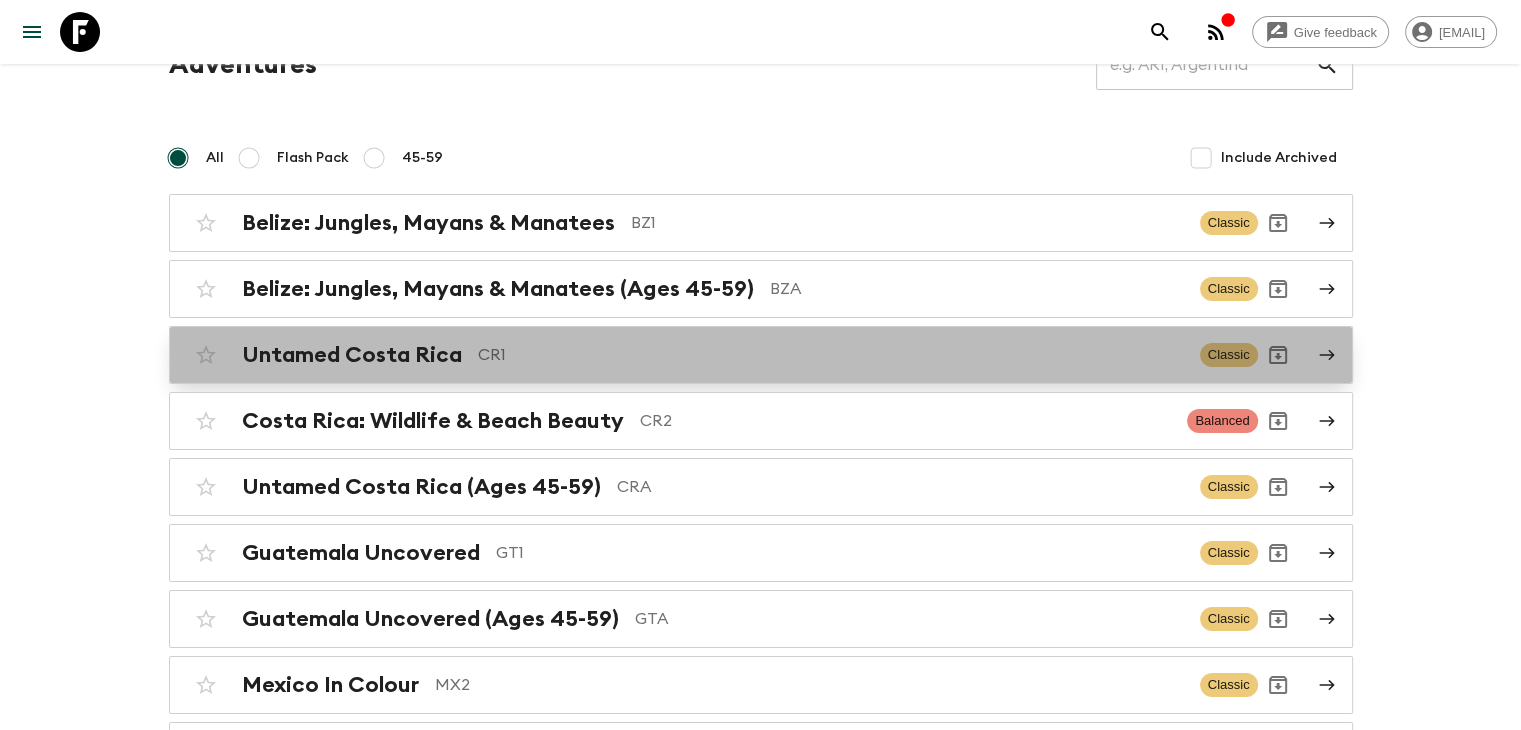 click on "CR1" at bounding box center [831, 355] 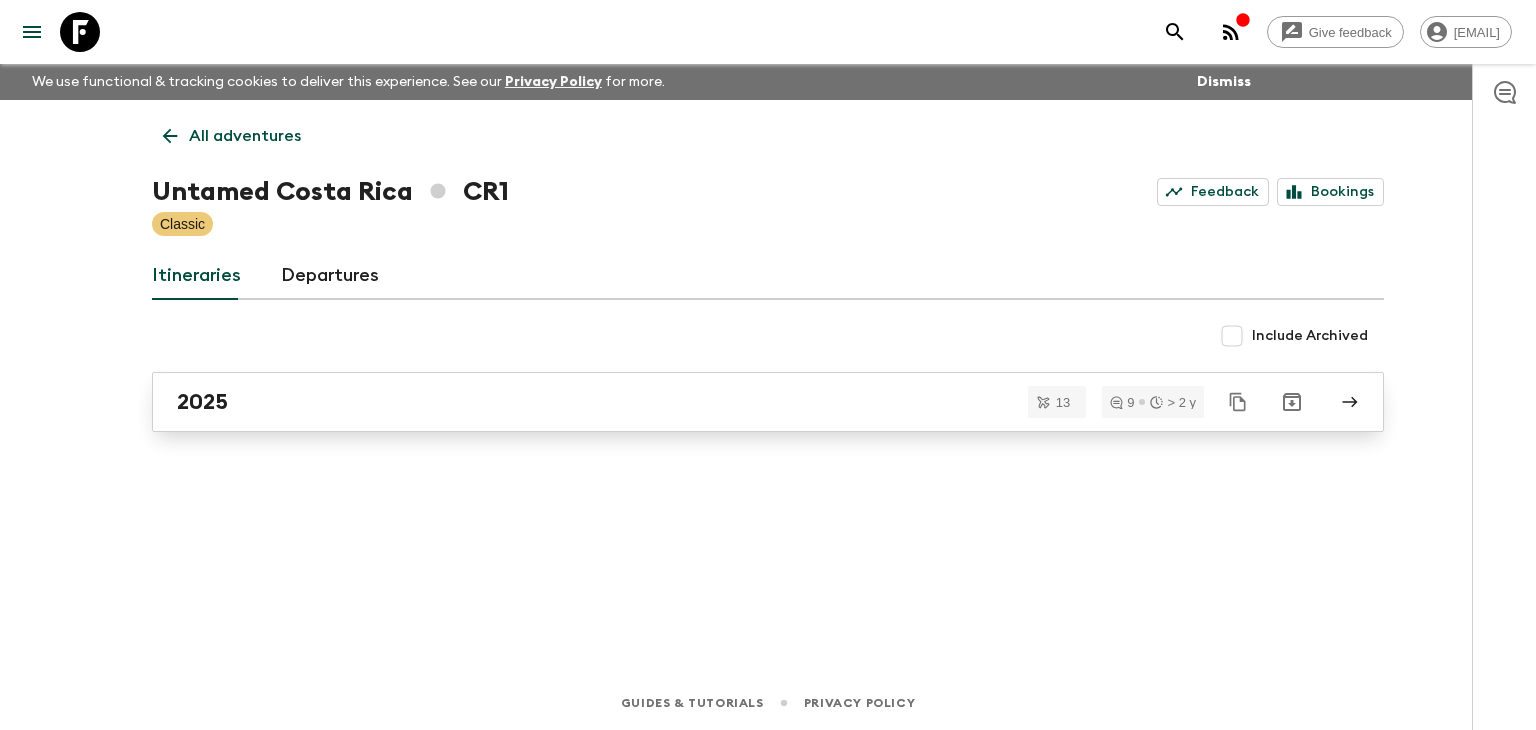click on "2025" at bounding box center (749, 402) 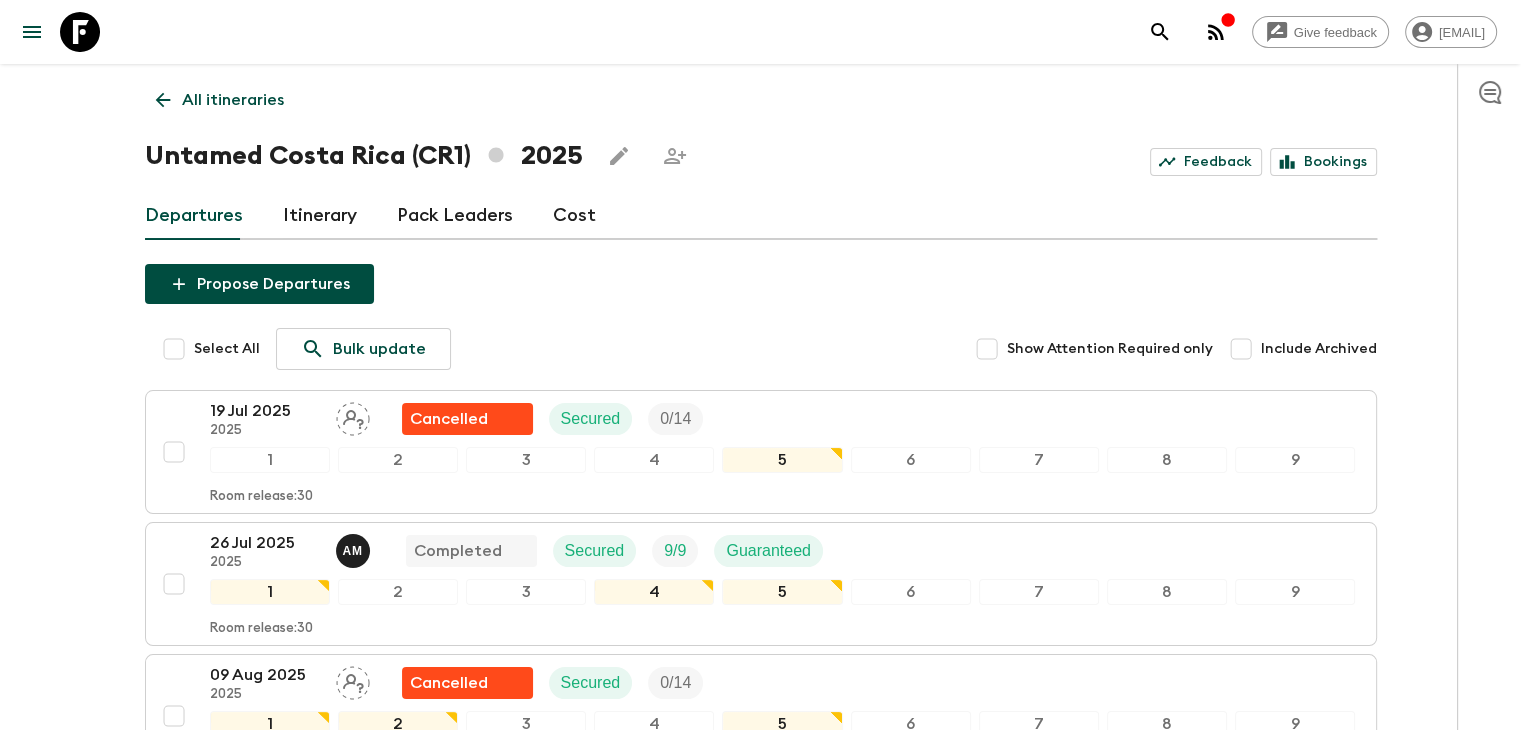 scroll, scrollTop: 0, scrollLeft: 0, axis: both 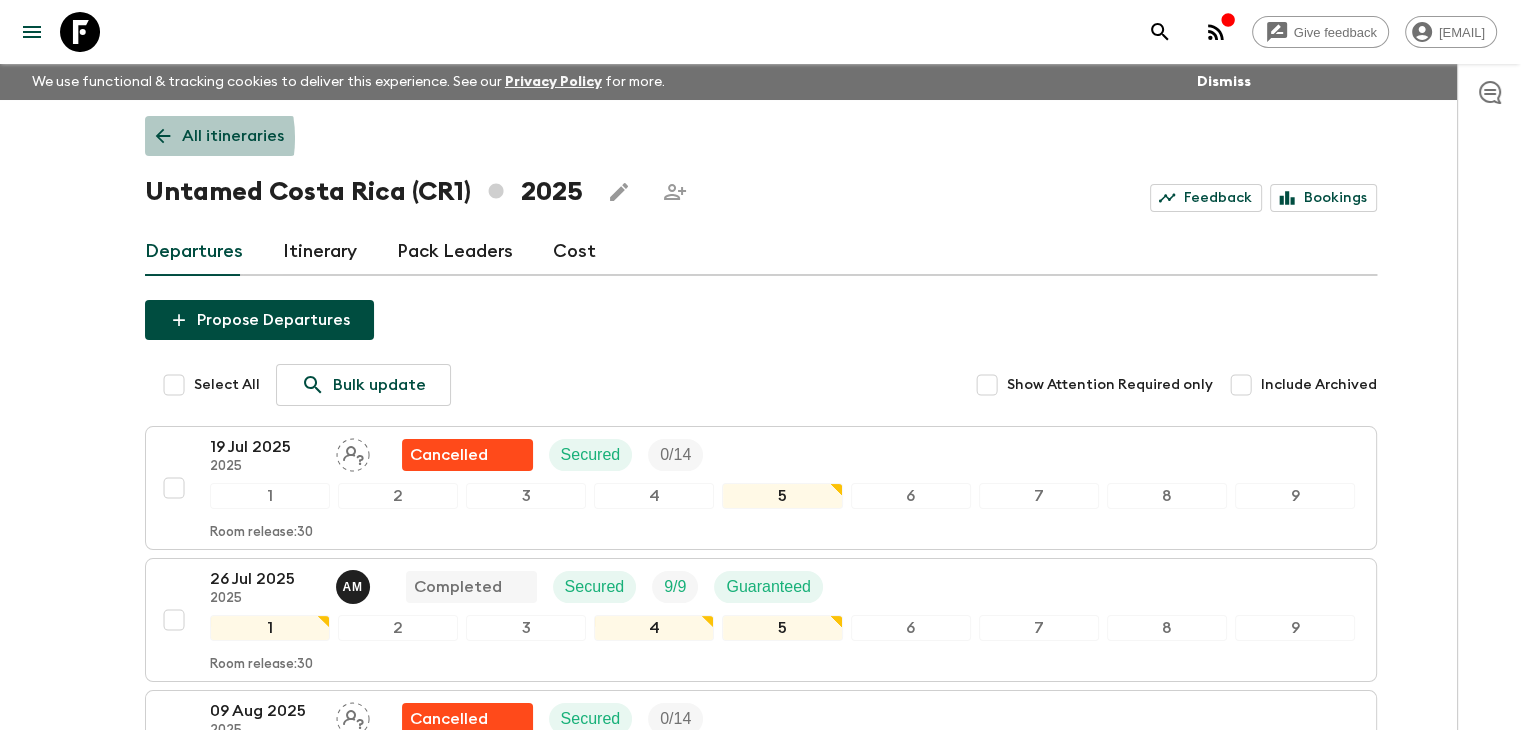 click 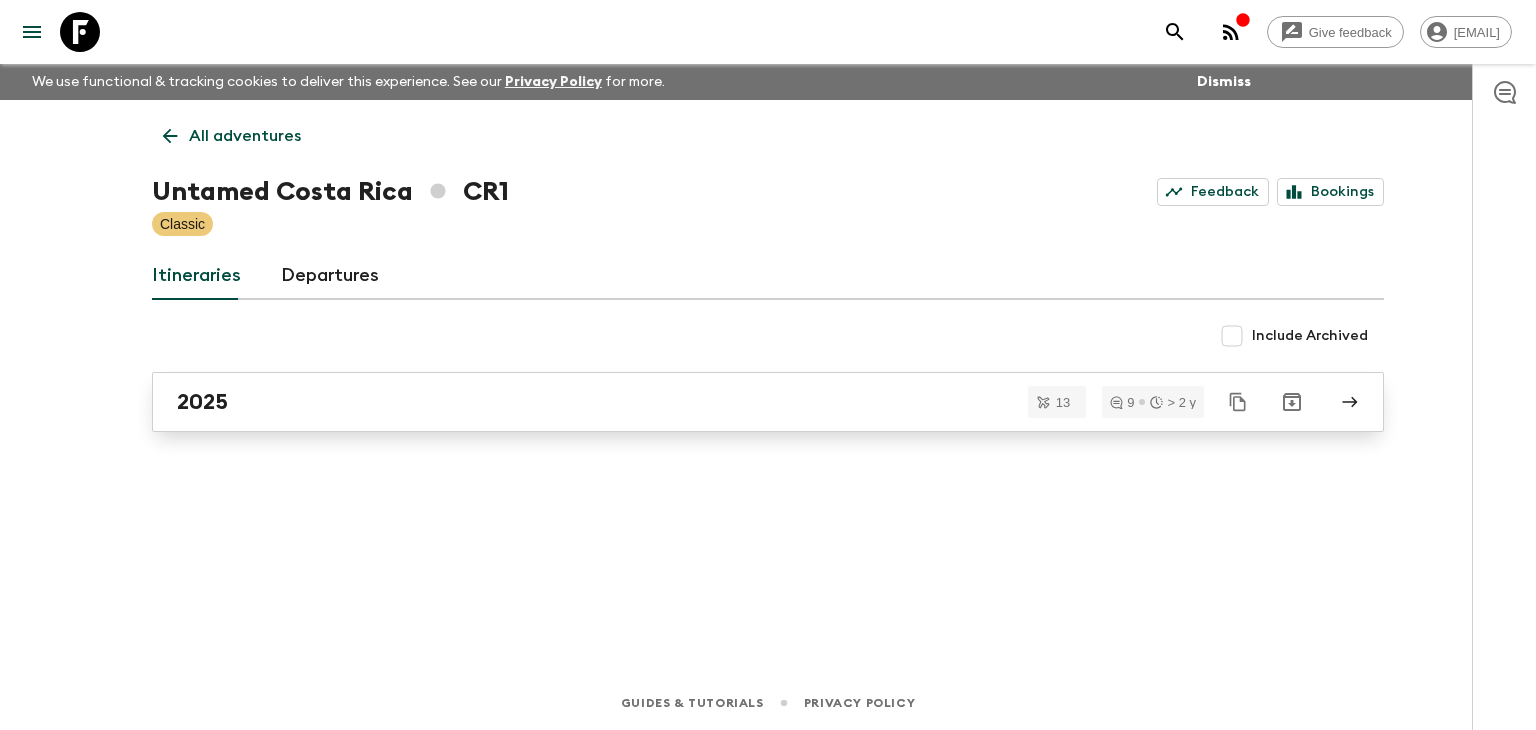 click on "2025" at bounding box center [749, 402] 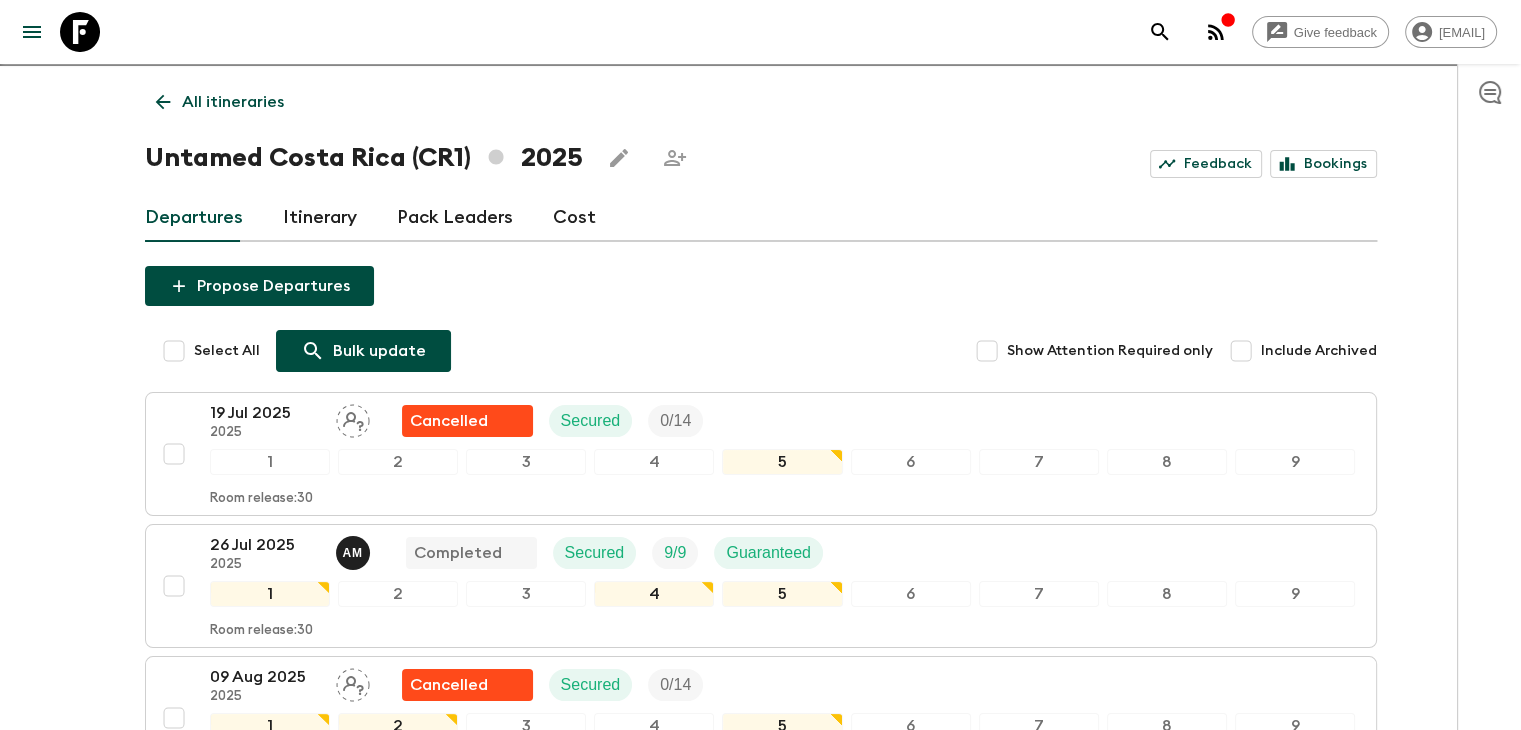 scroll, scrollTop: 0, scrollLeft: 0, axis: both 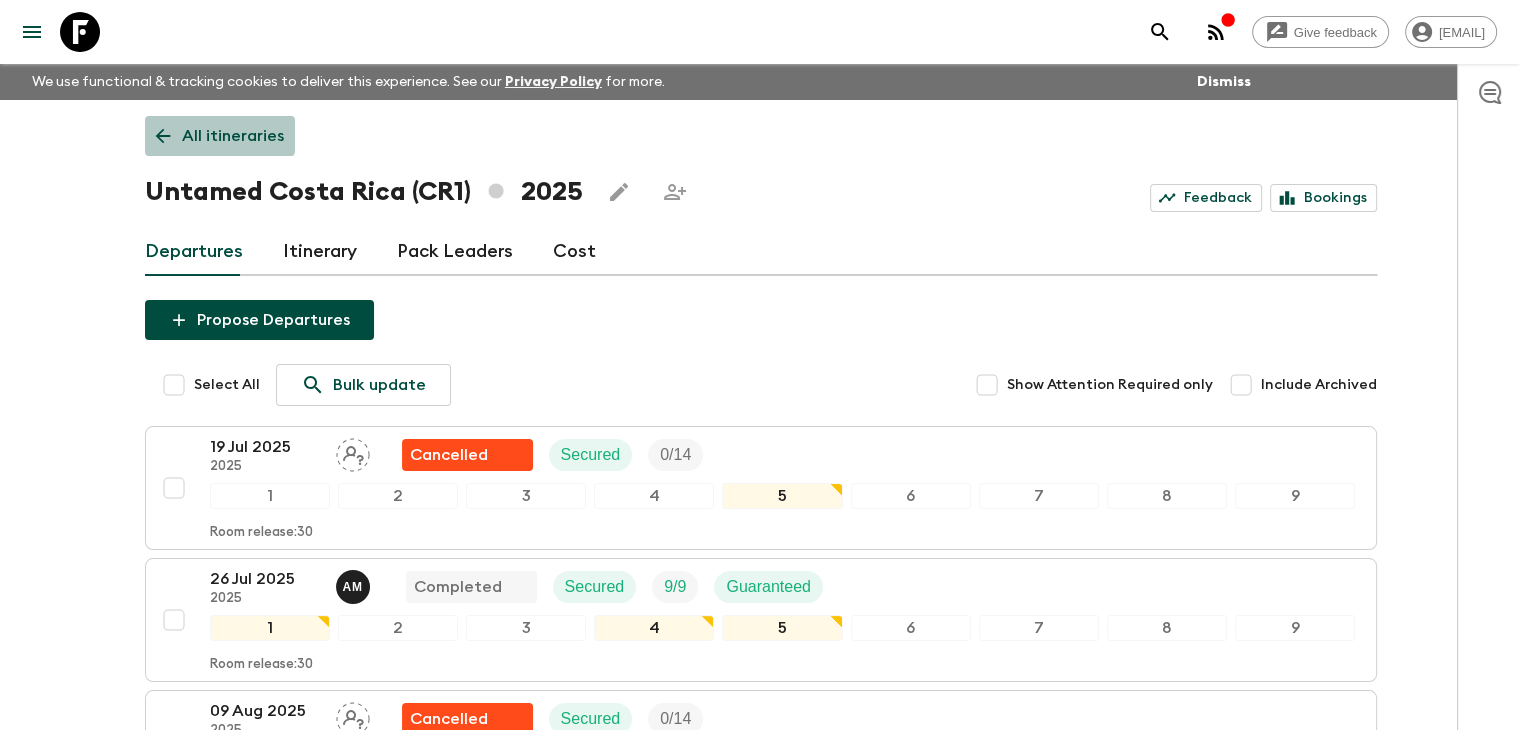 click 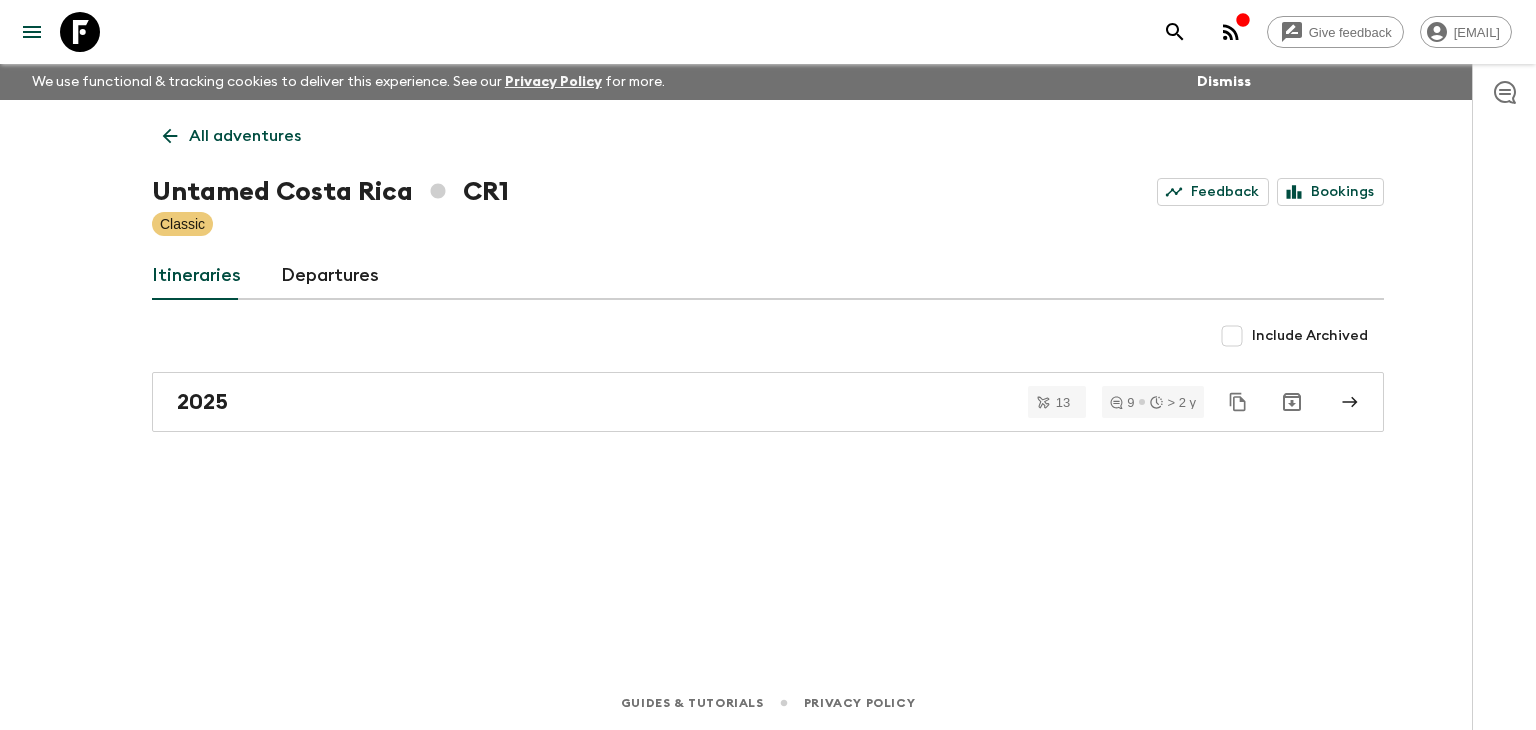 click on "All adventures Untamed Costa Rica CR1 Feedback Bookings Classic Itineraries Departures Include Archived 2025 13 9 > 2 y" at bounding box center [768, 360] 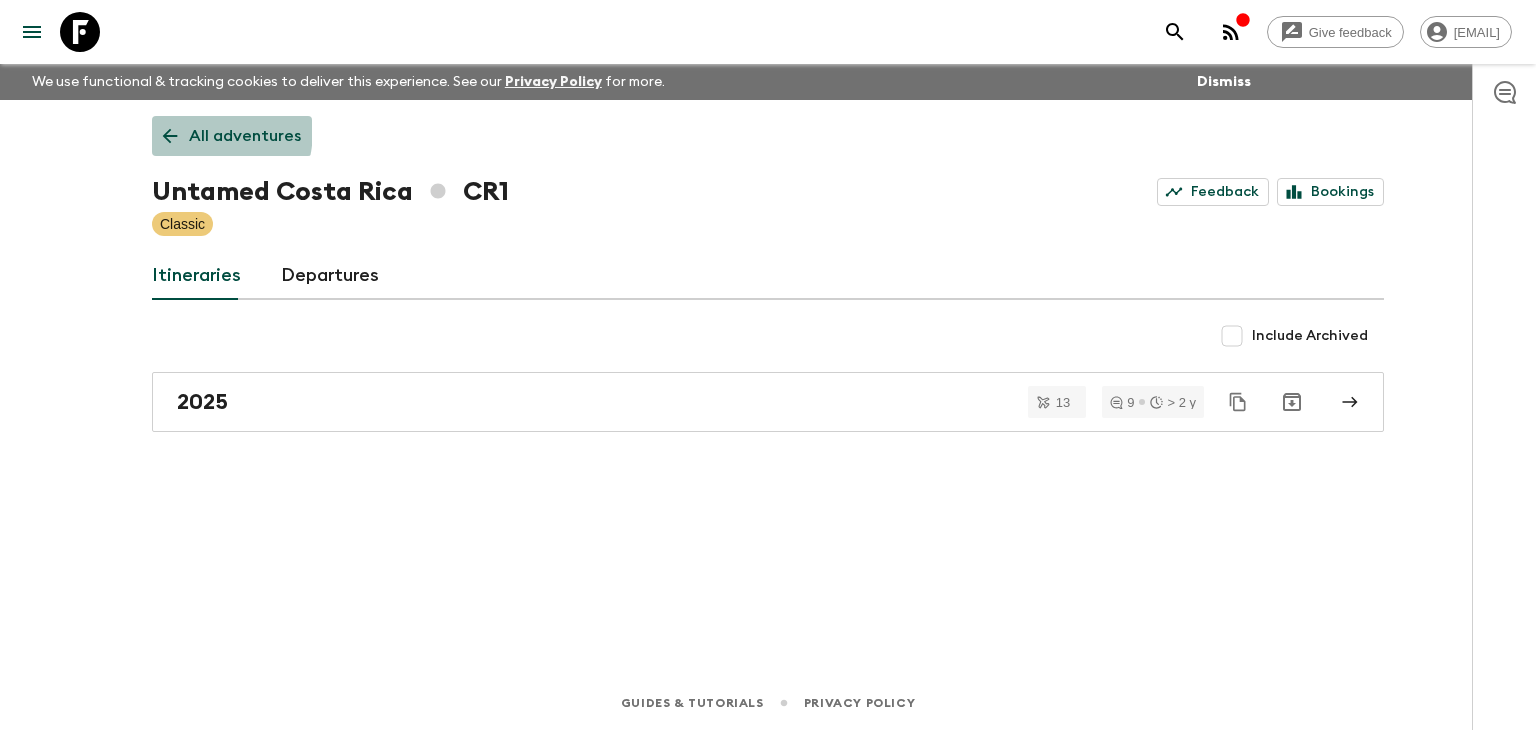 click 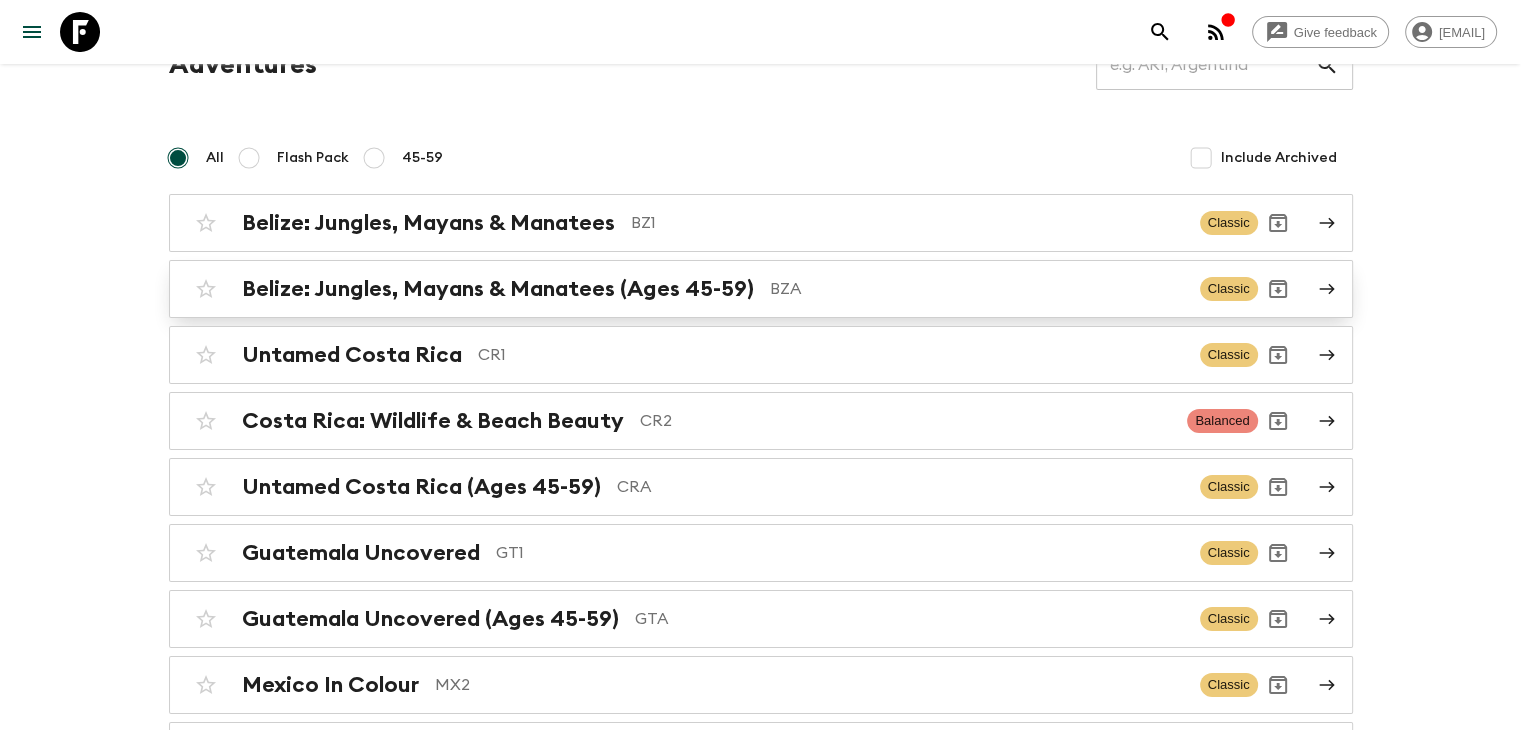 scroll, scrollTop: 200, scrollLeft: 0, axis: vertical 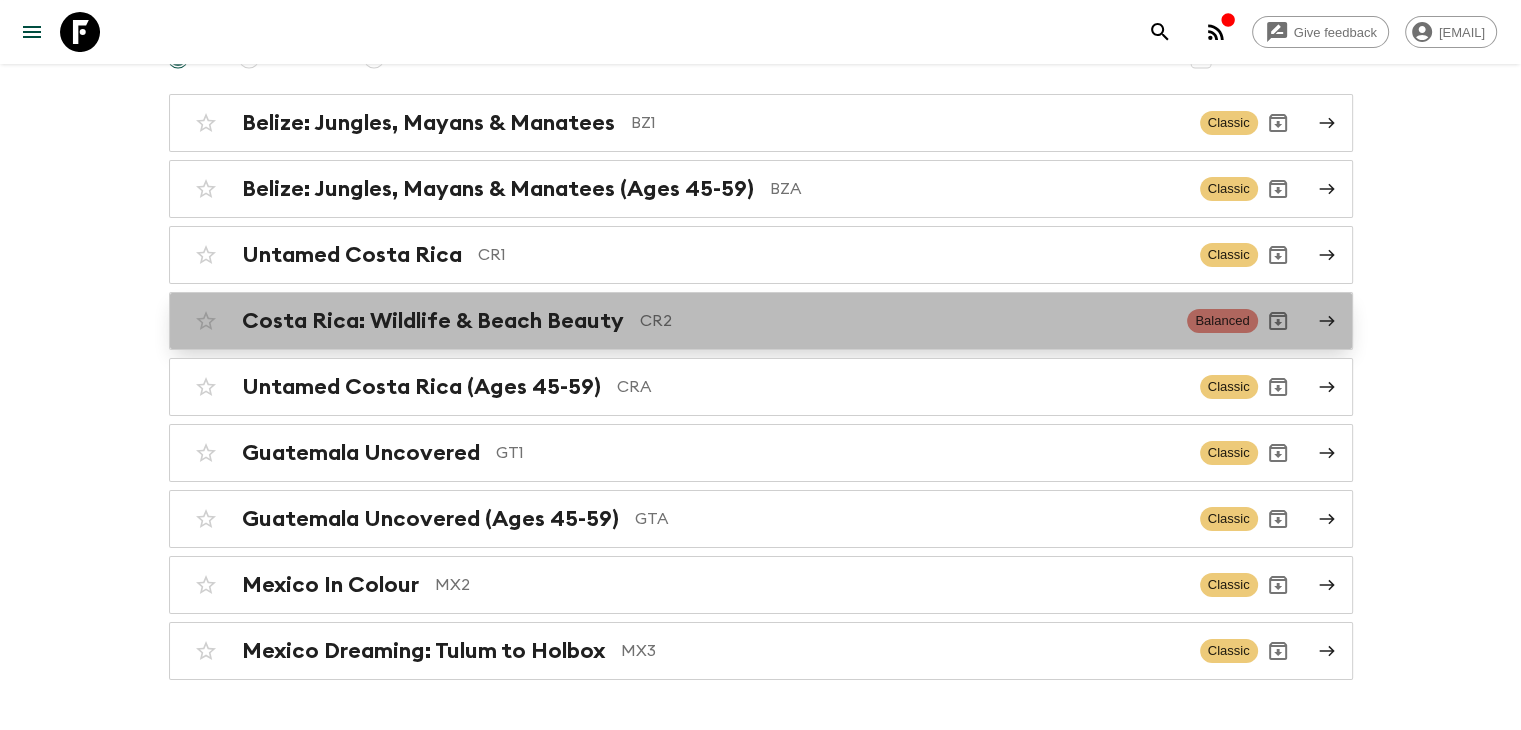 click on "[COUNTRY]: Wildlife & Beach Beauty CR2" at bounding box center [707, 321] 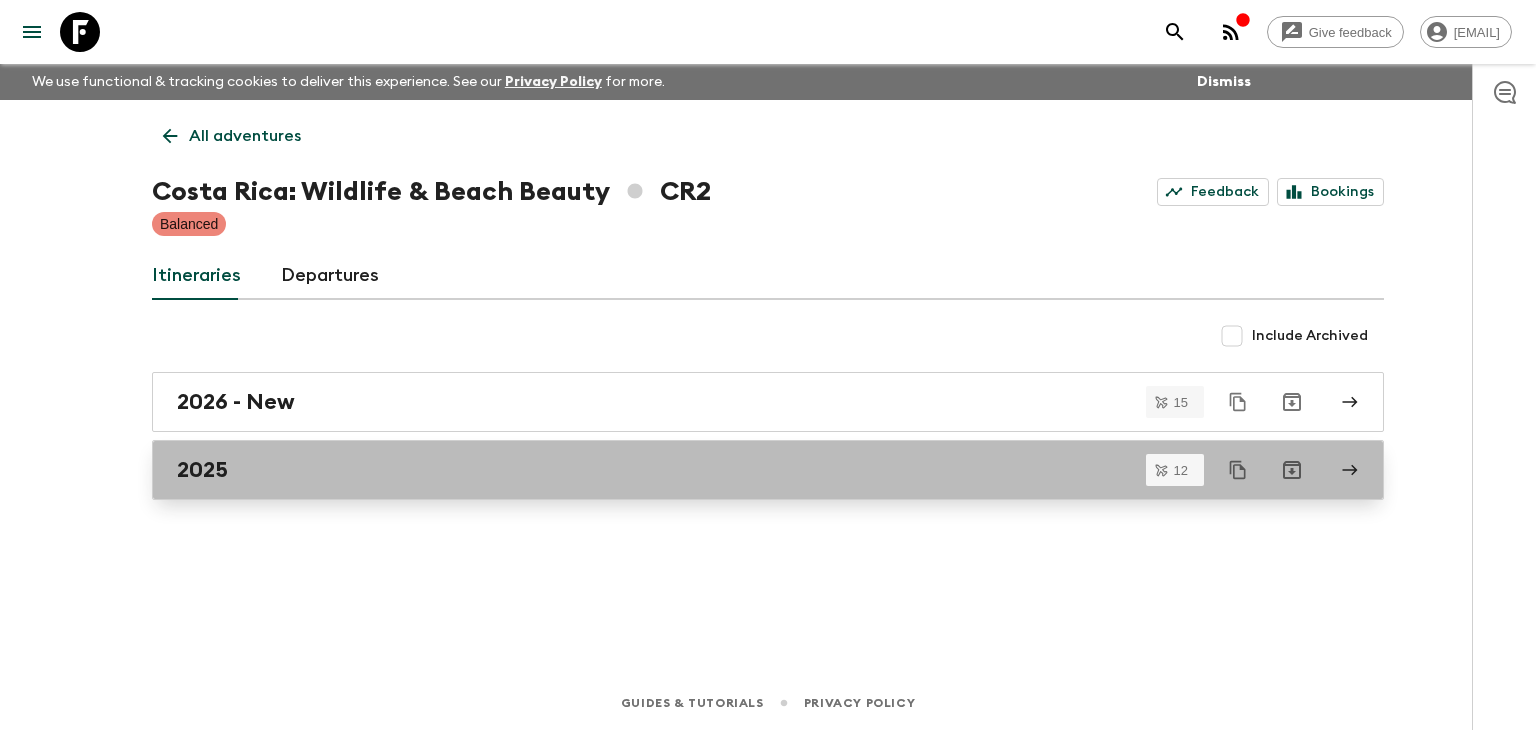 click on "2025" at bounding box center (768, 470) 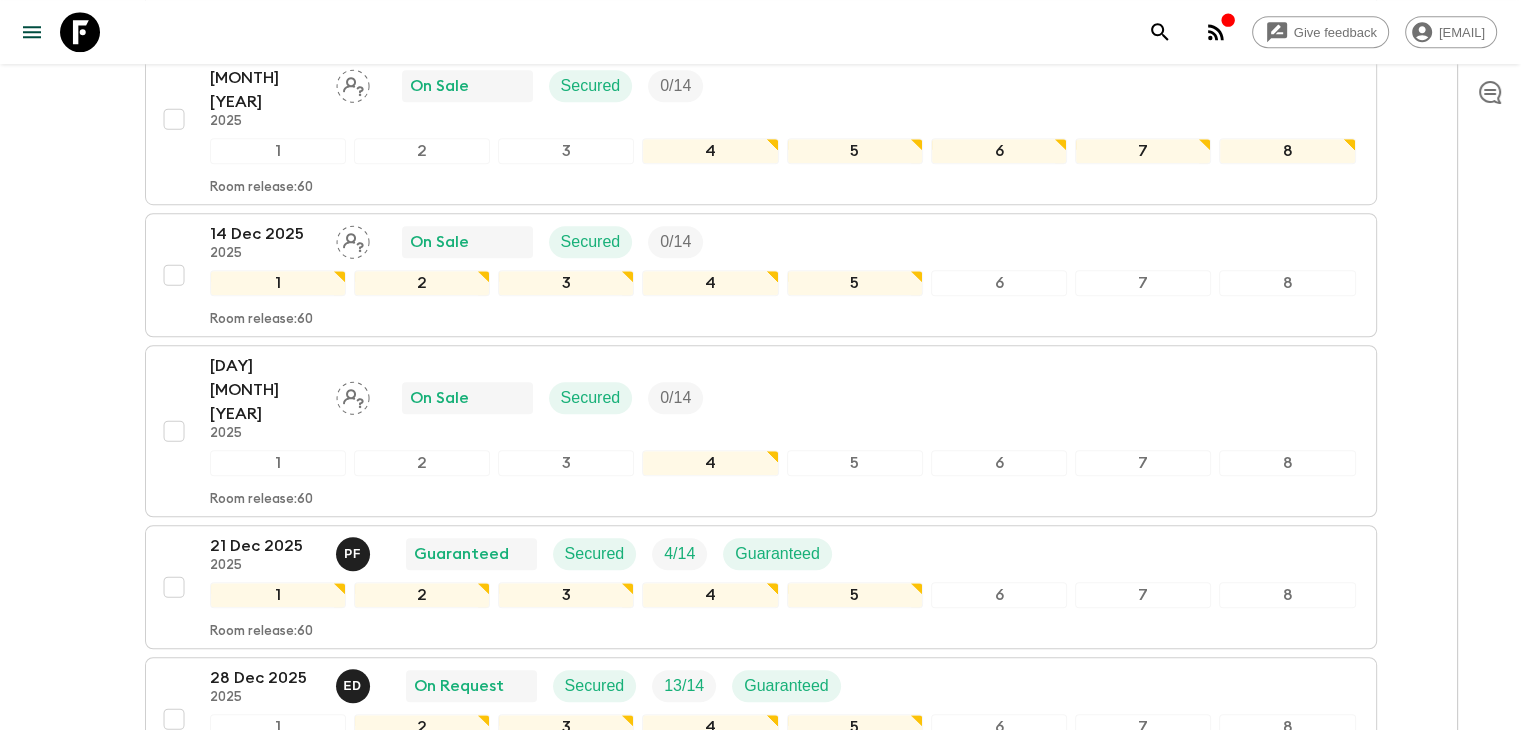 scroll, scrollTop: 1400, scrollLeft: 0, axis: vertical 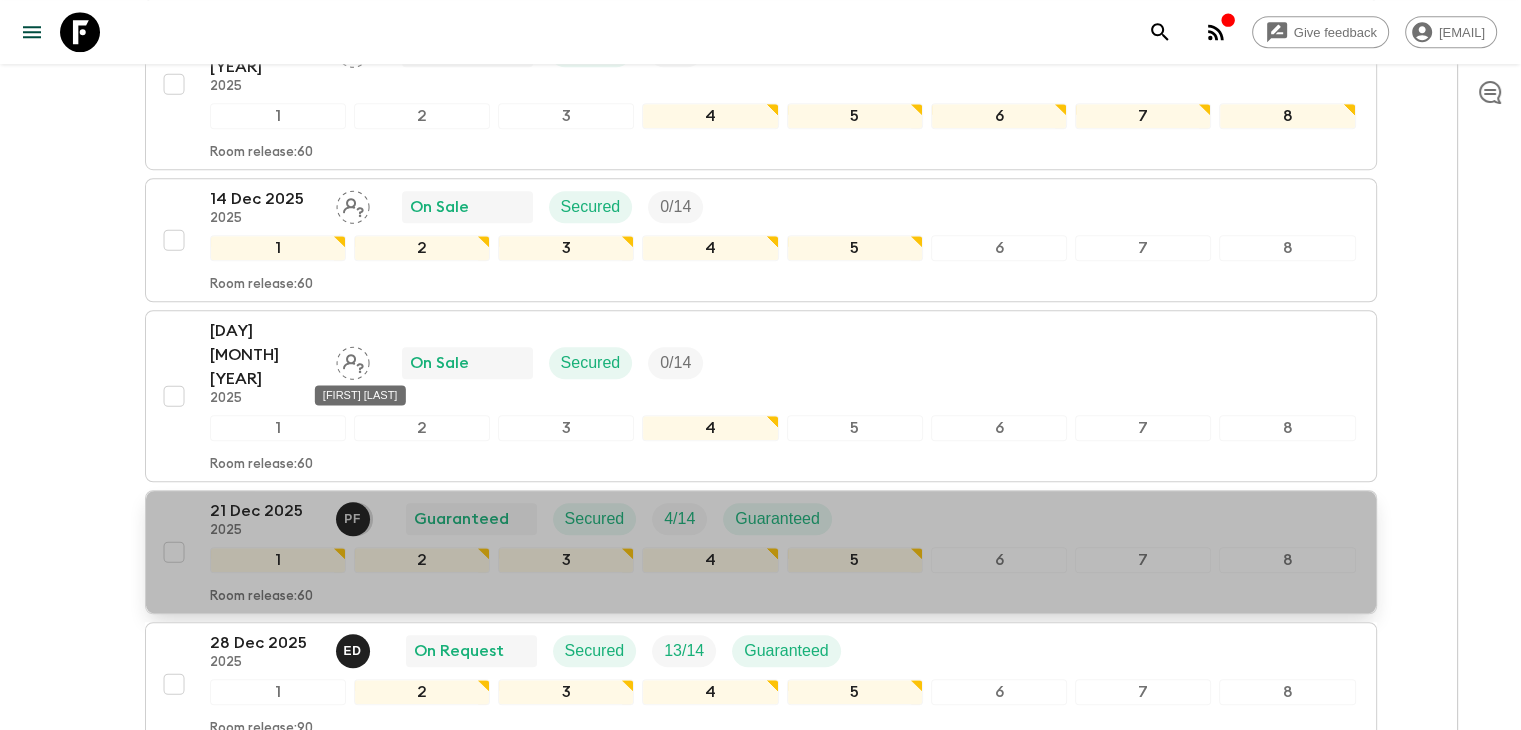 click on "P F" at bounding box center [352, 519] 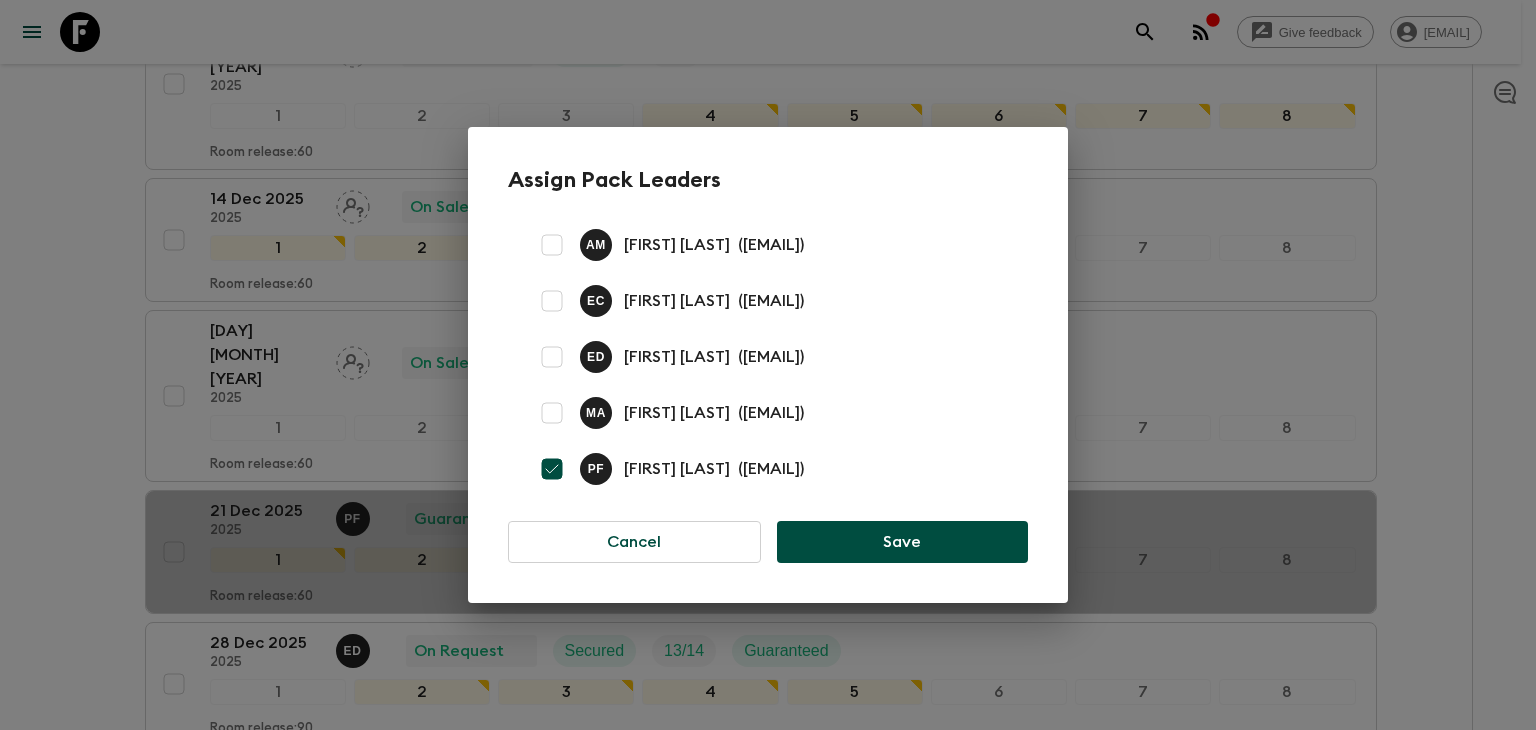 click on "[FIRST] [LAST]" at bounding box center (677, 469) 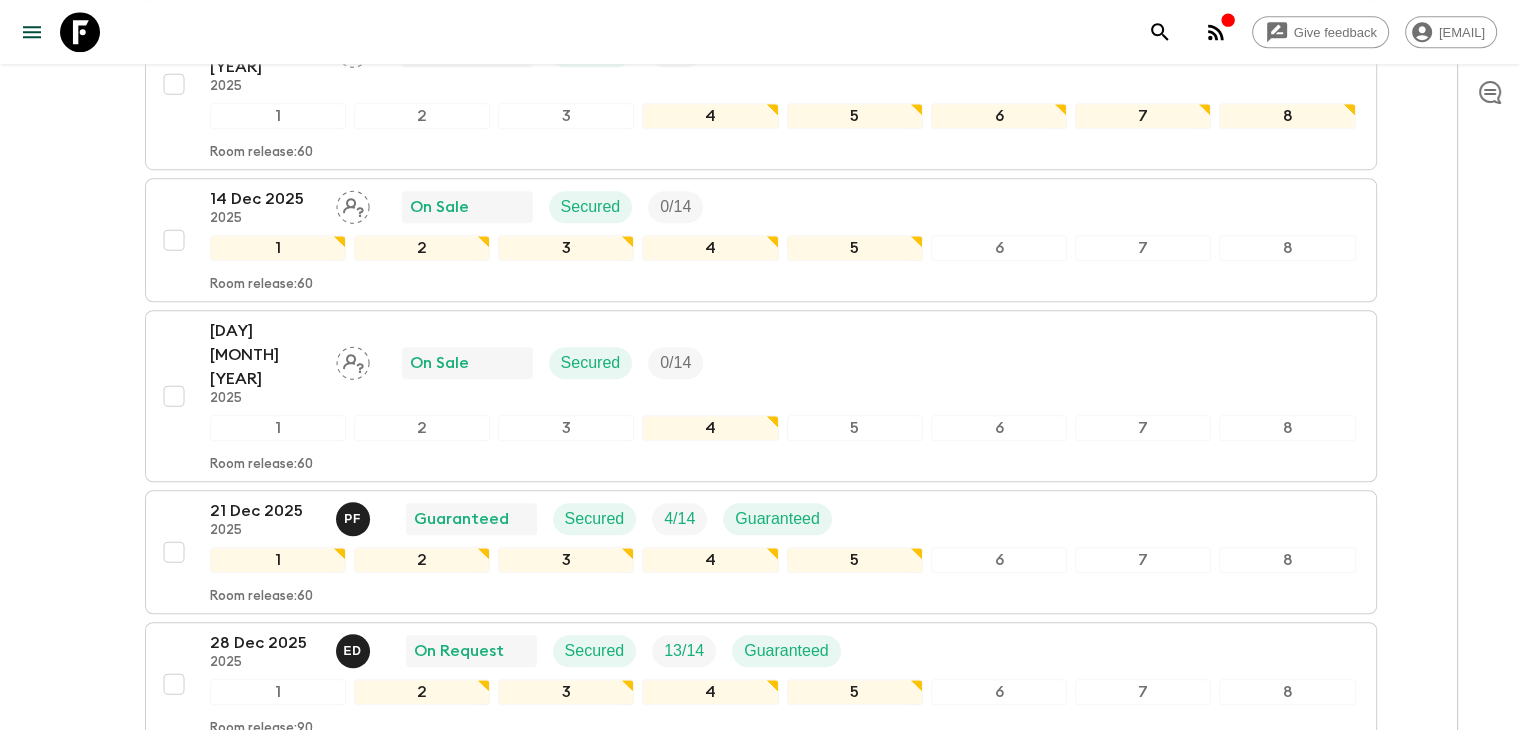 scroll, scrollTop: 0, scrollLeft: 0, axis: both 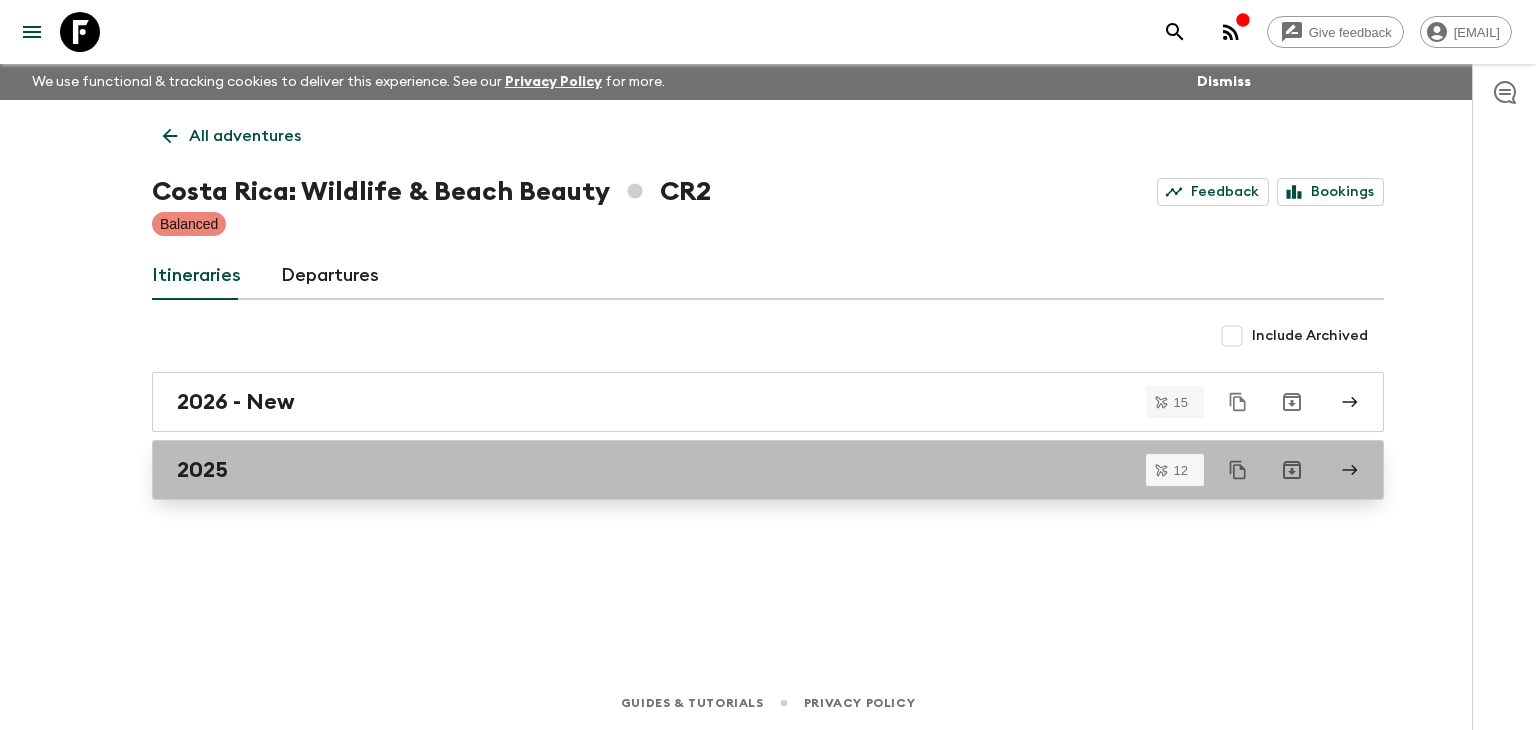click on "2025" at bounding box center [768, 470] 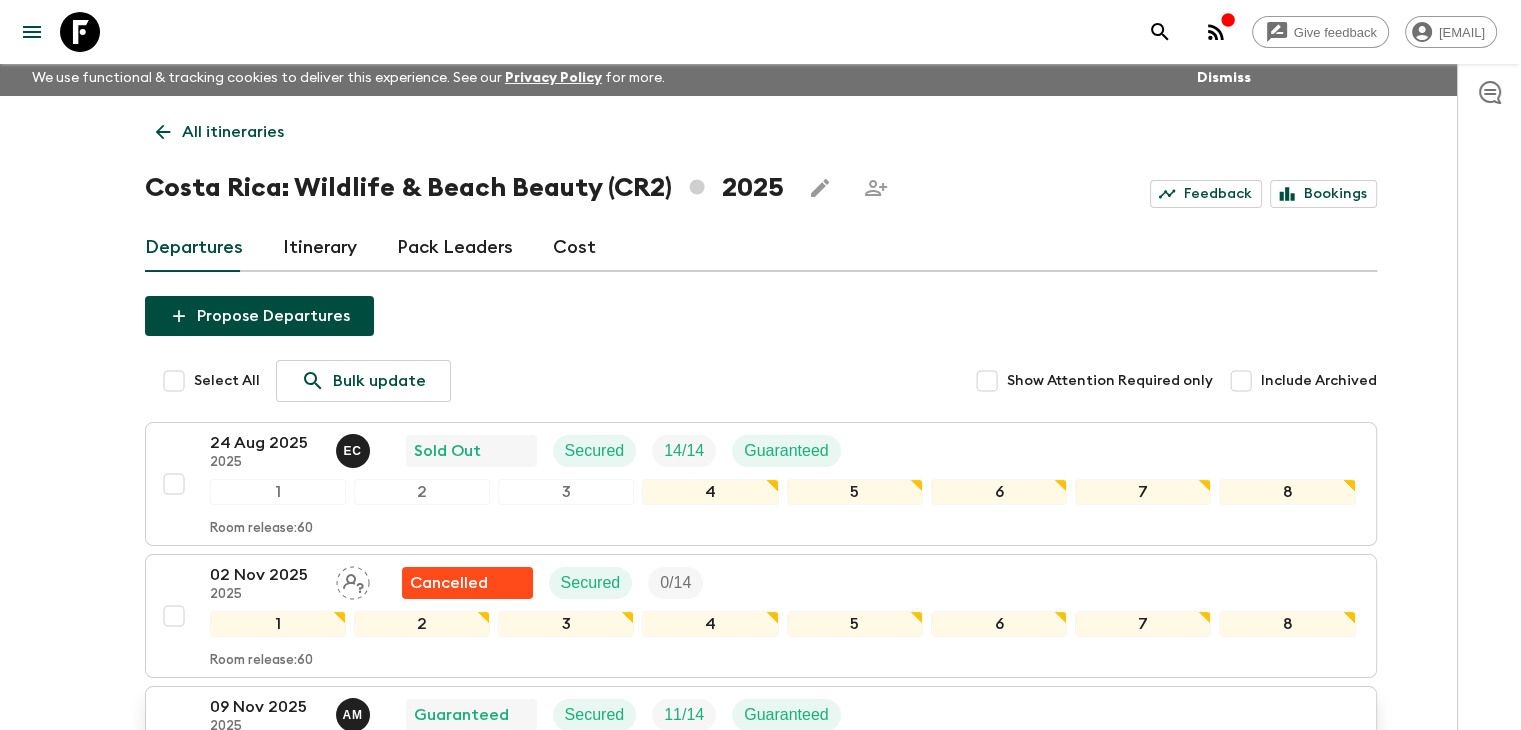 scroll, scrollTop: 0, scrollLeft: 0, axis: both 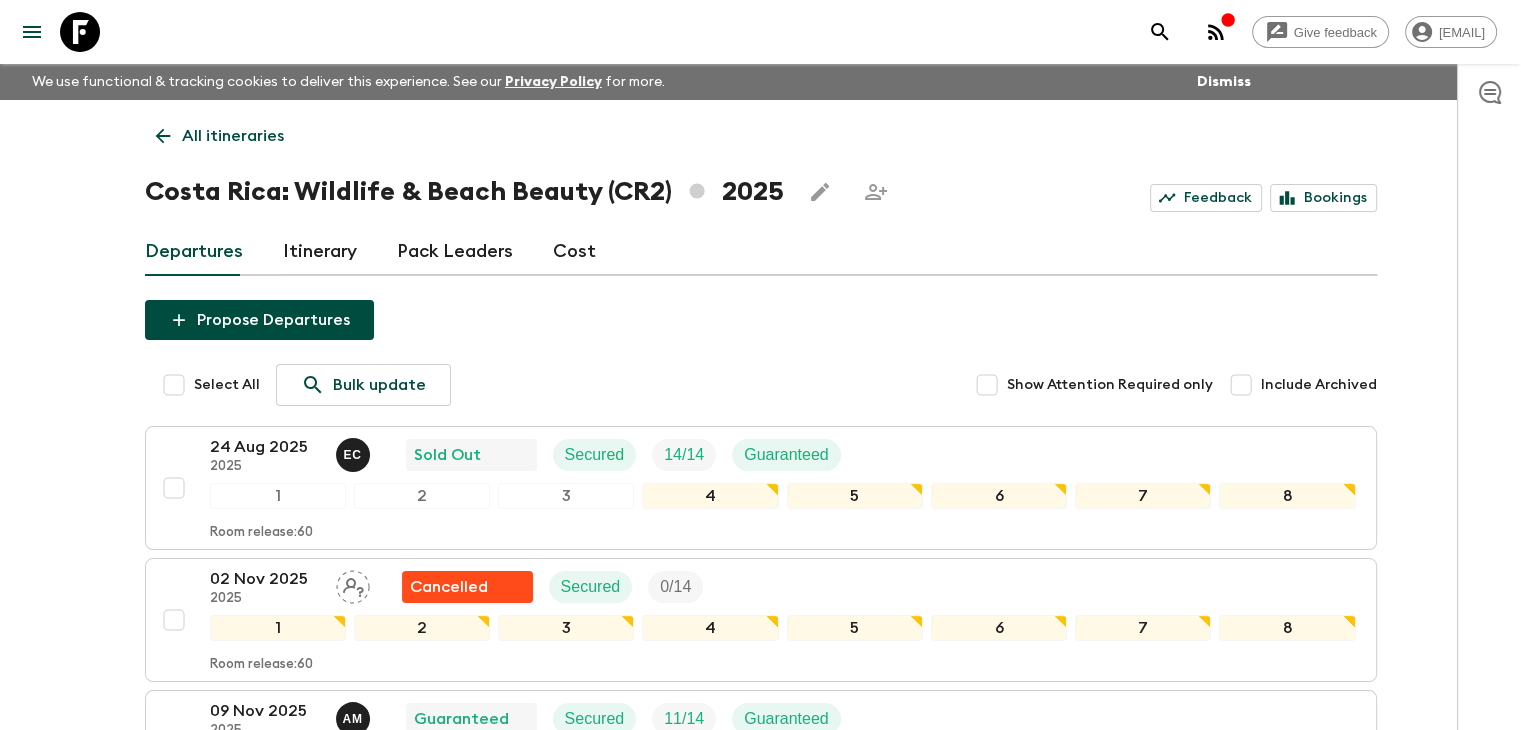 click 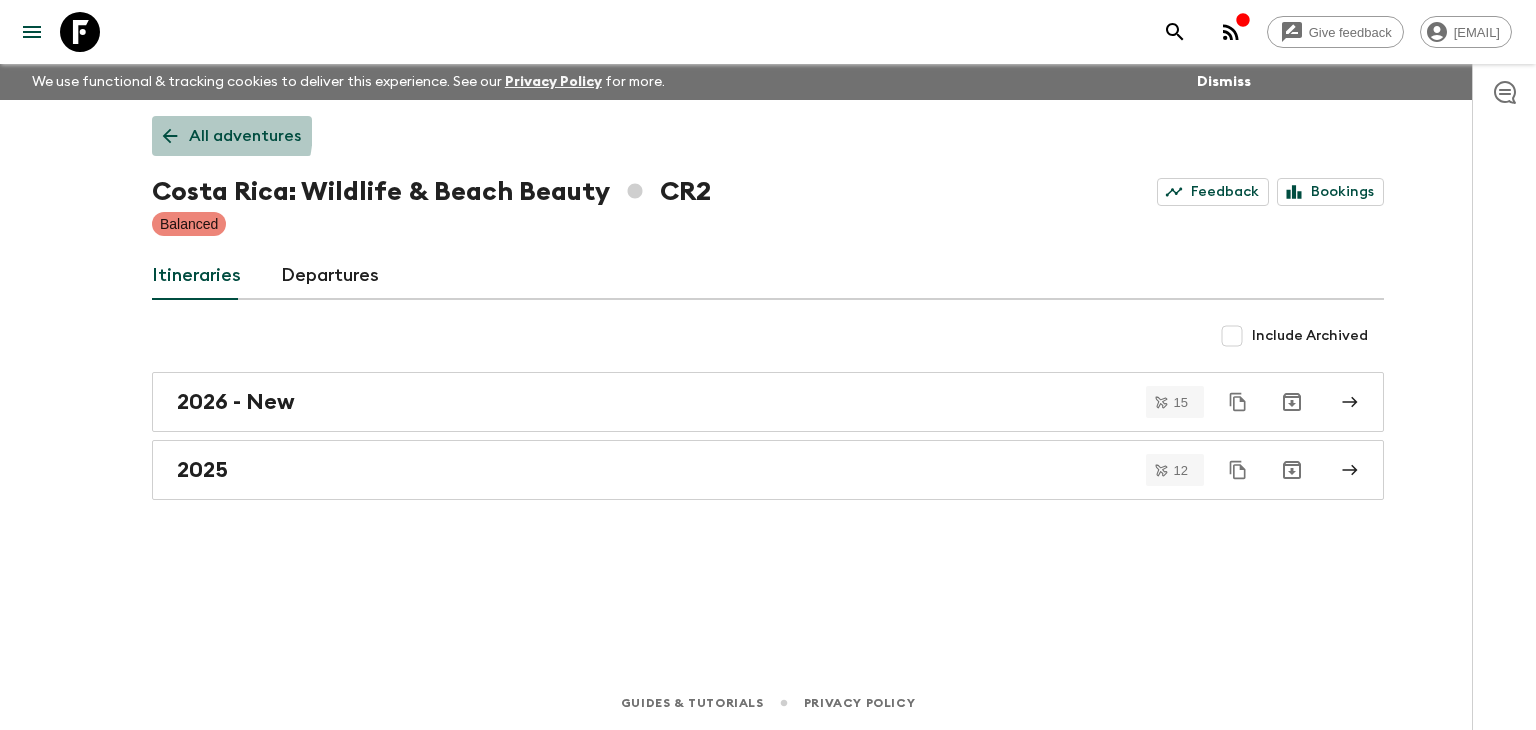 click 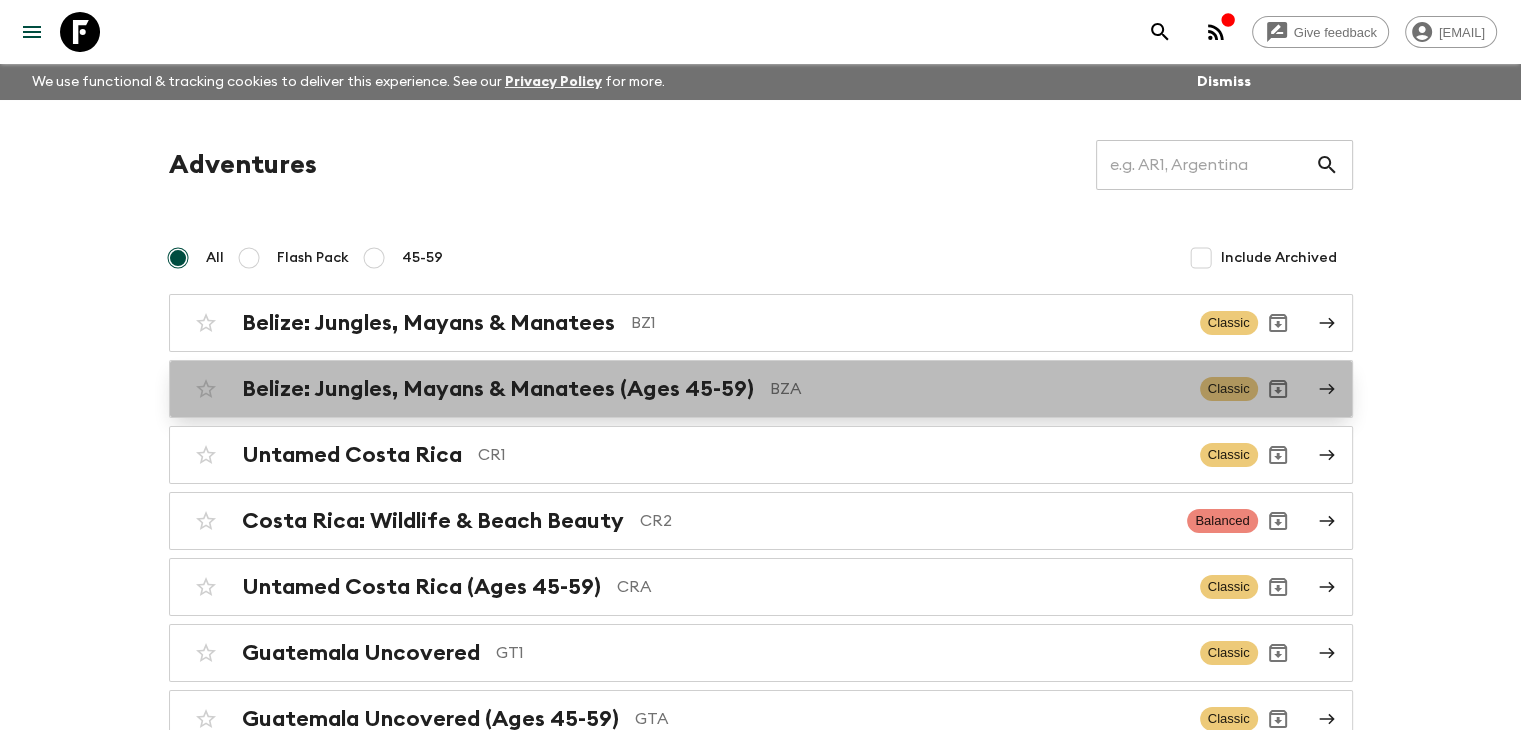 click on "[COUNTRY]: Jungles, Mayans & Manatees (Ages 45-59) BZA" at bounding box center [713, 389] 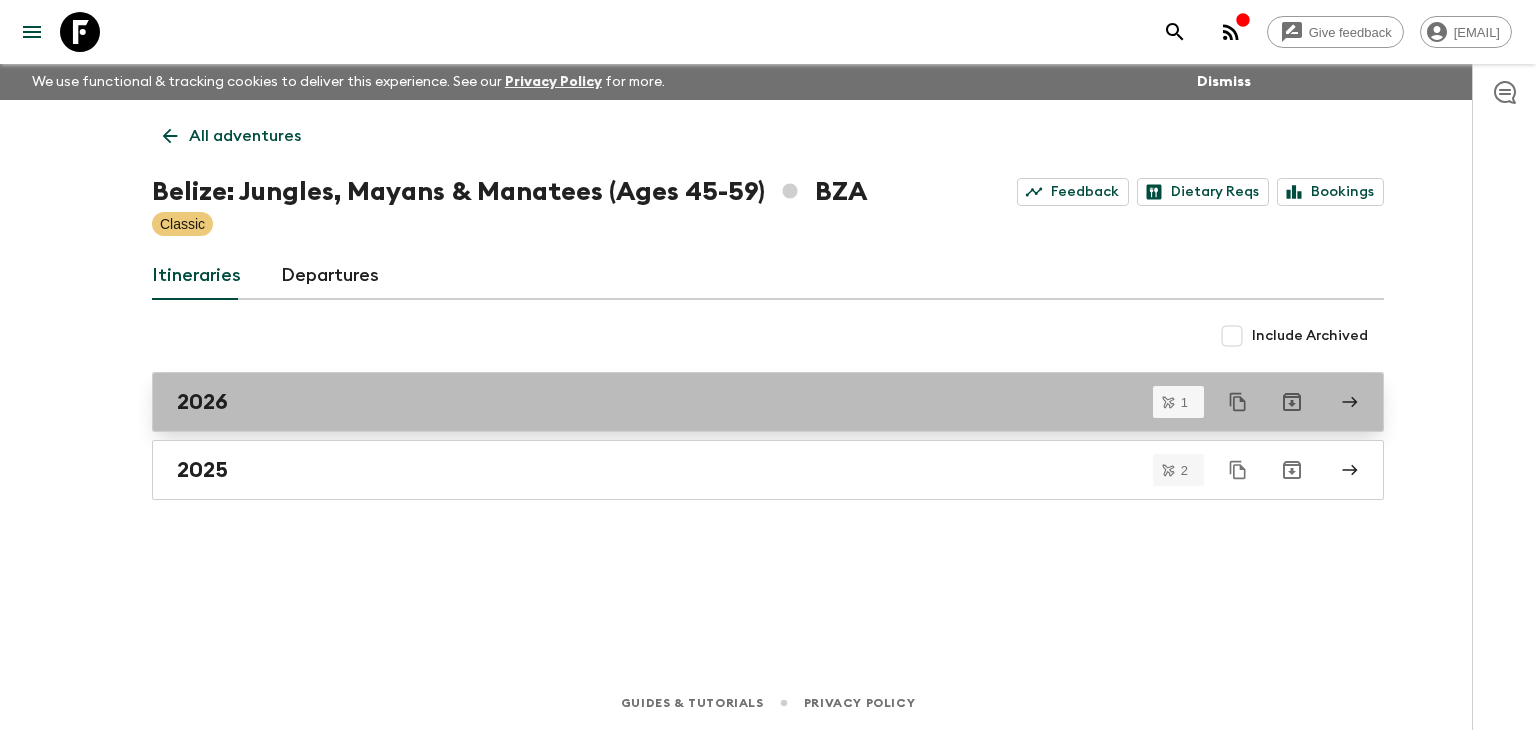 click on "2026" at bounding box center (749, 402) 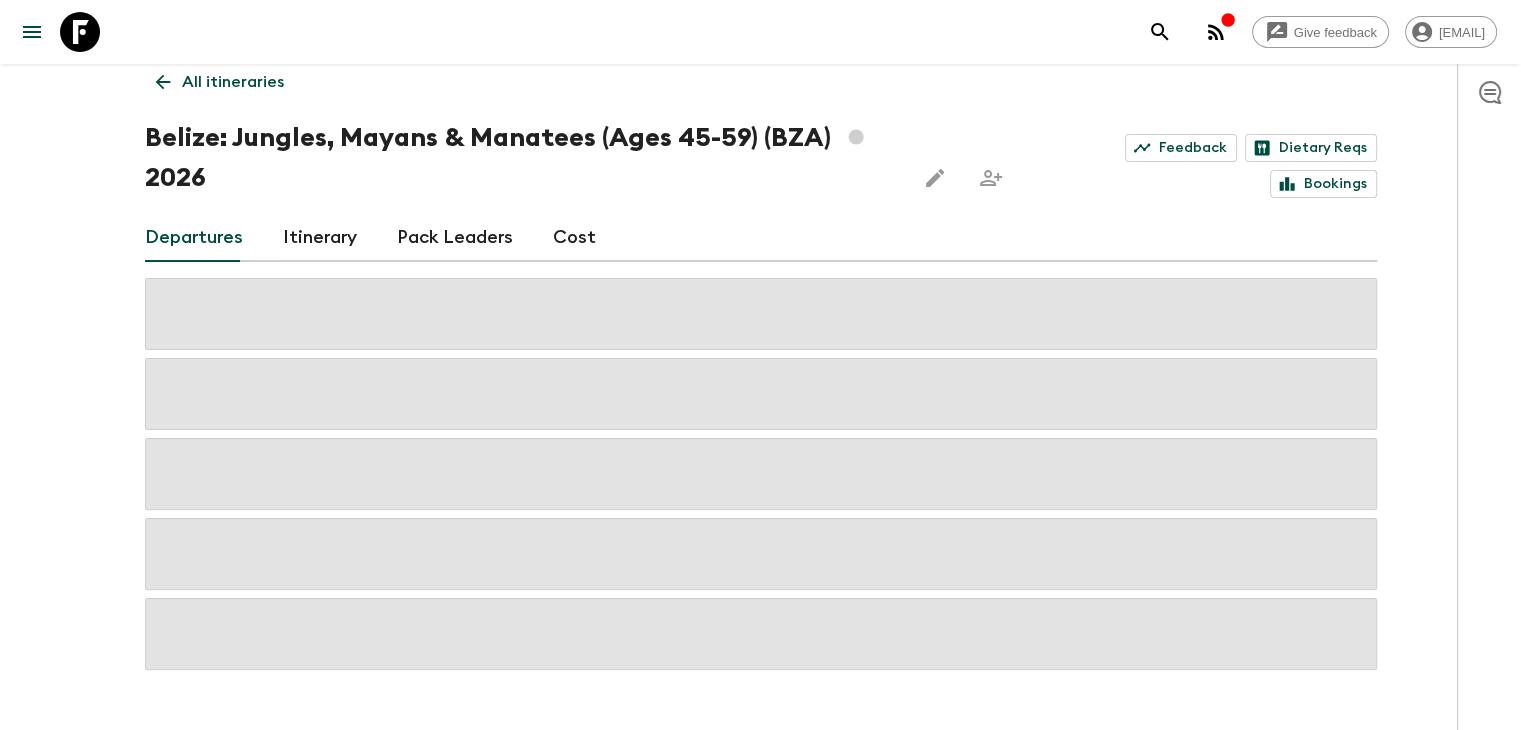 scroll, scrollTop: 41, scrollLeft: 0, axis: vertical 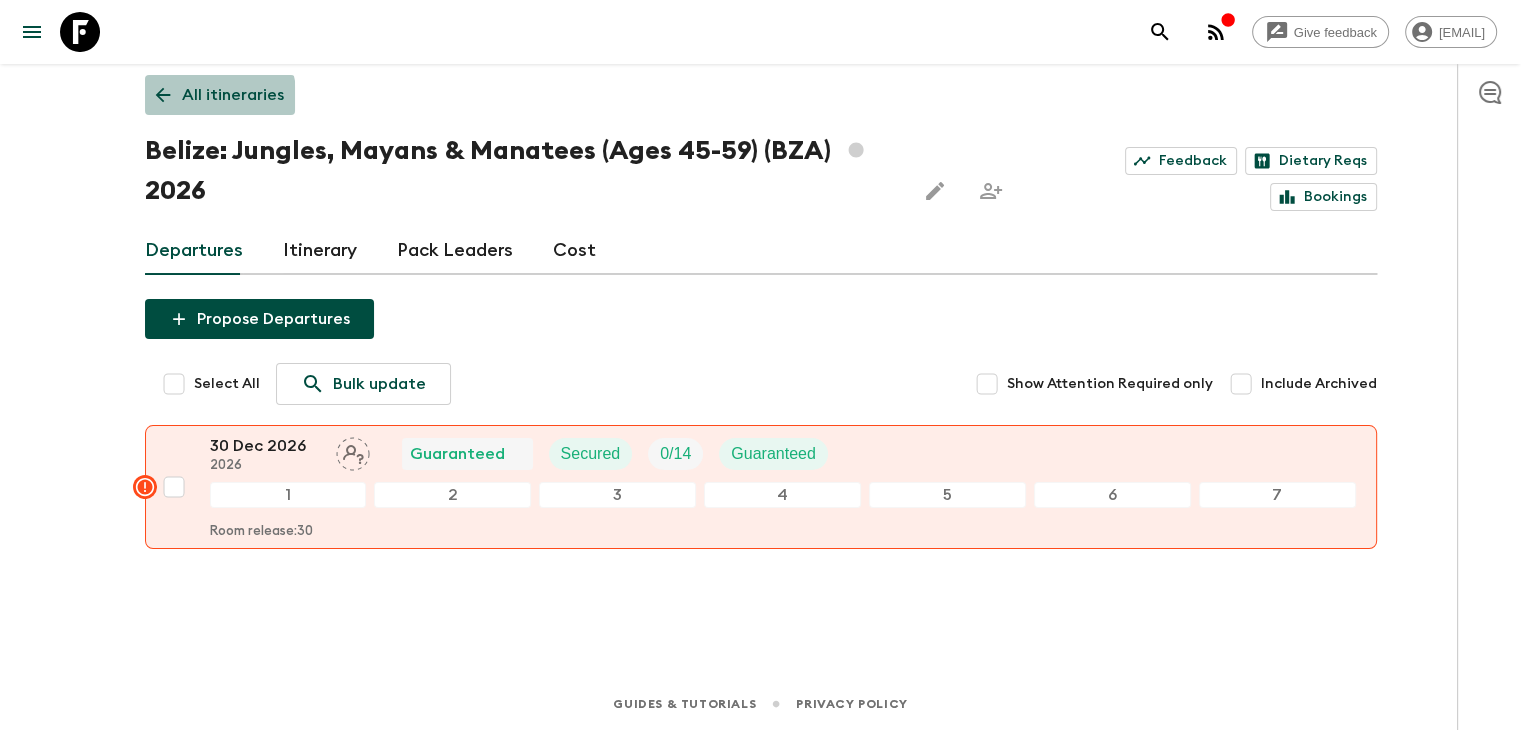 click 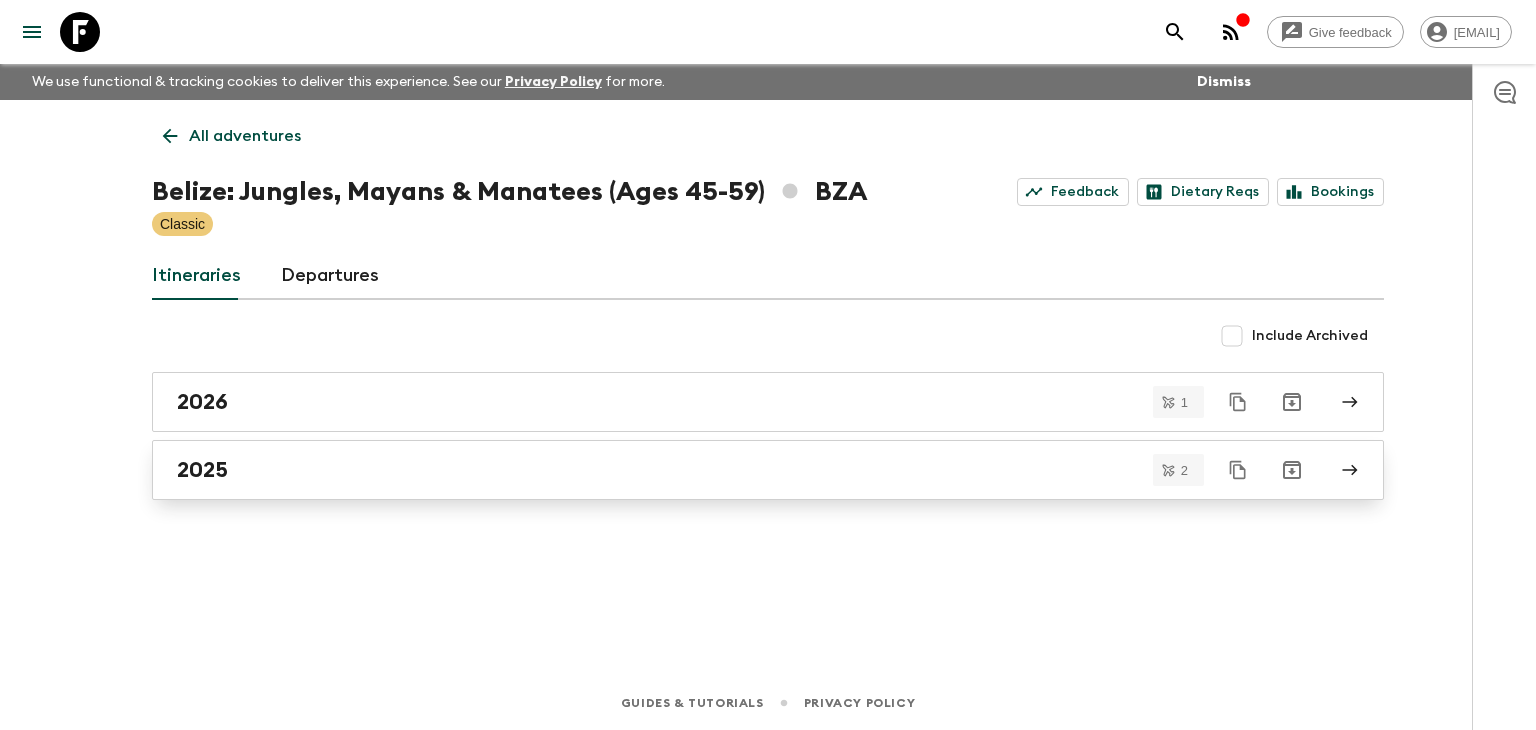 click on "2025" at bounding box center [749, 470] 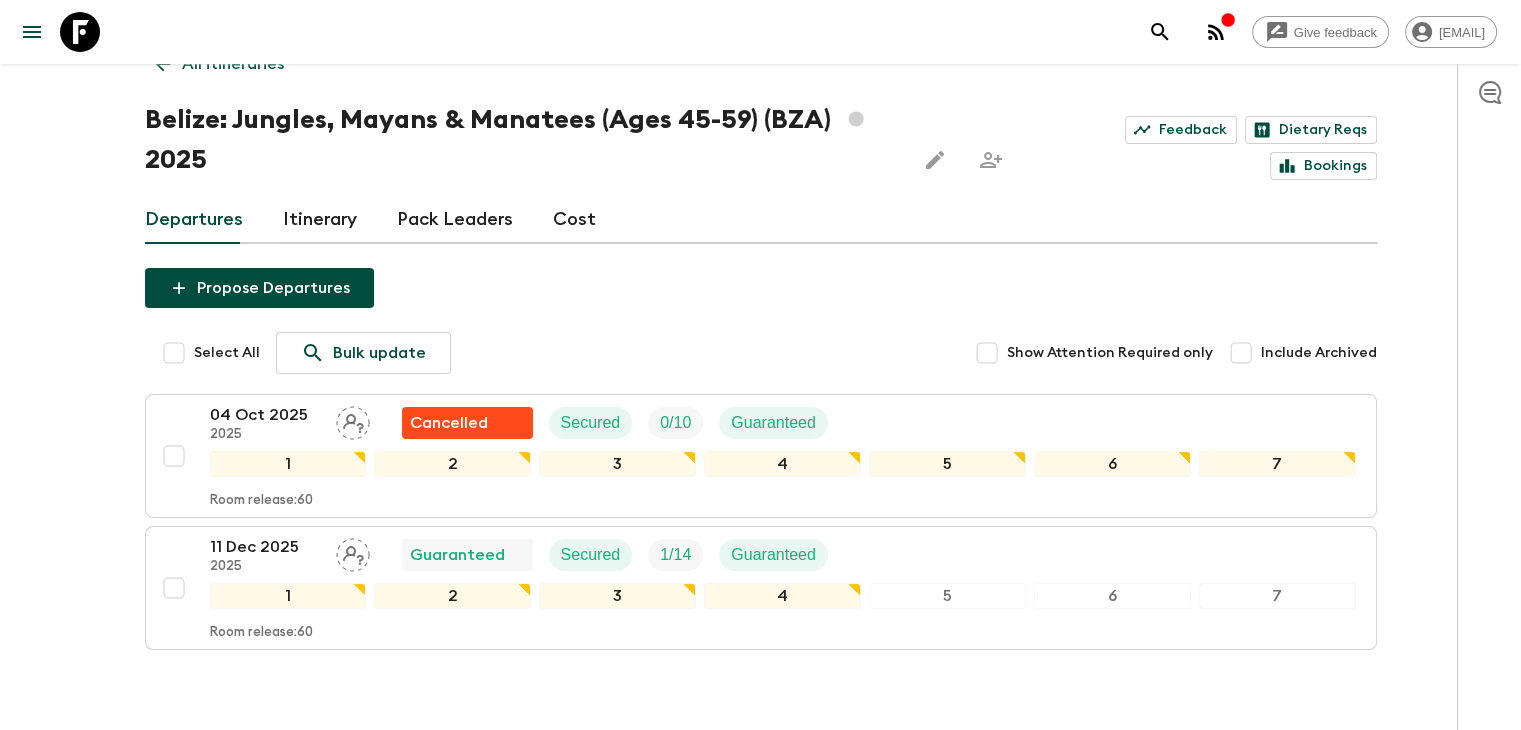 scroll, scrollTop: 0, scrollLeft: 0, axis: both 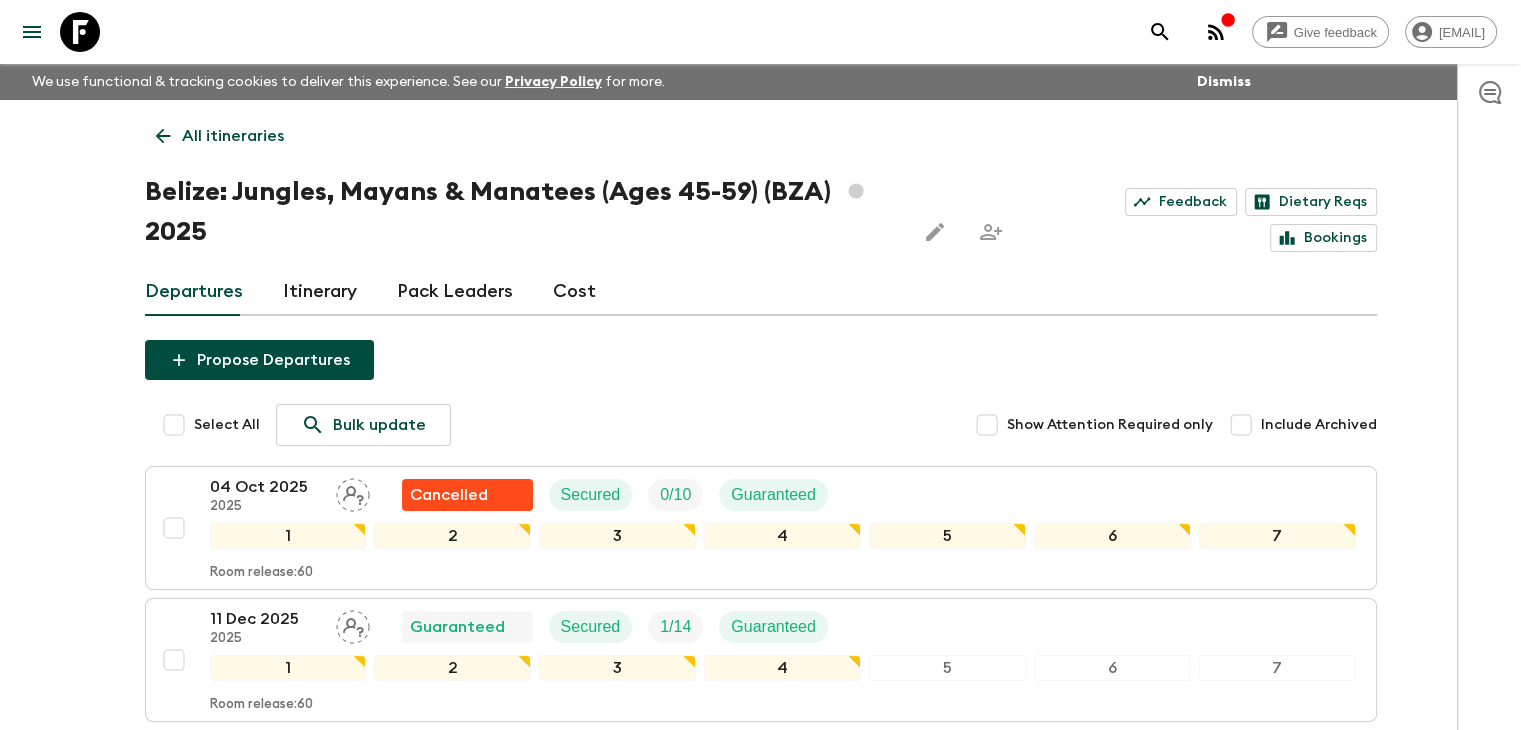 click on "All itineraries Belize: Jungles, Mayans & Manatees (Ages 45-59) (BZA) 2025 Feedback Dietary Reqs Bookings Departures Itinerary Pack Leaders Cost Propose Departures Select All Bulk update Show Attention Required only Include Archived 04 Oct 2025 2025 Cancelled Secured 0 / 10 Guaranteed 1 2 3 4 5 6 7 Room release: 60 11 Dec 2025 2025 Guaranteed Secured 1 / 14 Guaranteed 1 2 3 4 5 6 7 Room release: 60" at bounding box center (761, 447) 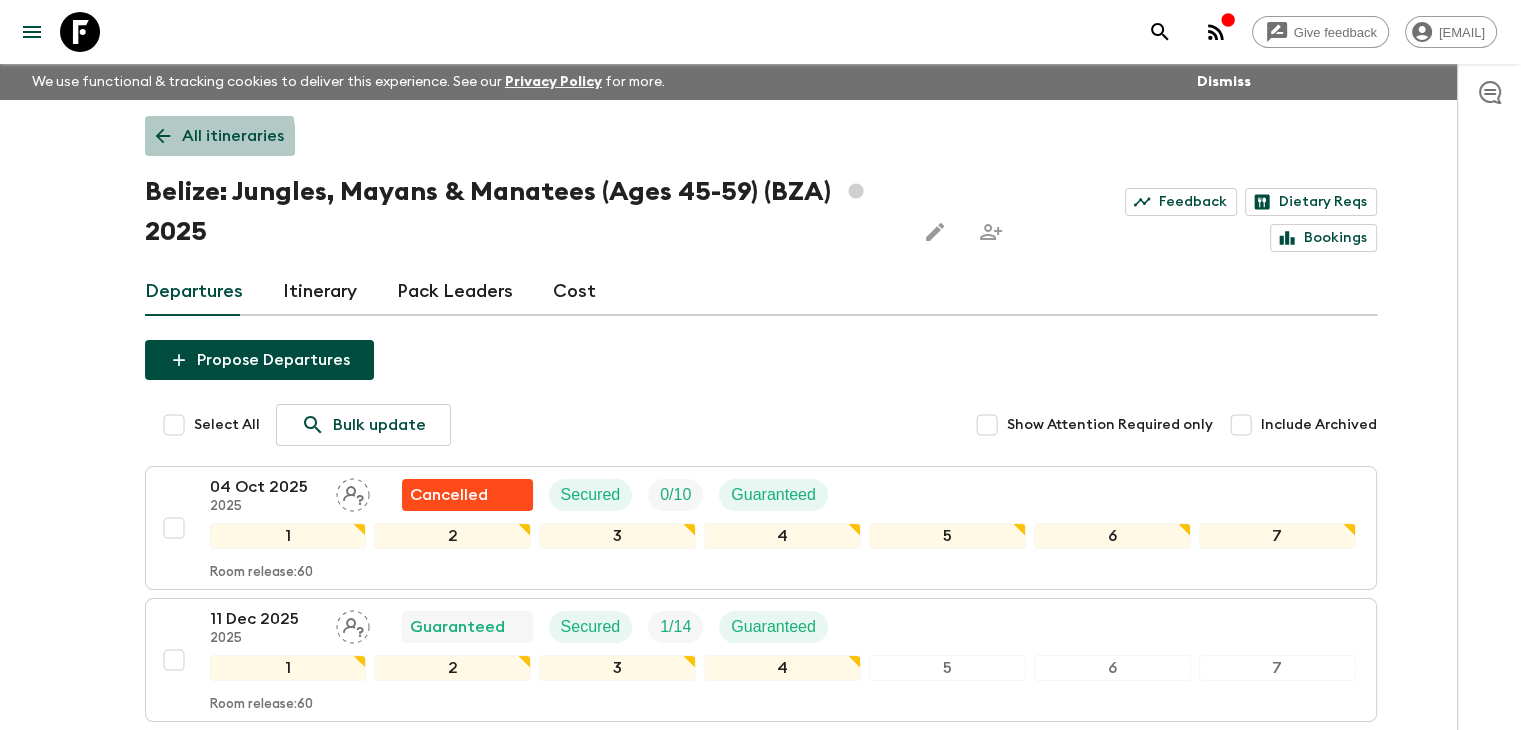 click 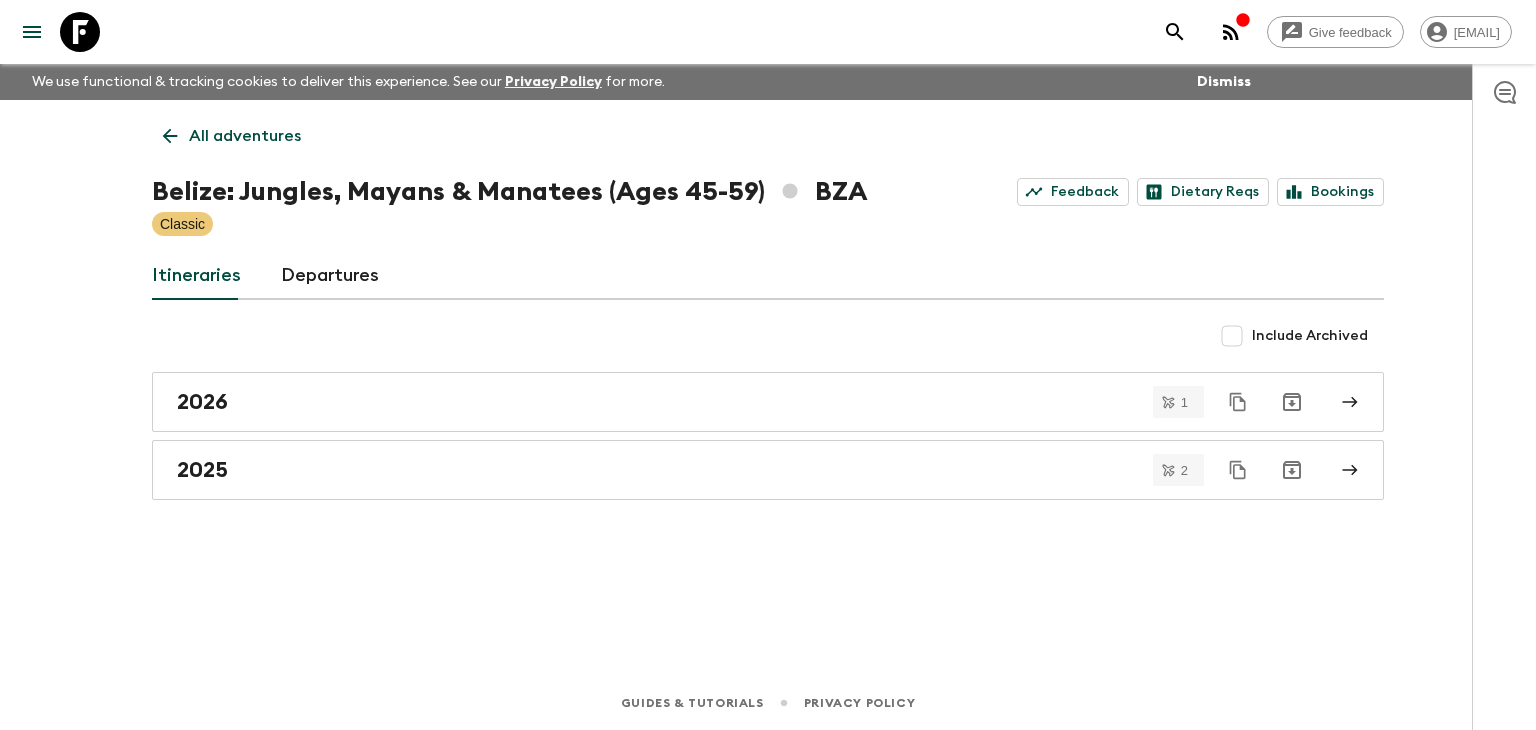 click 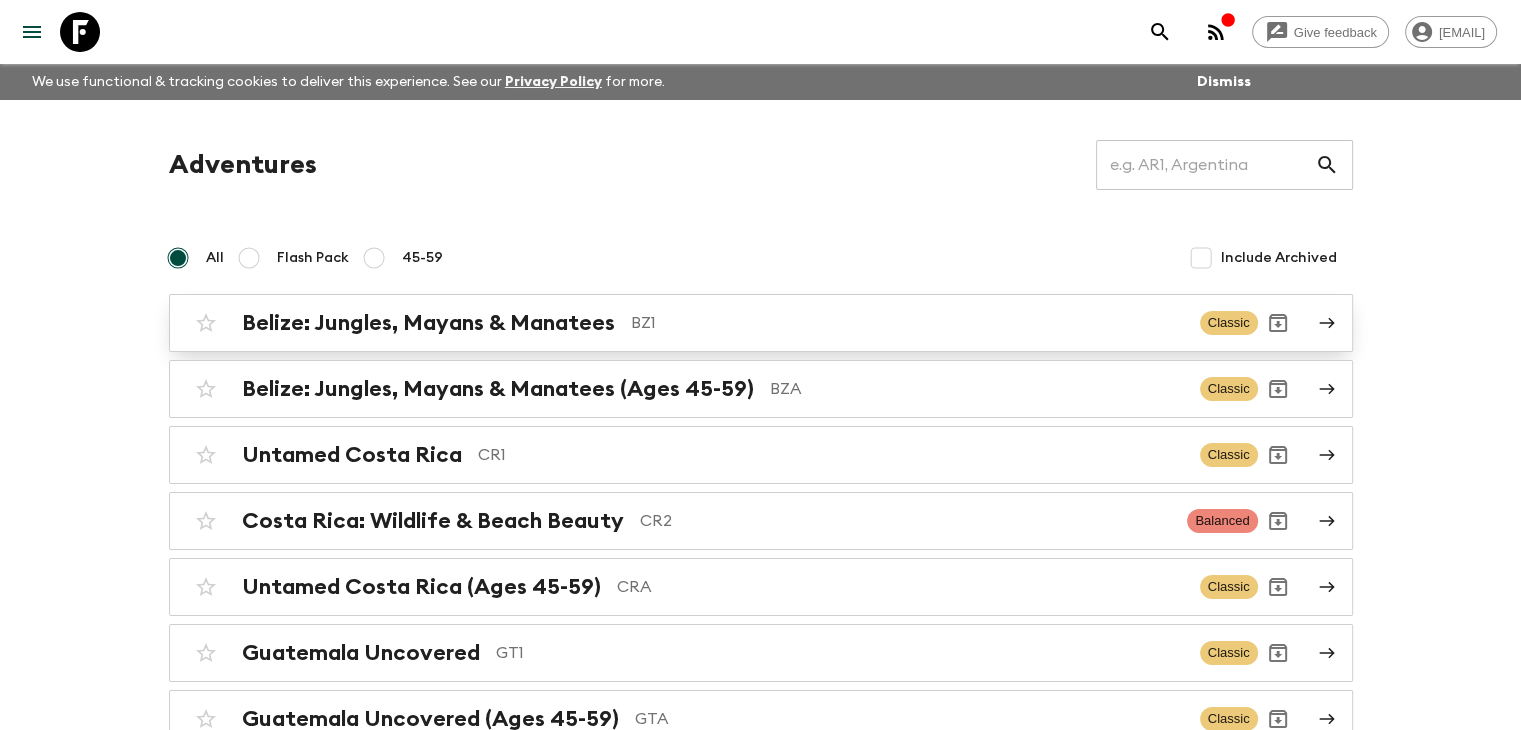 click on "Belize: Jungles, Mayans & Manatees" at bounding box center [428, 323] 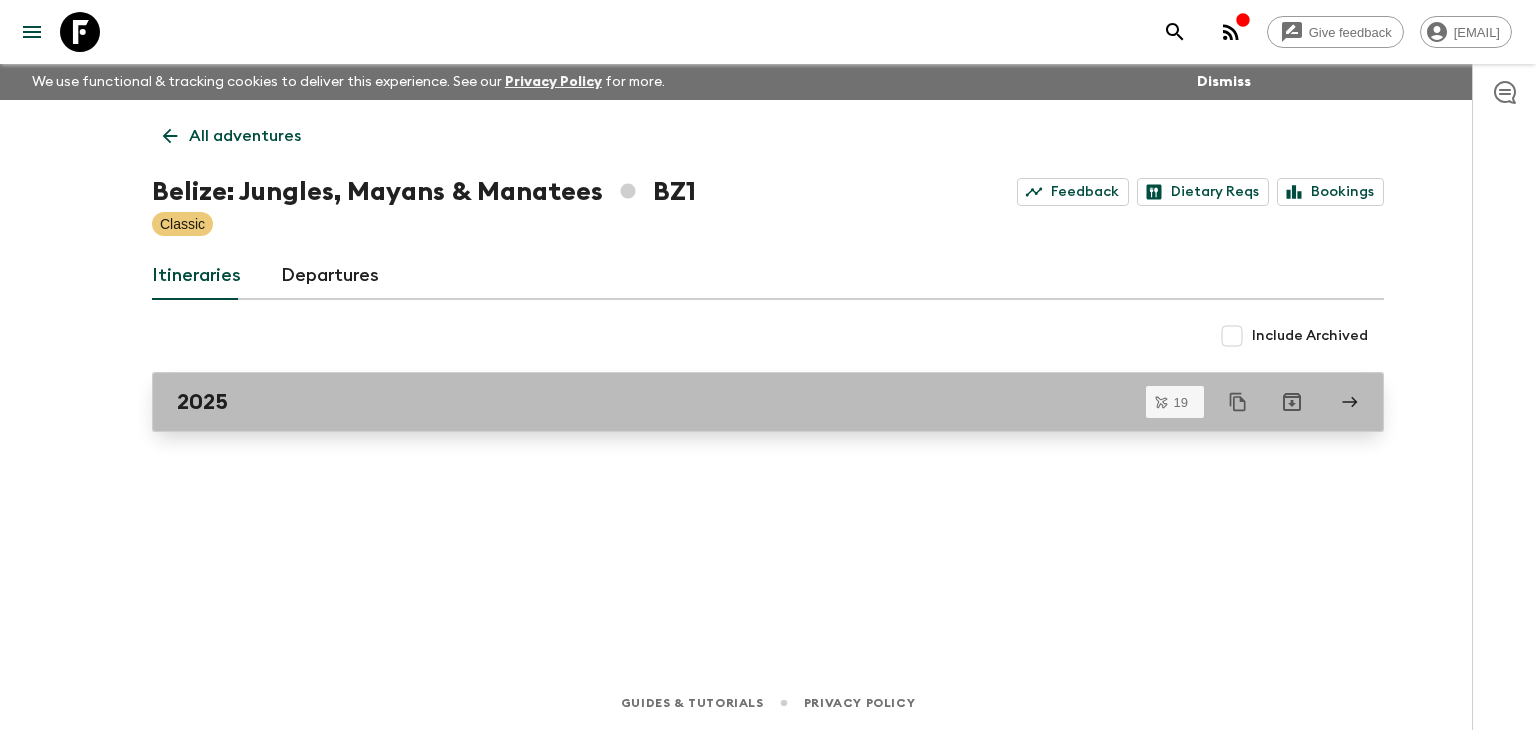 click on "2025" at bounding box center (749, 402) 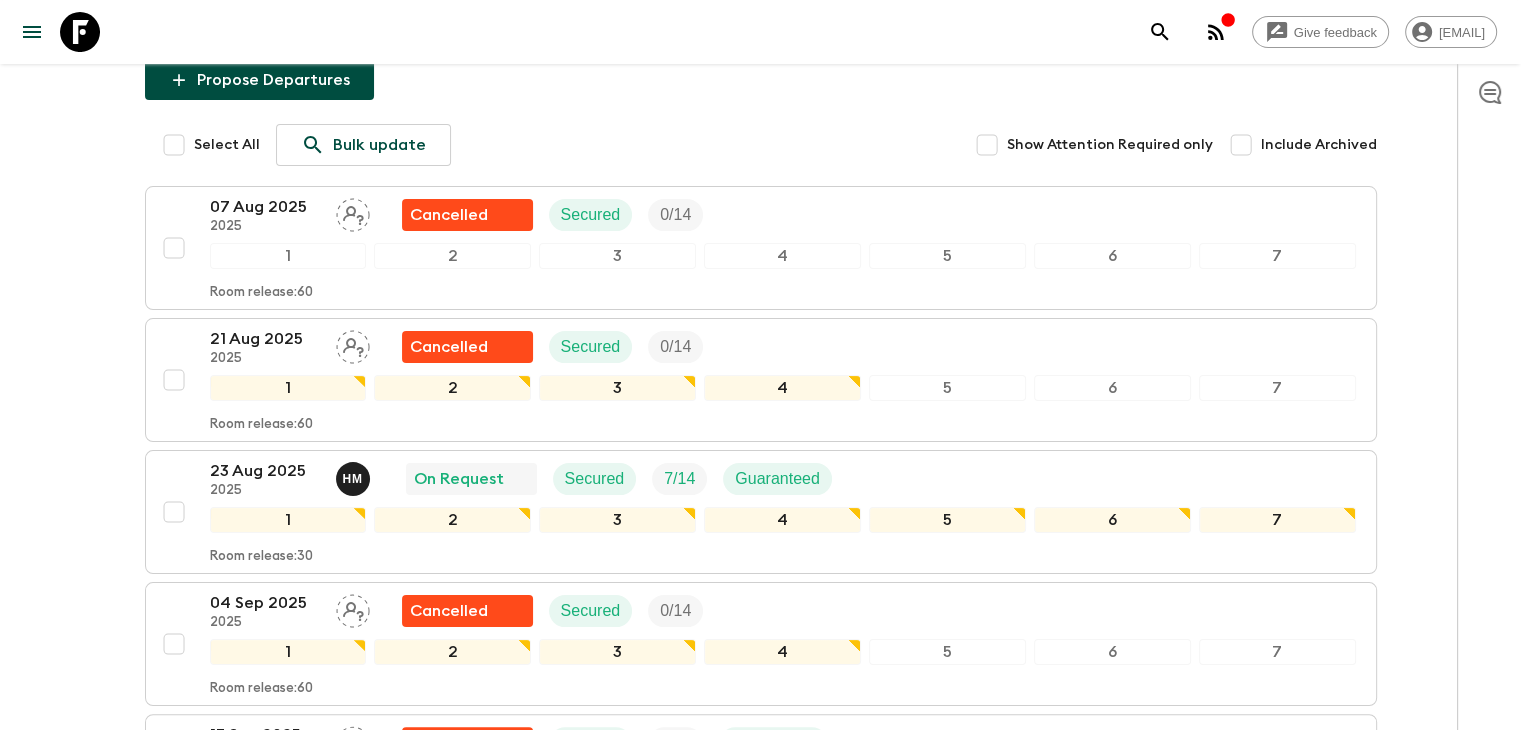 scroll, scrollTop: 0, scrollLeft: 0, axis: both 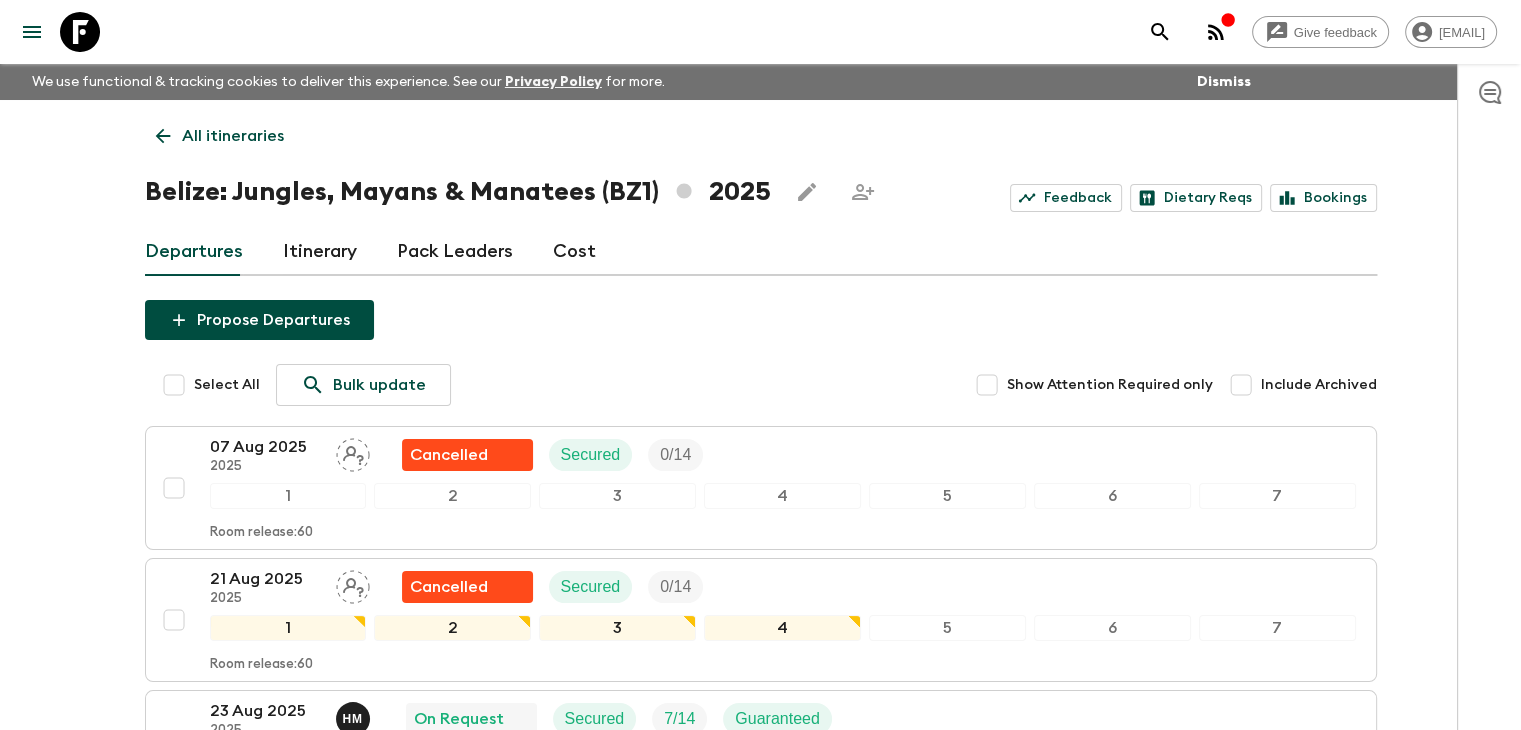click 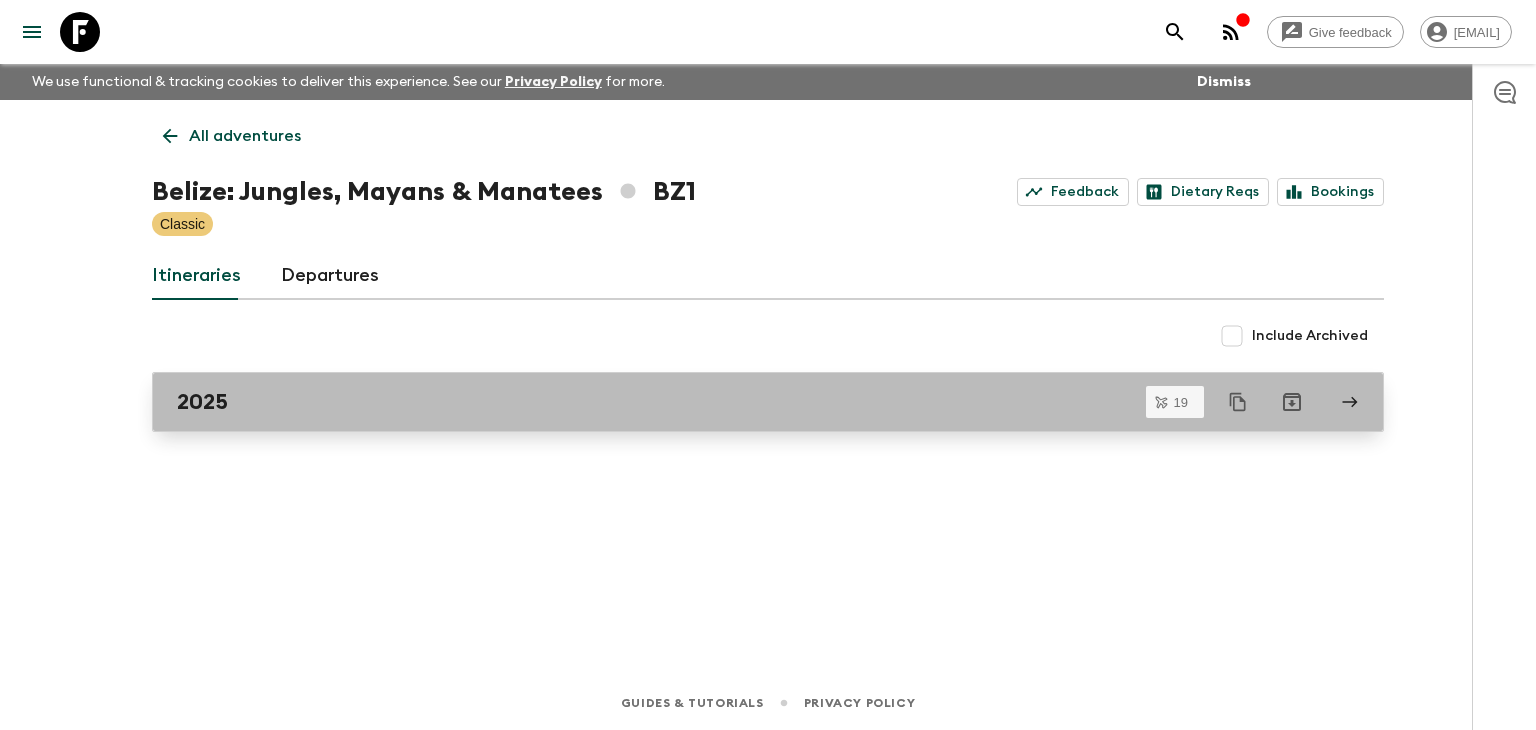 click on "2025" at bounding box center [749, 402] 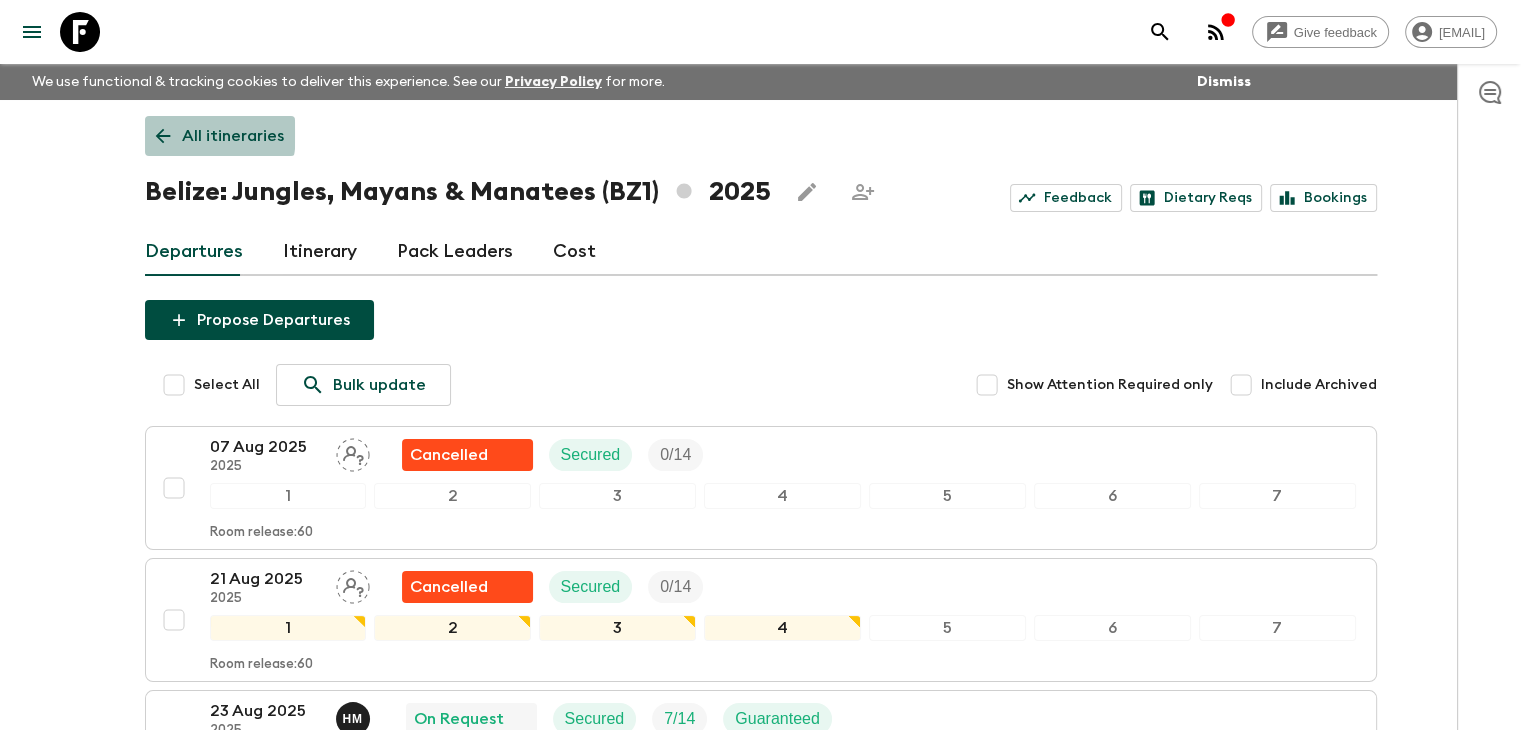 click 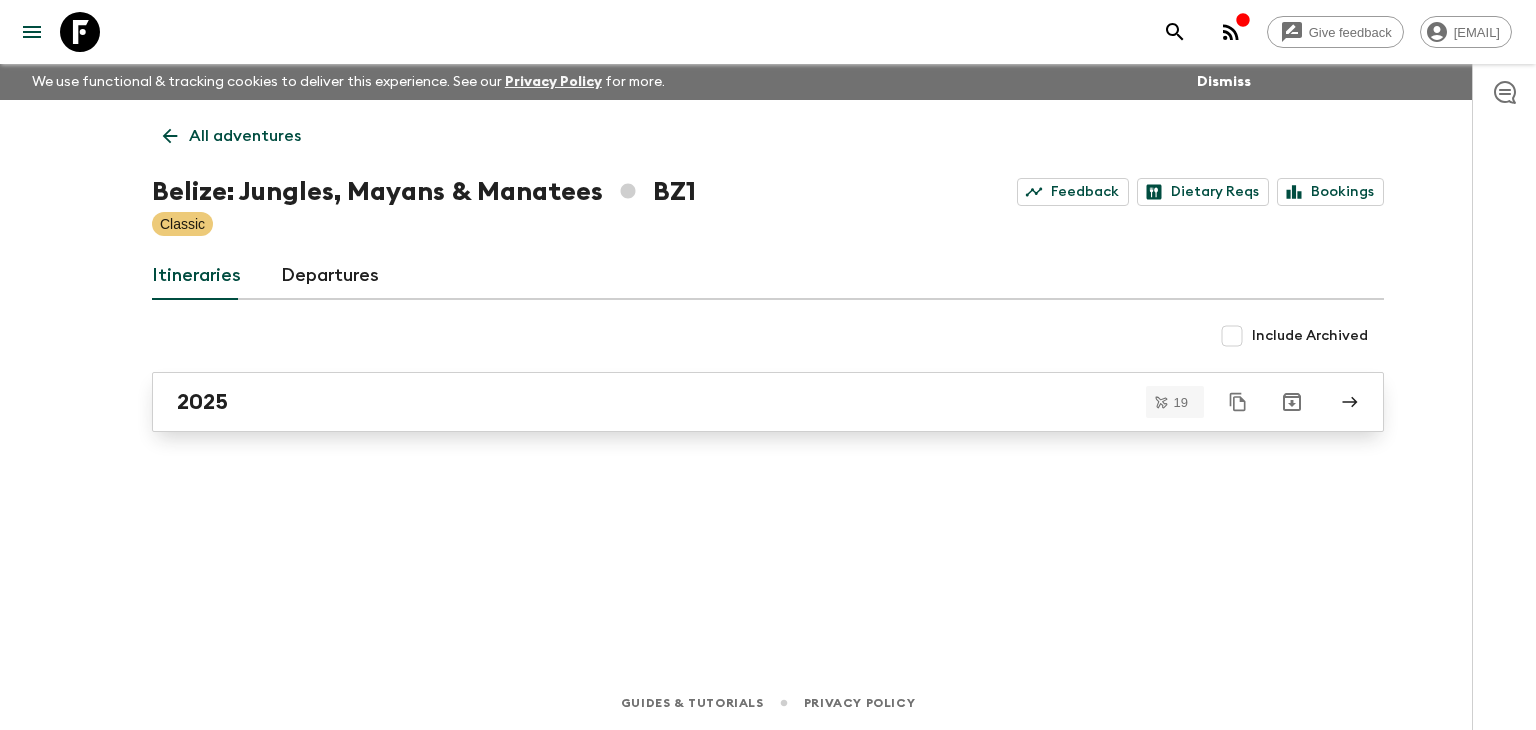 click on "2025" at bounding box center [768, 402] 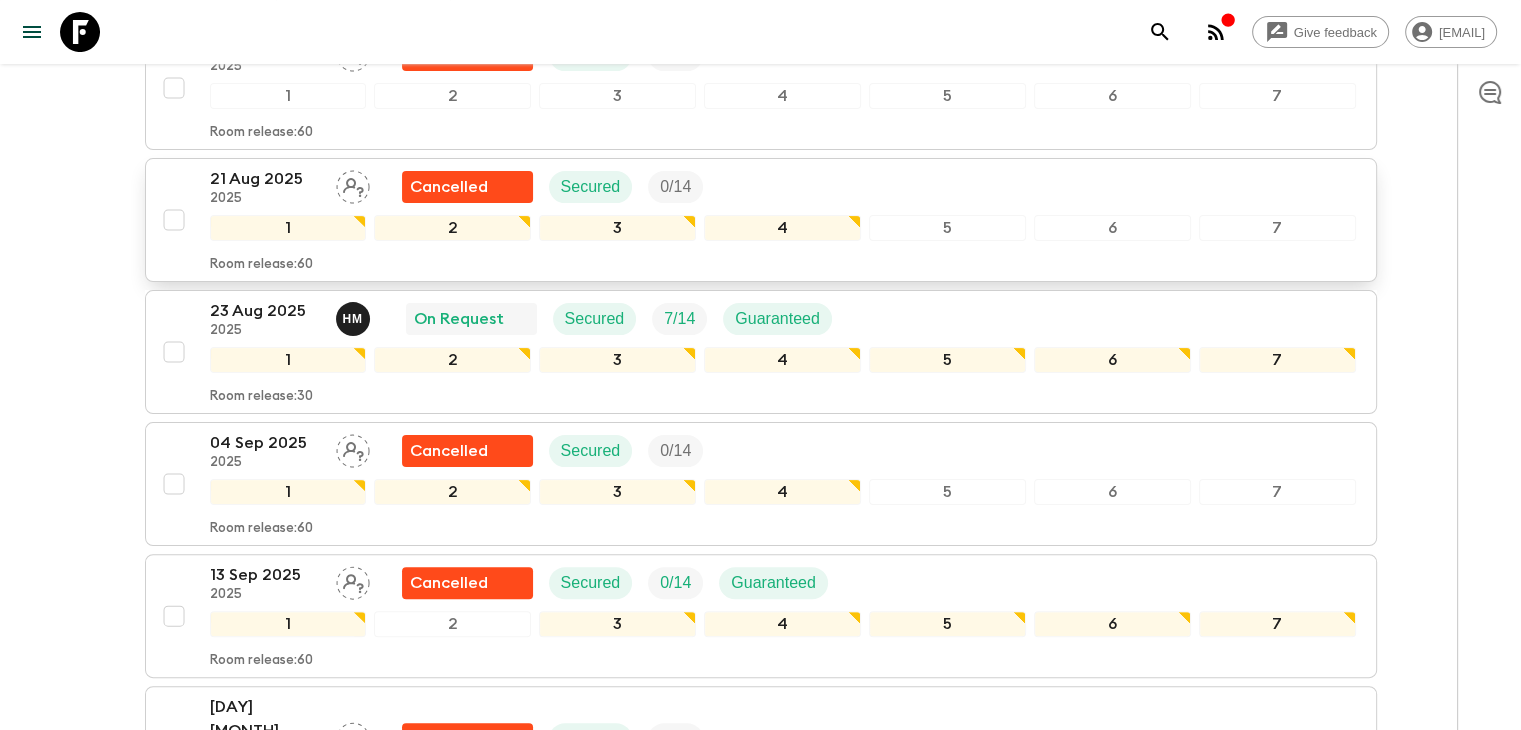 scroll, scrollTop: 500, scrollLeft: 0, axis: vertical 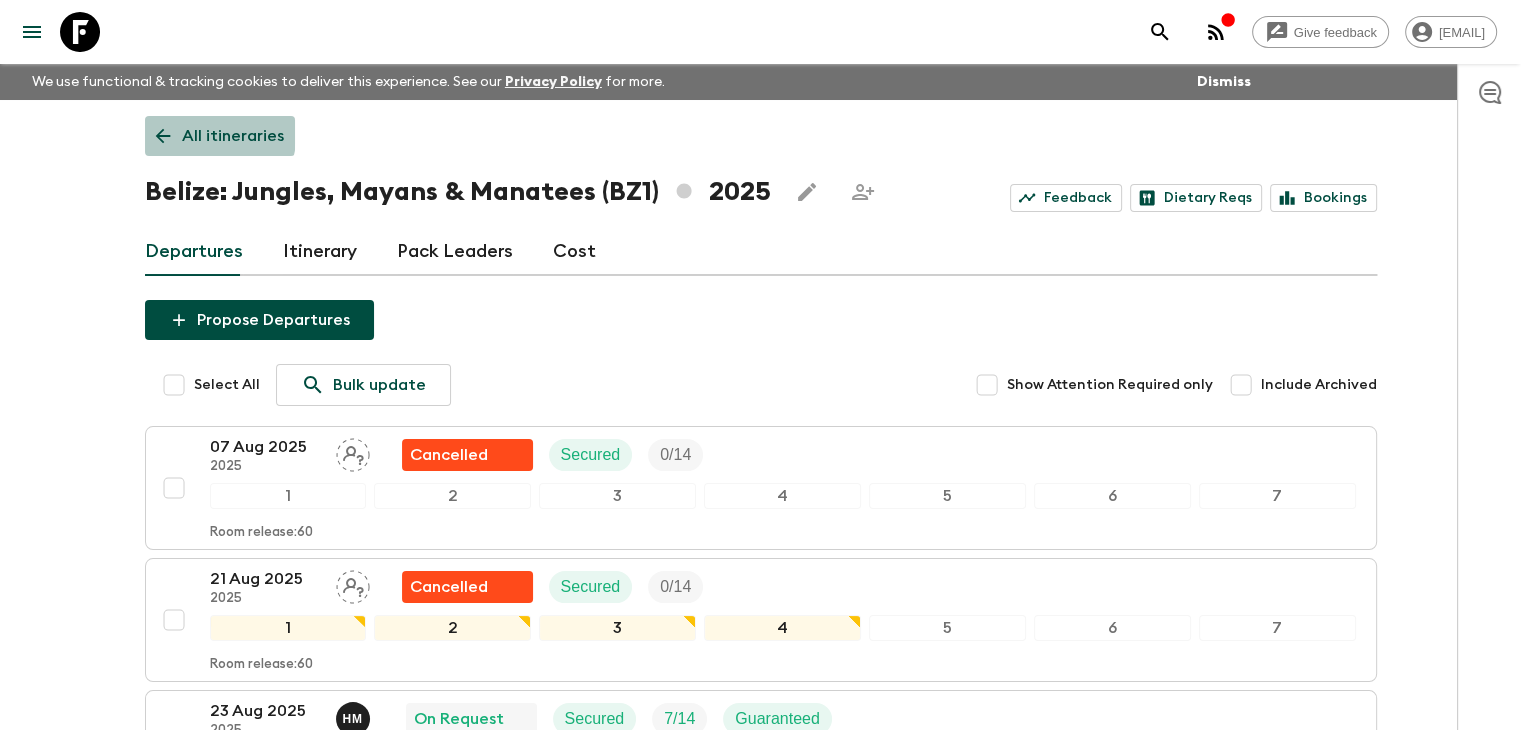 click on "All itineraries" at bounding box center [220, 136] 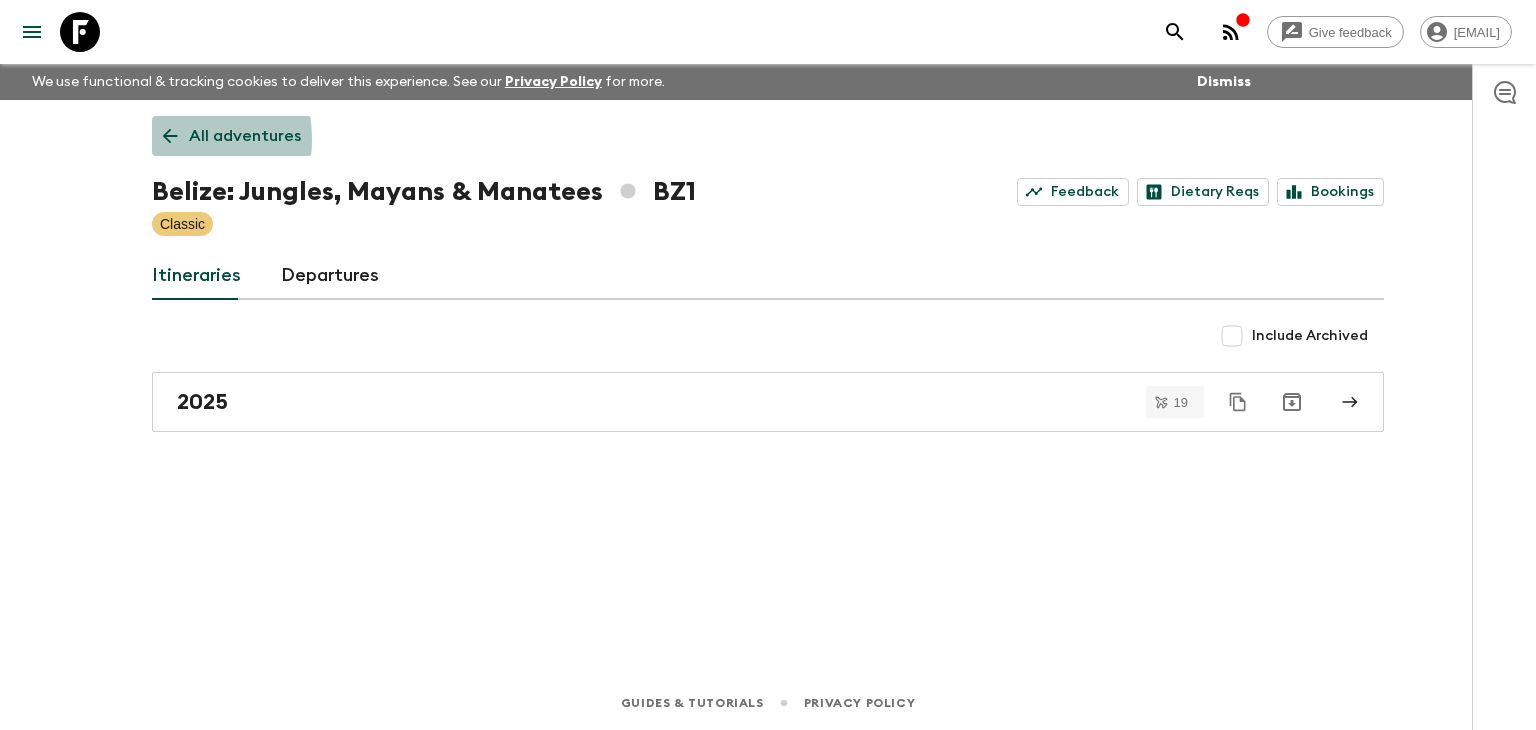 click on "All adventures" at bounding box center (232, 136) 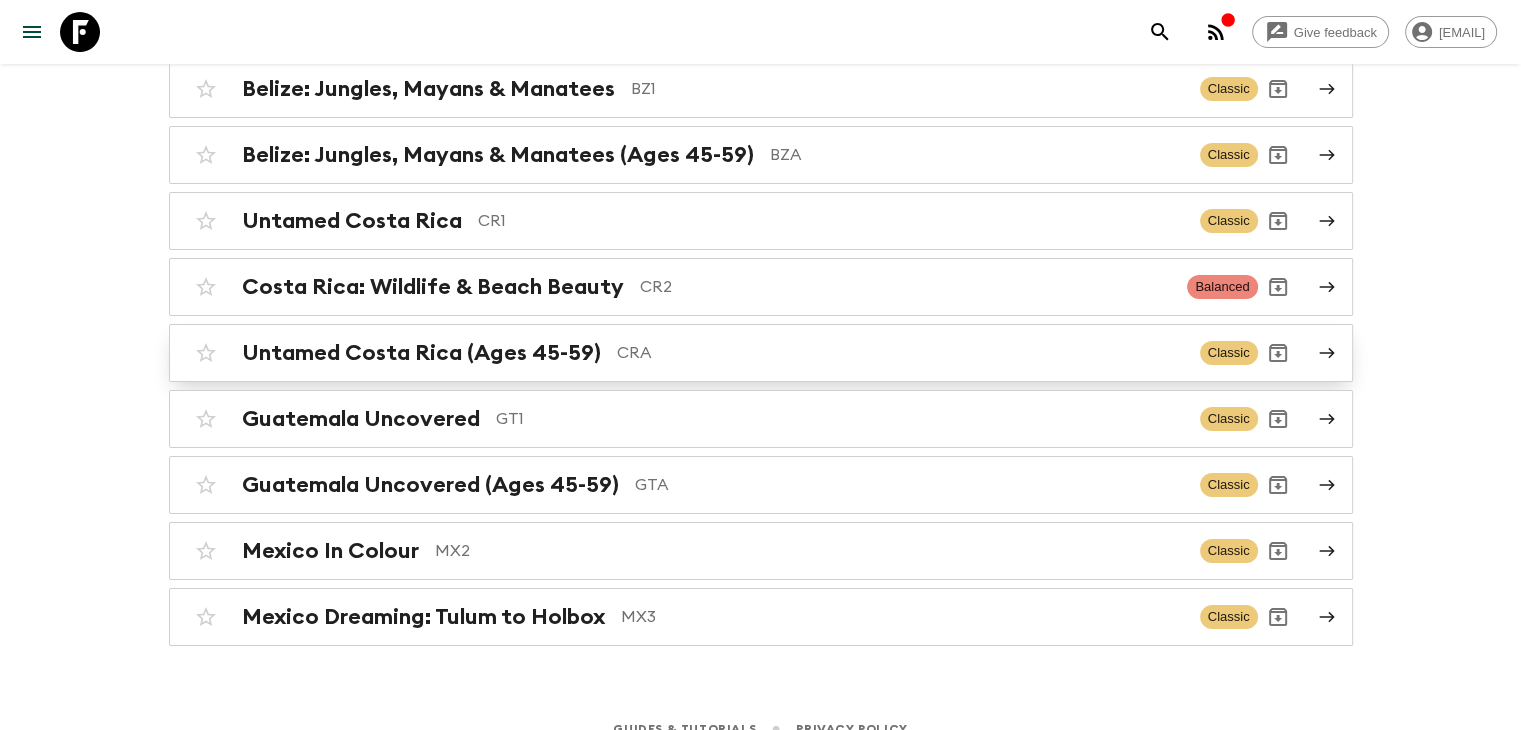 scroll, scrollTop: 256, scrollLeft: 0, axis: vertical 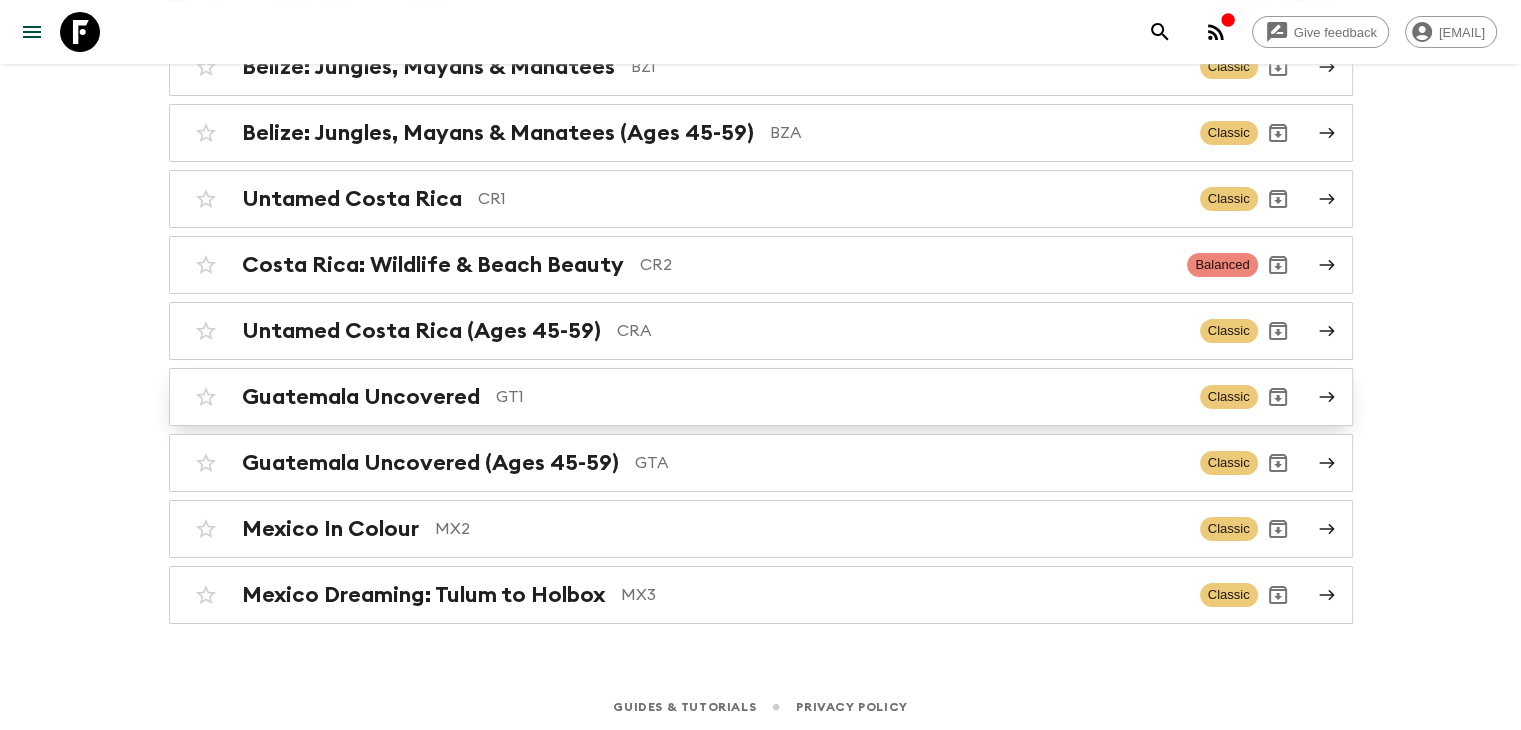 click on "Guatemala Uncovered" at bounding box center (361, 397) 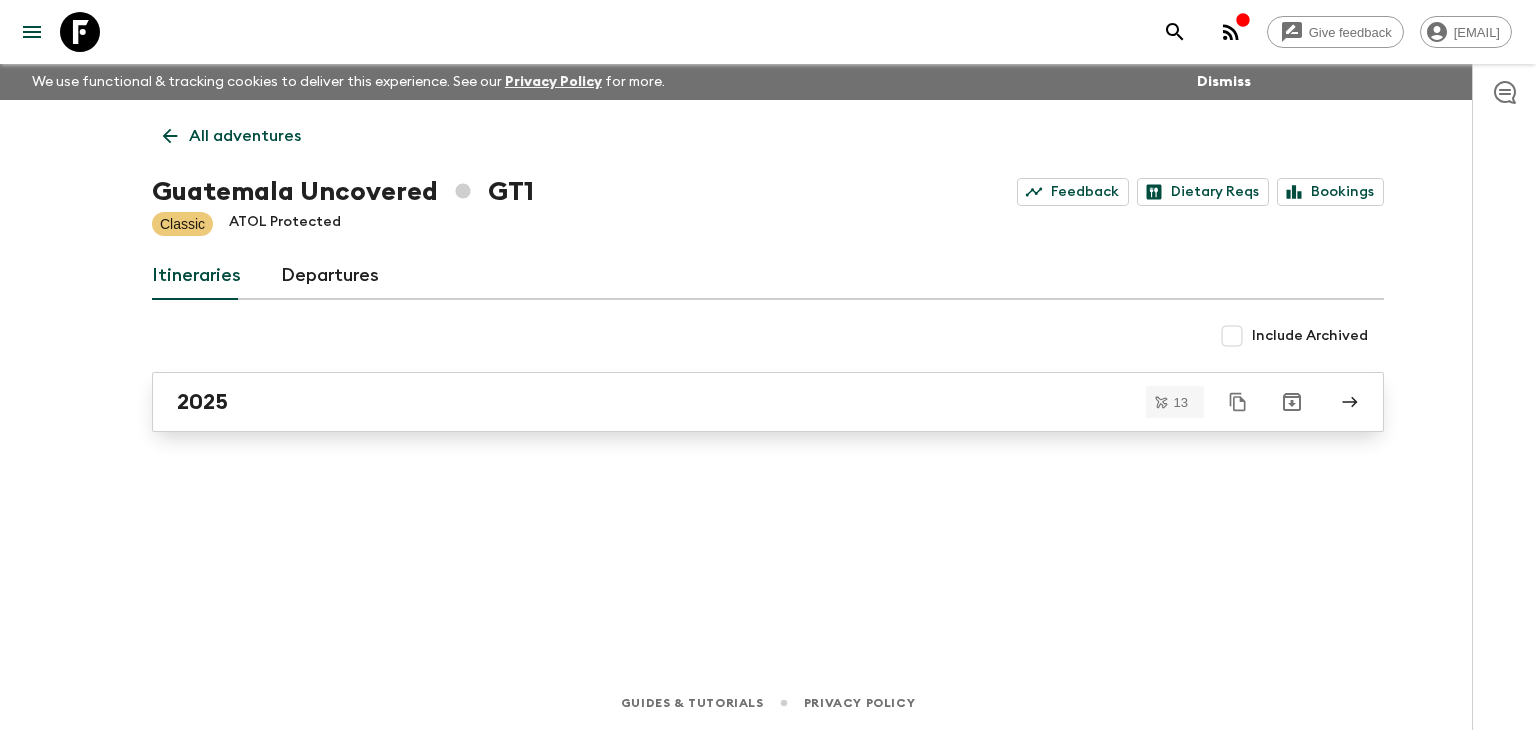 click on "2025" at bounding box center (749, 402) 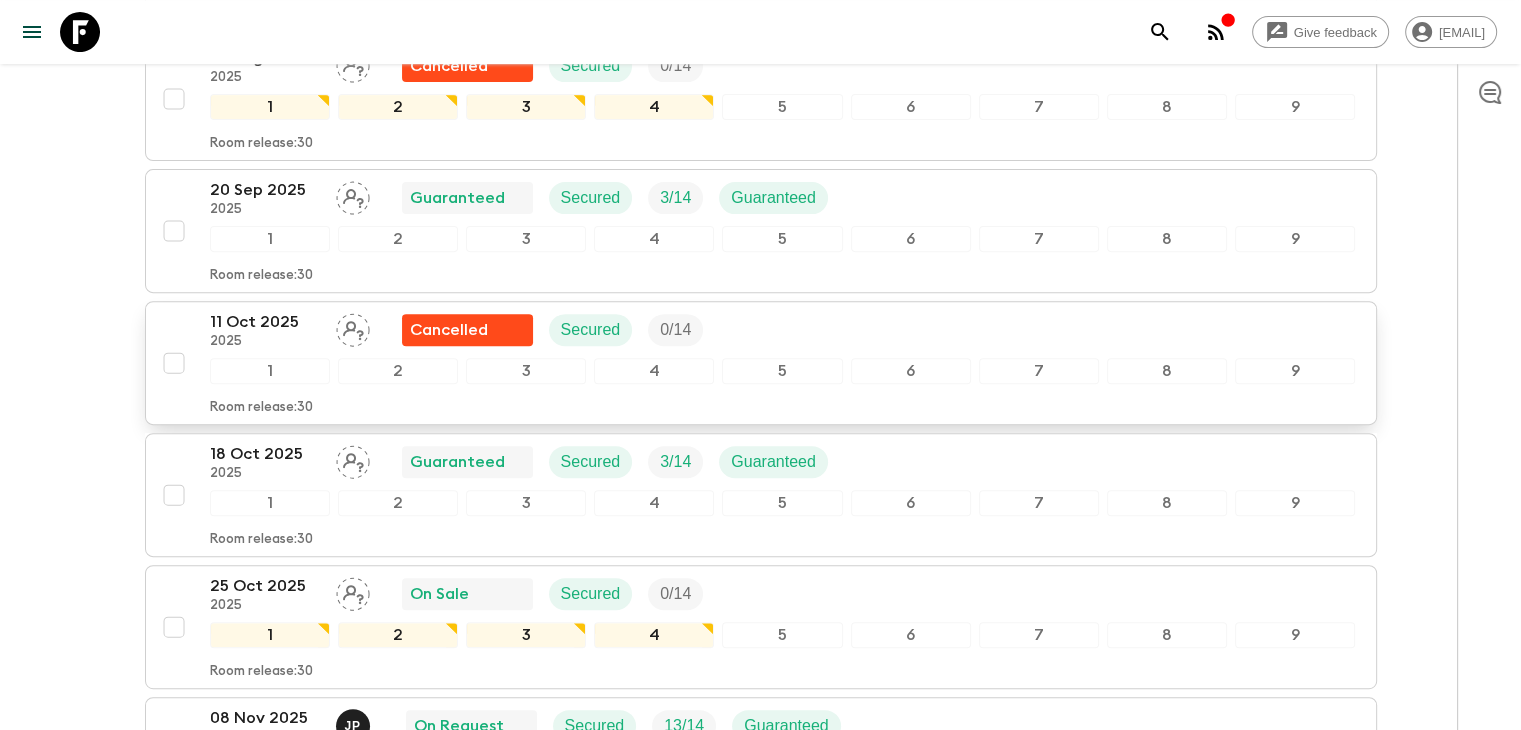 scroll, scrollTop: 764, scrollLeft: 0, axis: vertical 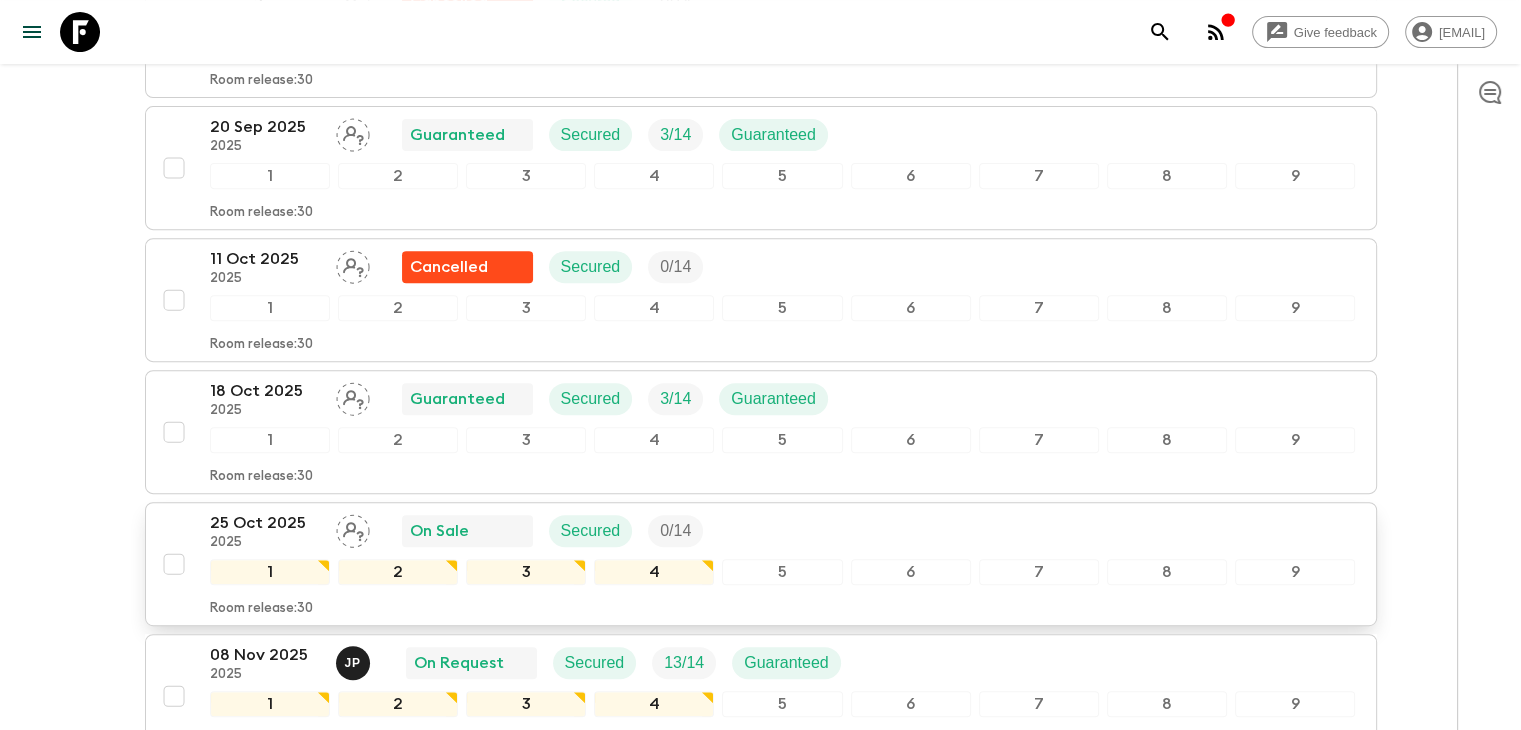 click on "25 Oct 2025" at bounding box center (265, 523) 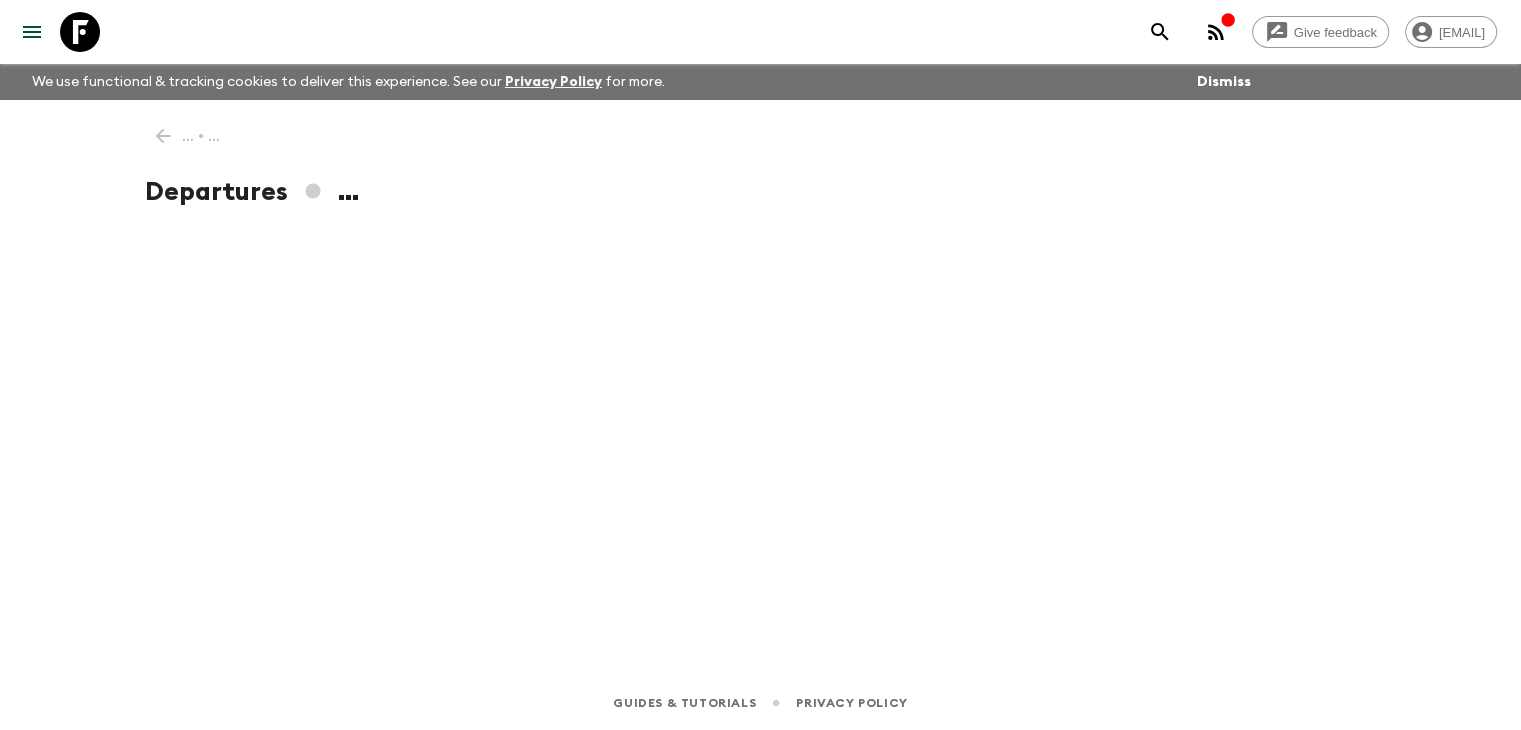 scroll, scrollTop: 0, scrollLeft: 0, axis: both 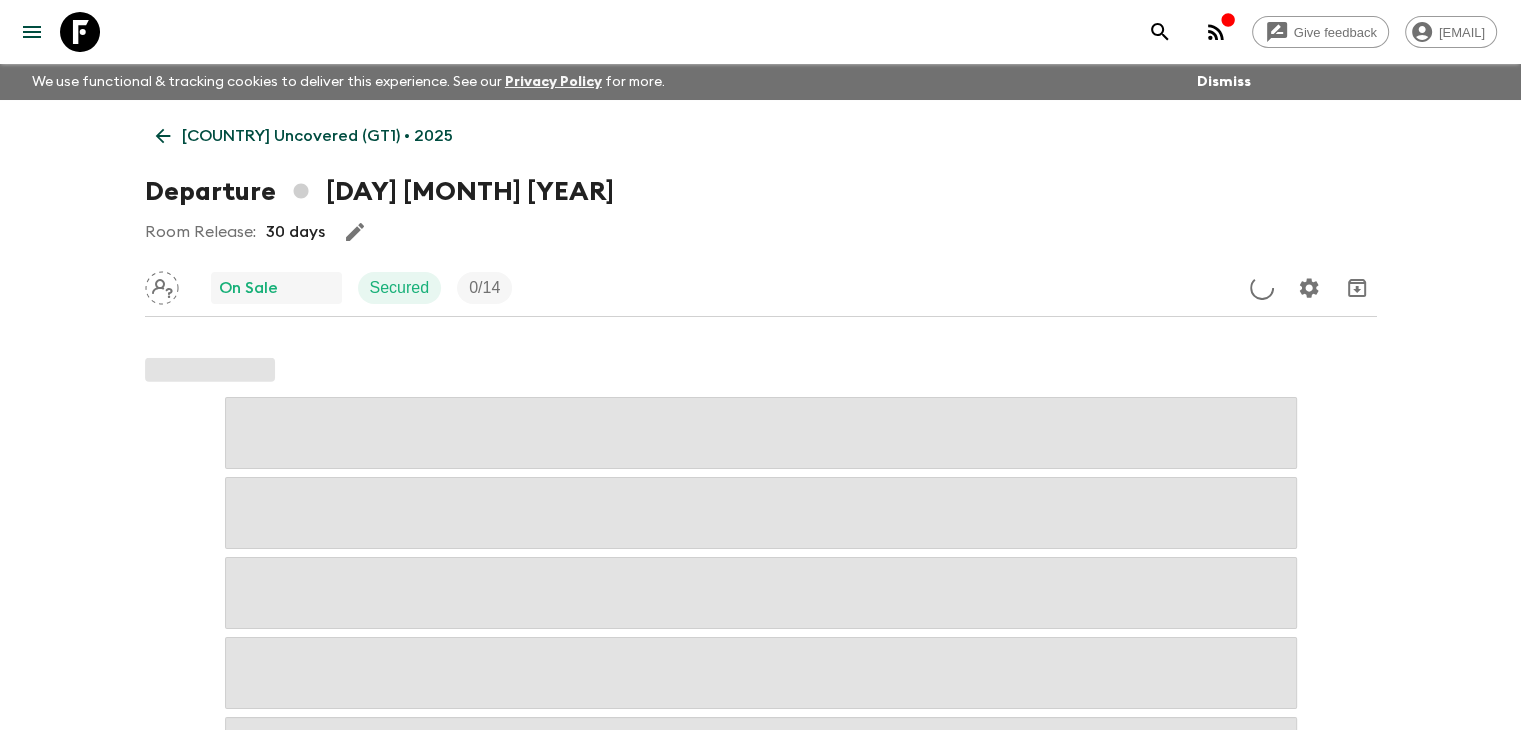 click on "[COUNTRY] Uncovered (GT1) • 2025" at bounding box center [317, 136] 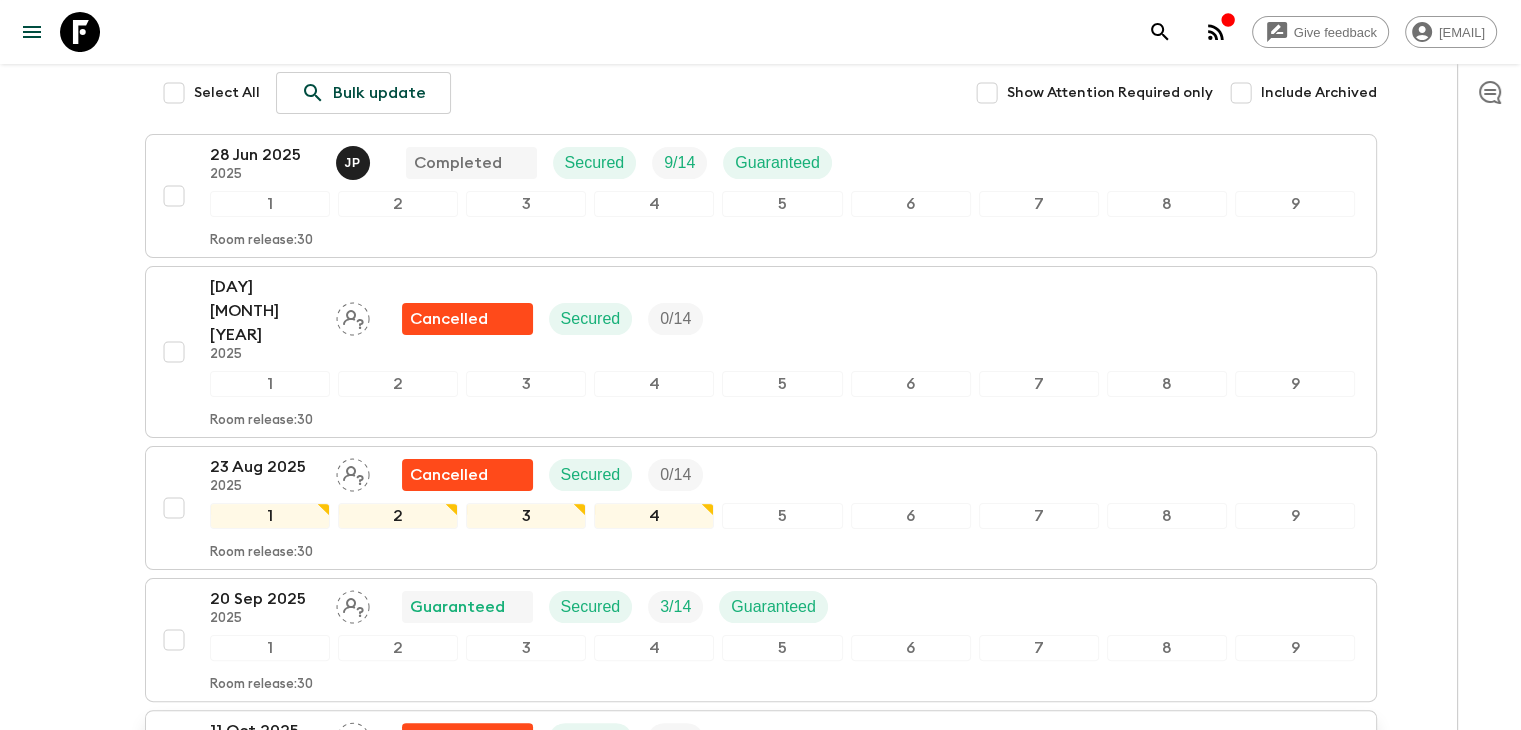 scroll, scrollTop: 0, scrollLeft: 0, axis: both 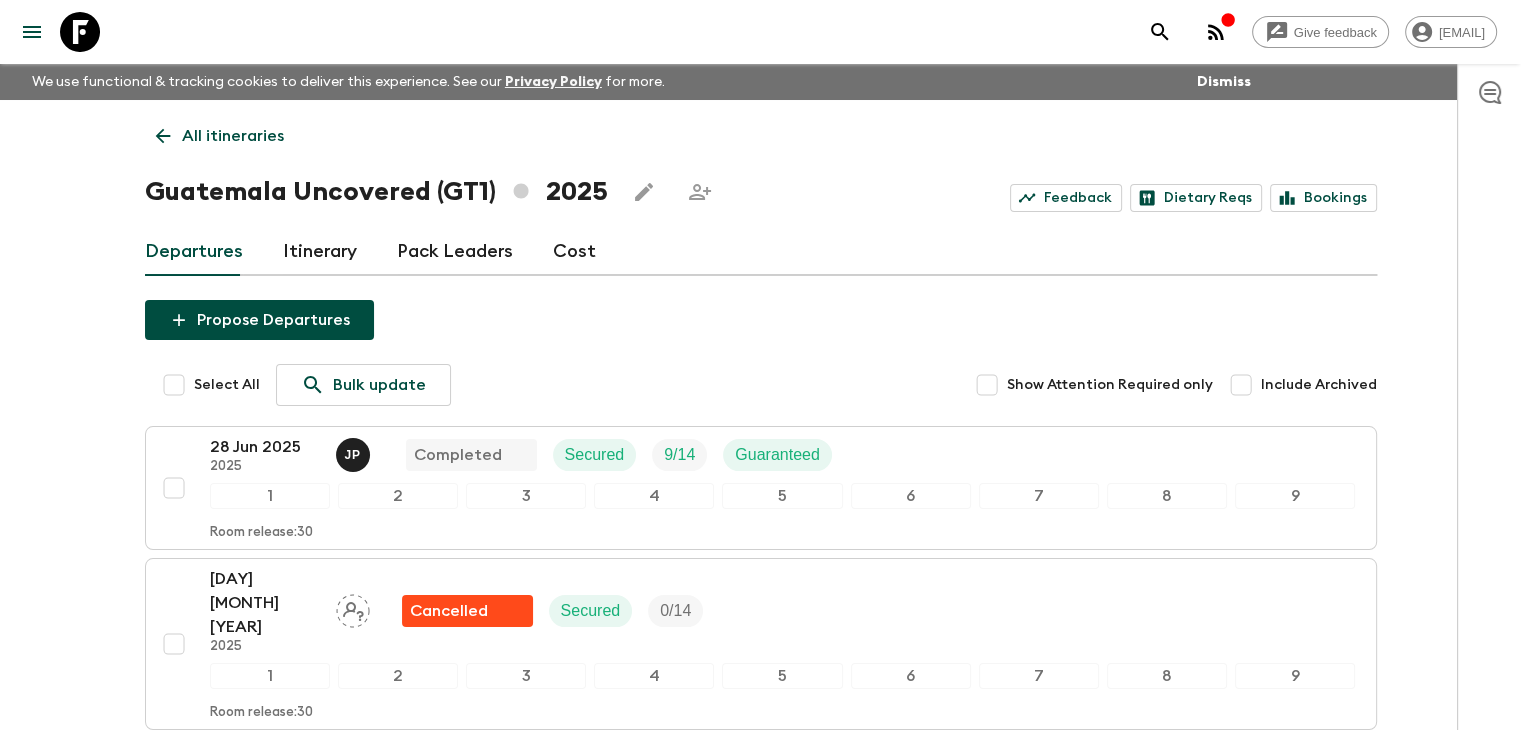 click 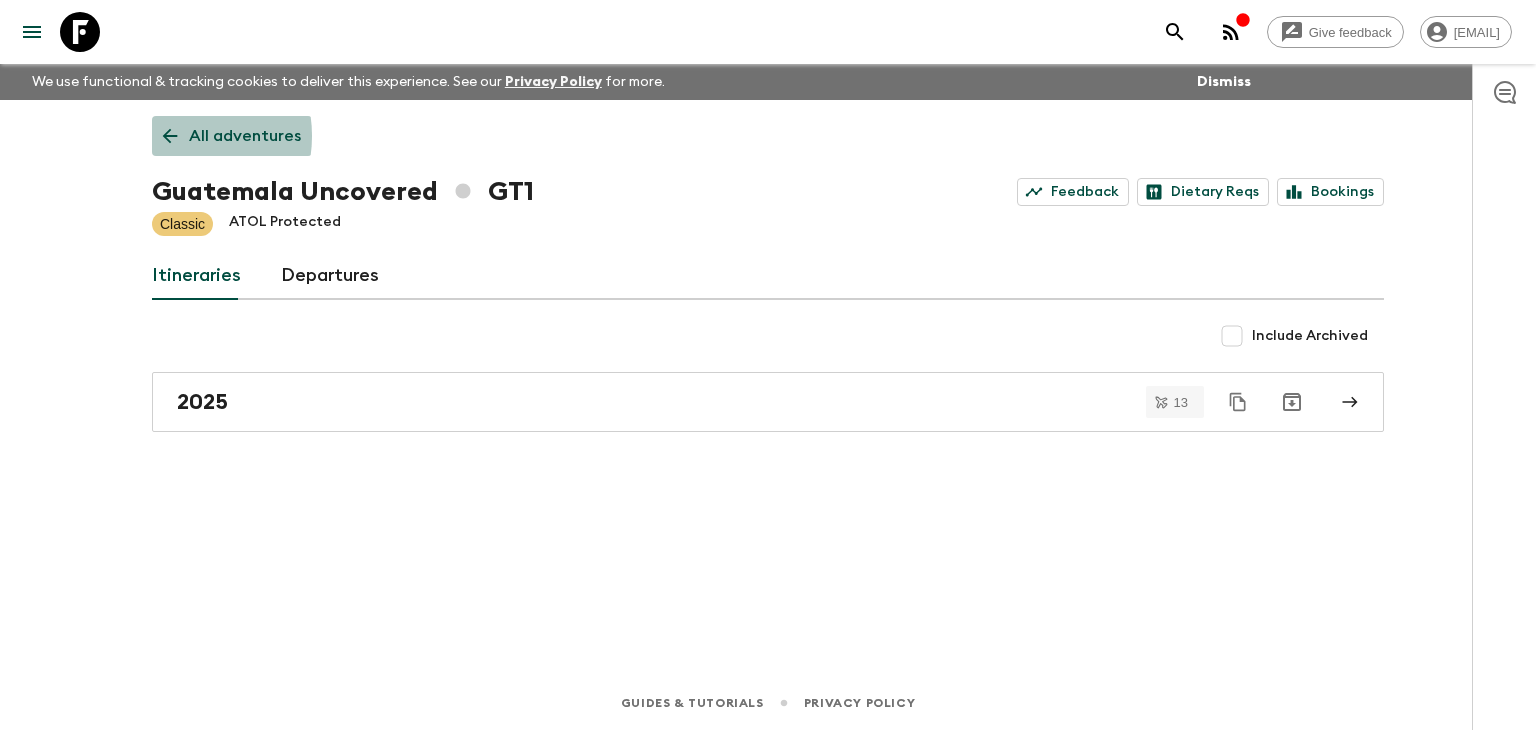 click 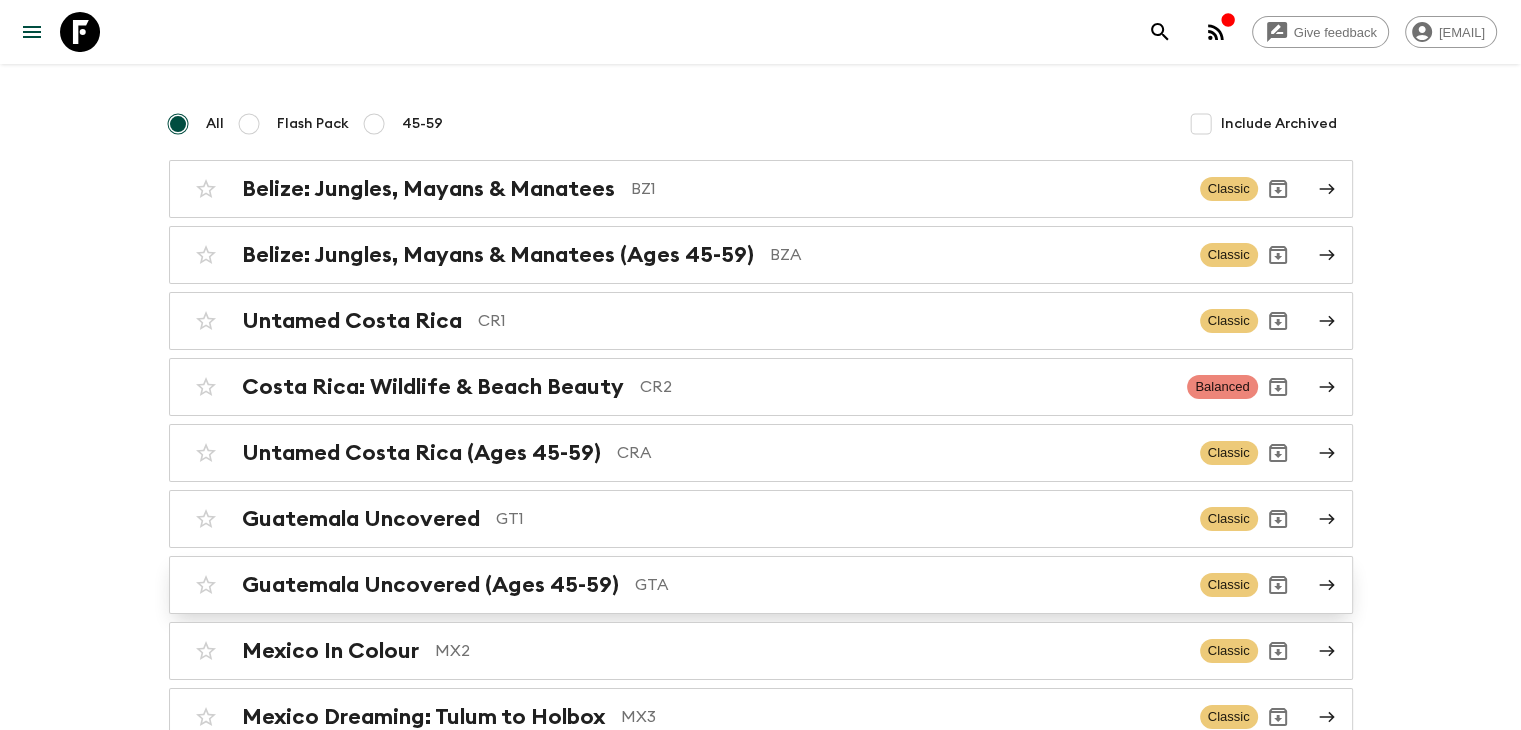 scroll, scrollTop: 256, scrollLeft: 0, axis: vertical 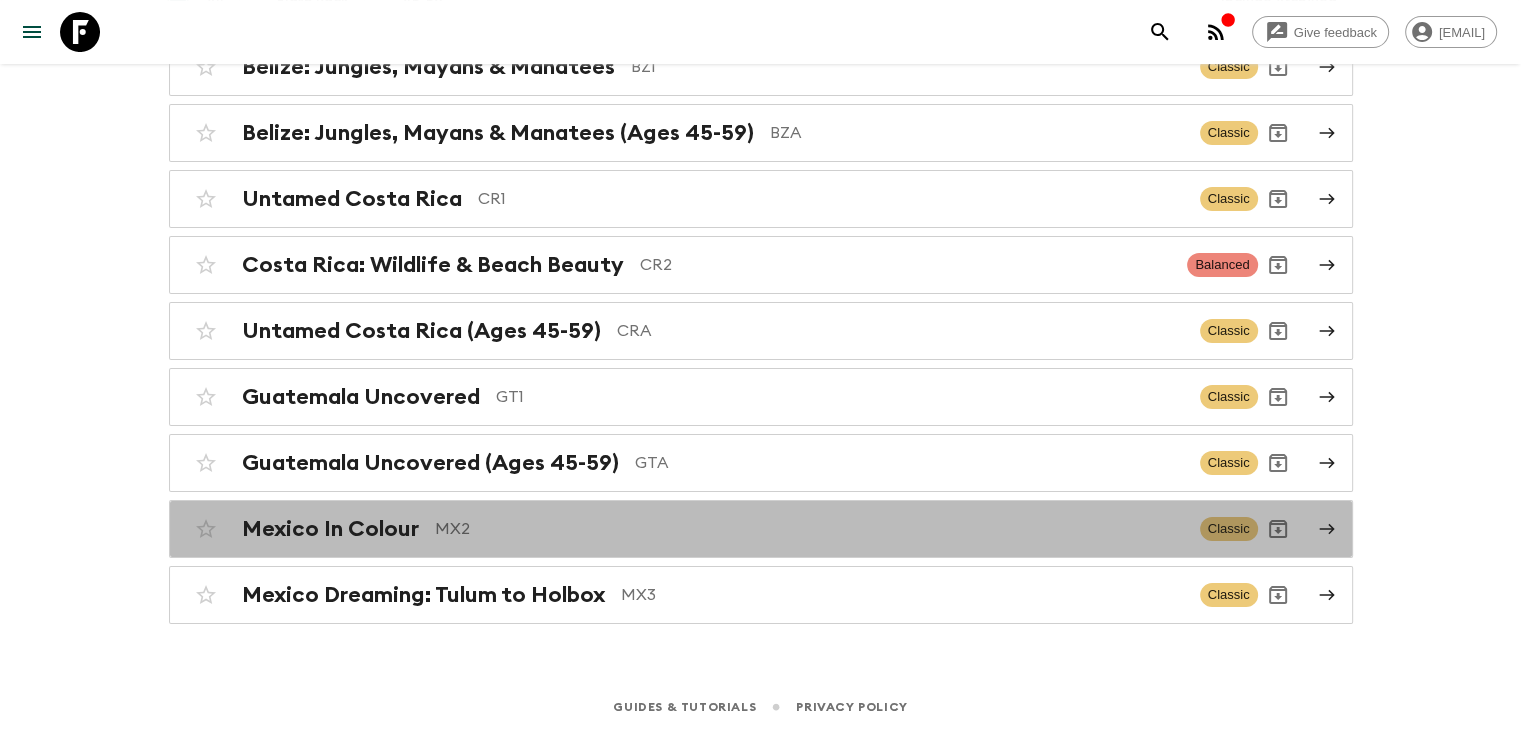 click on "MX2" at bounding box center (809, 529) 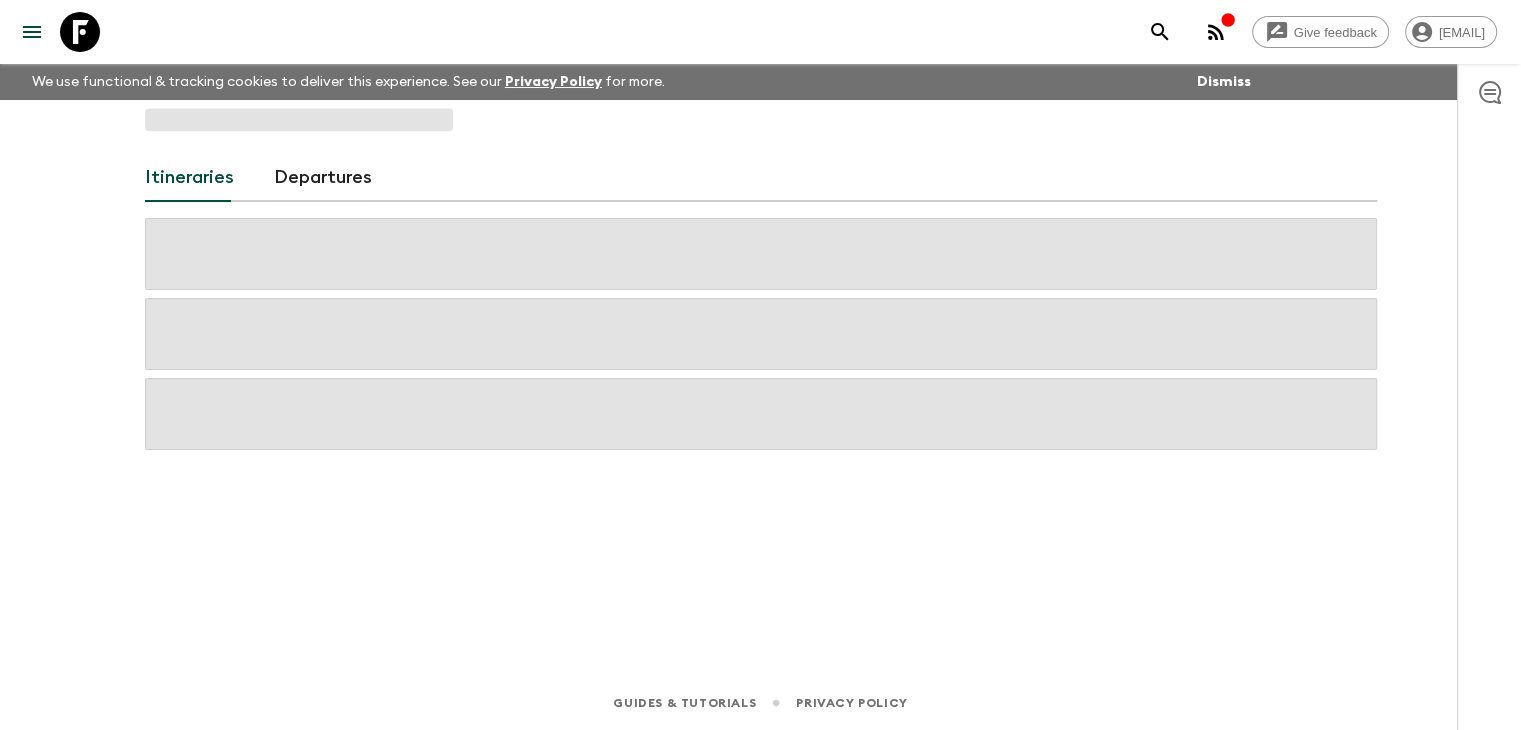 scroll, scrollTop: 0, scrollLeft: 0, axis: both 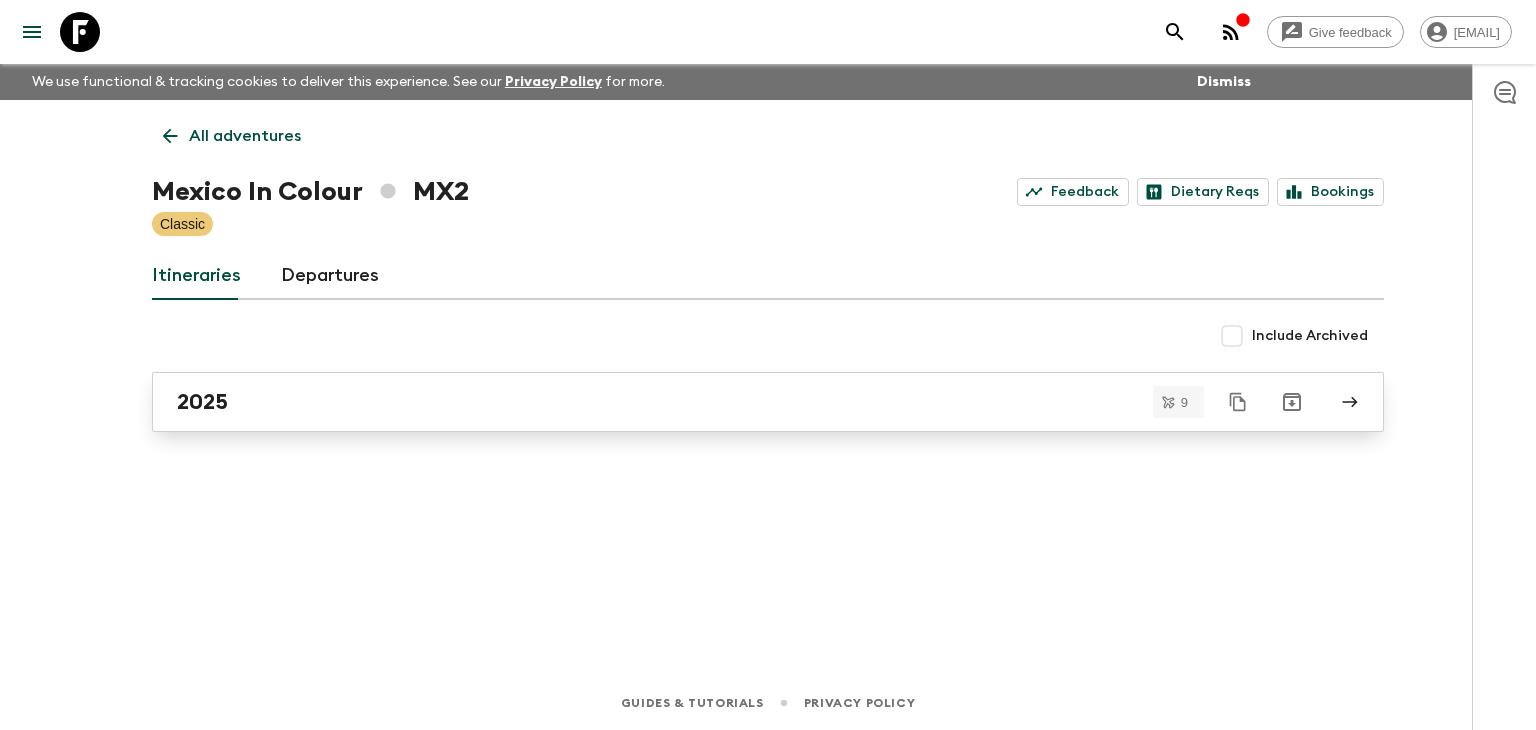 click on "2025" at bounding box center [749, 402] 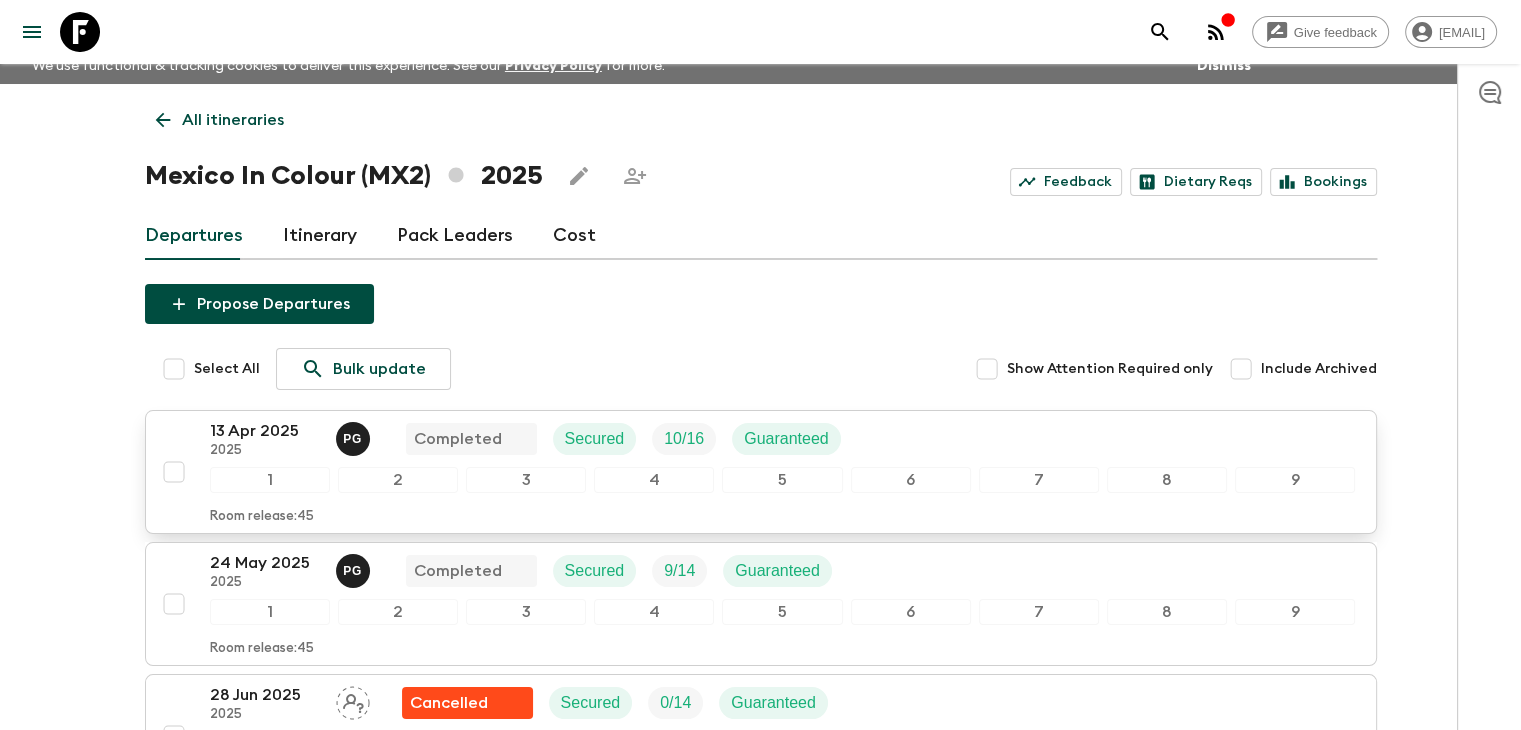 scroll, scrollTop: 0, scrollLeft: 0, axis: both 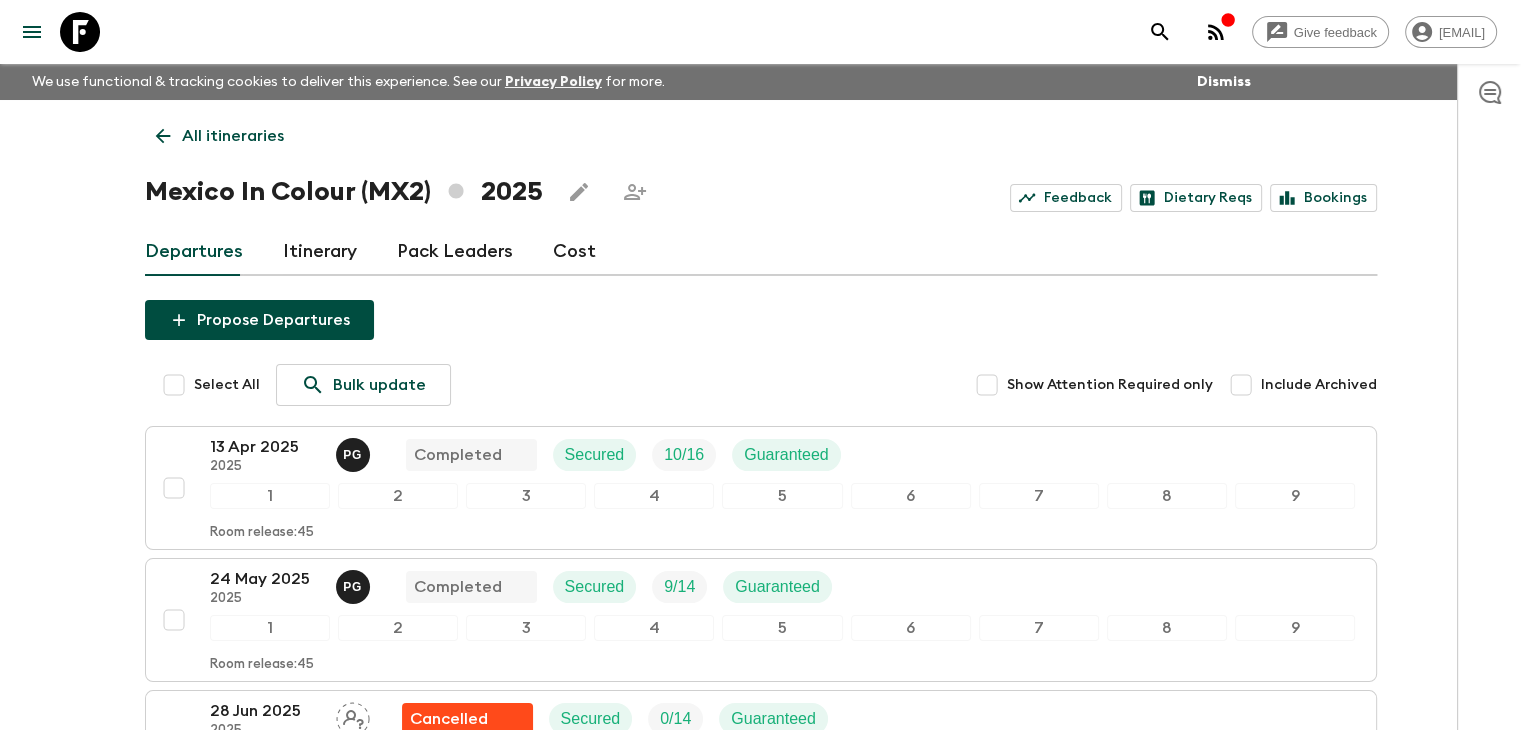 click on "All itineraries" at bounding box center [220, 136] 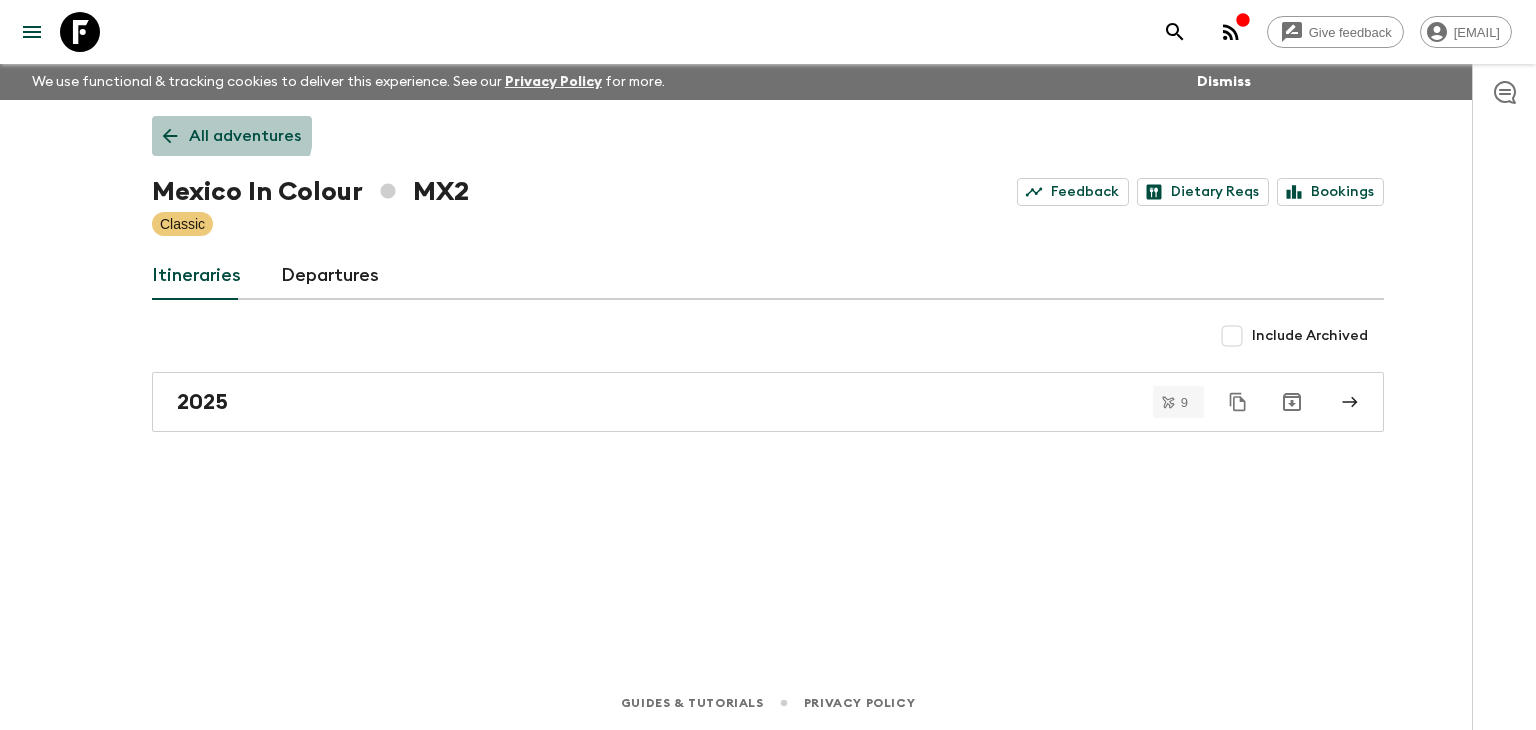 click on "All adventures" at bounding box center (232, 136) 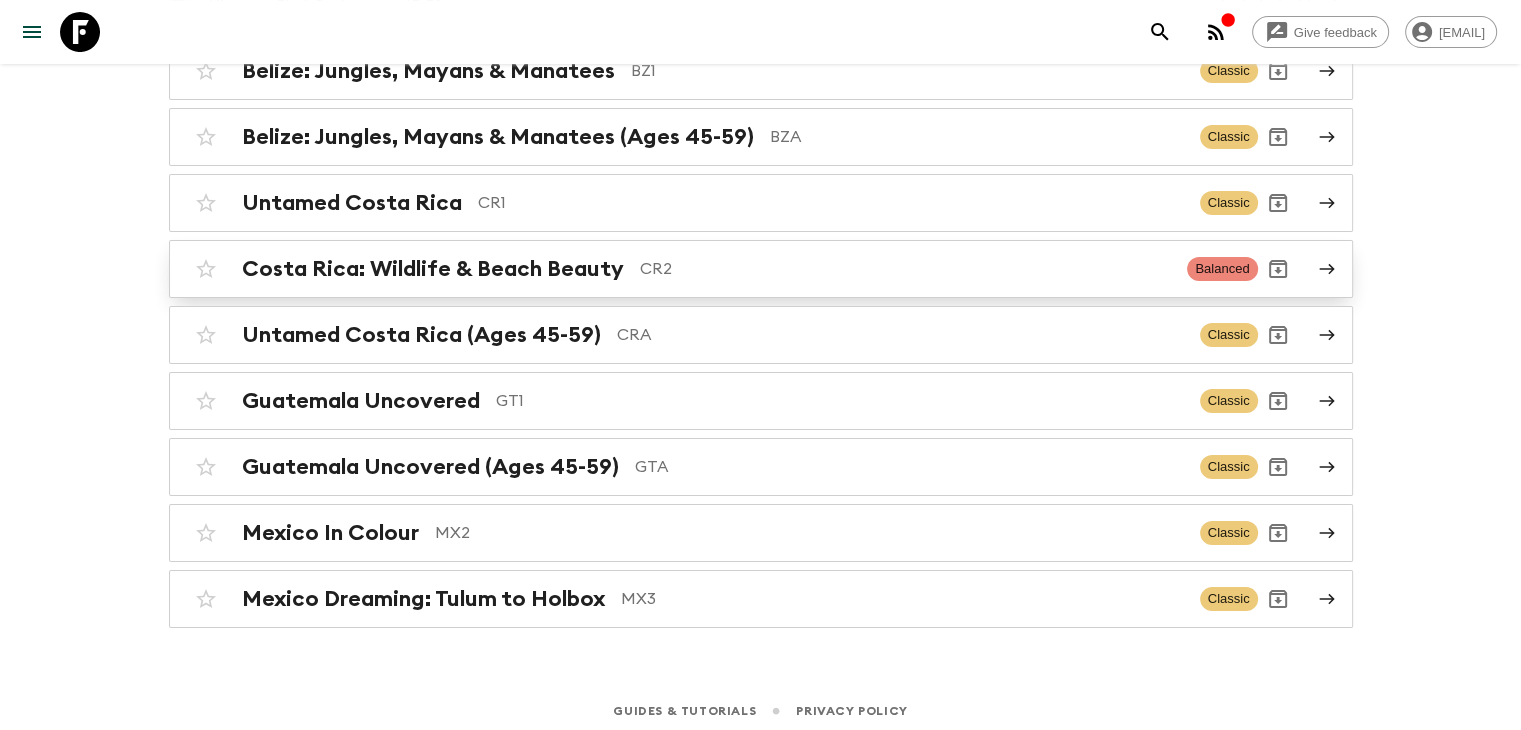 scroll, scrollTop: 256, scrollLeft: 0, axis: vertical 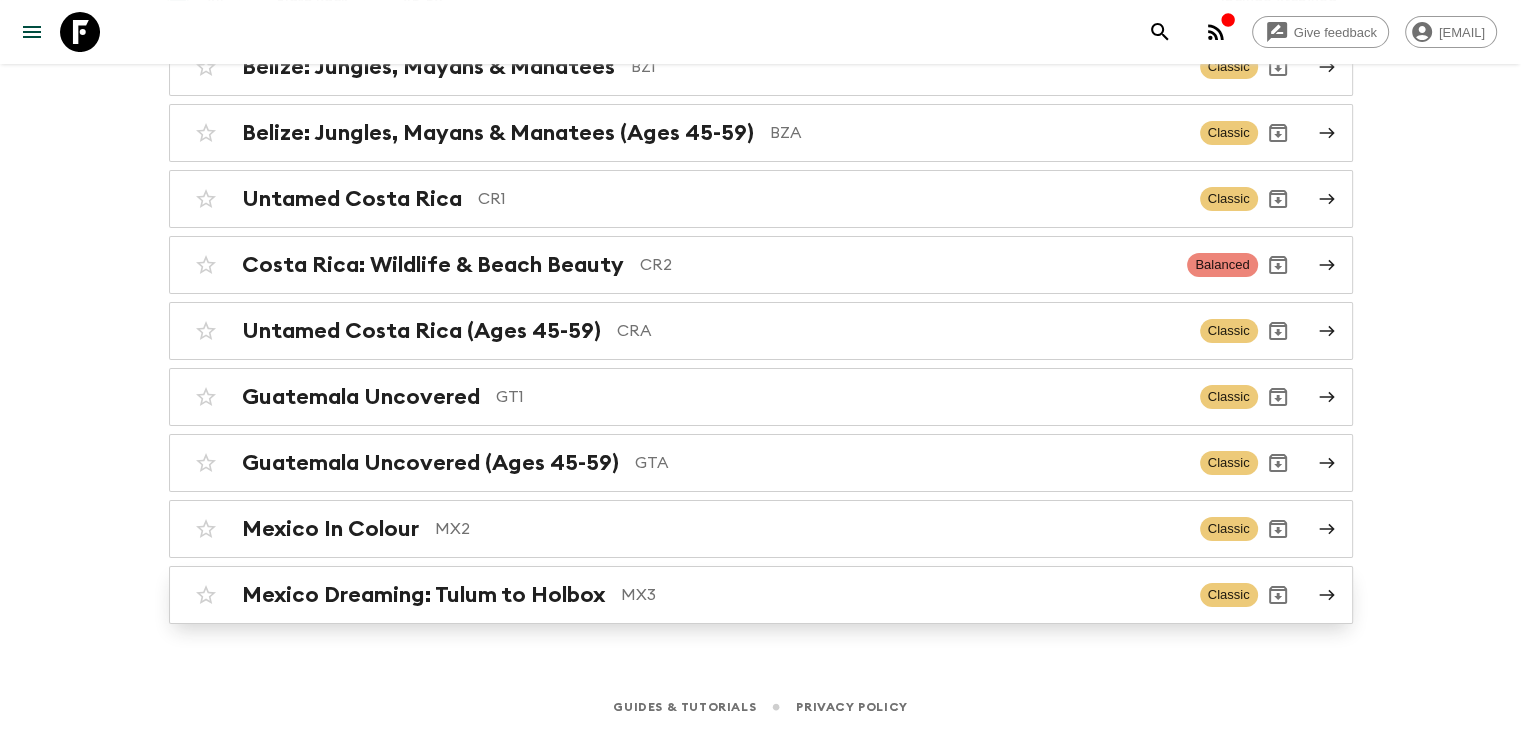 click on "Mexico Dreaming: Tulum to Holbox" at bounding box center [423, 595] 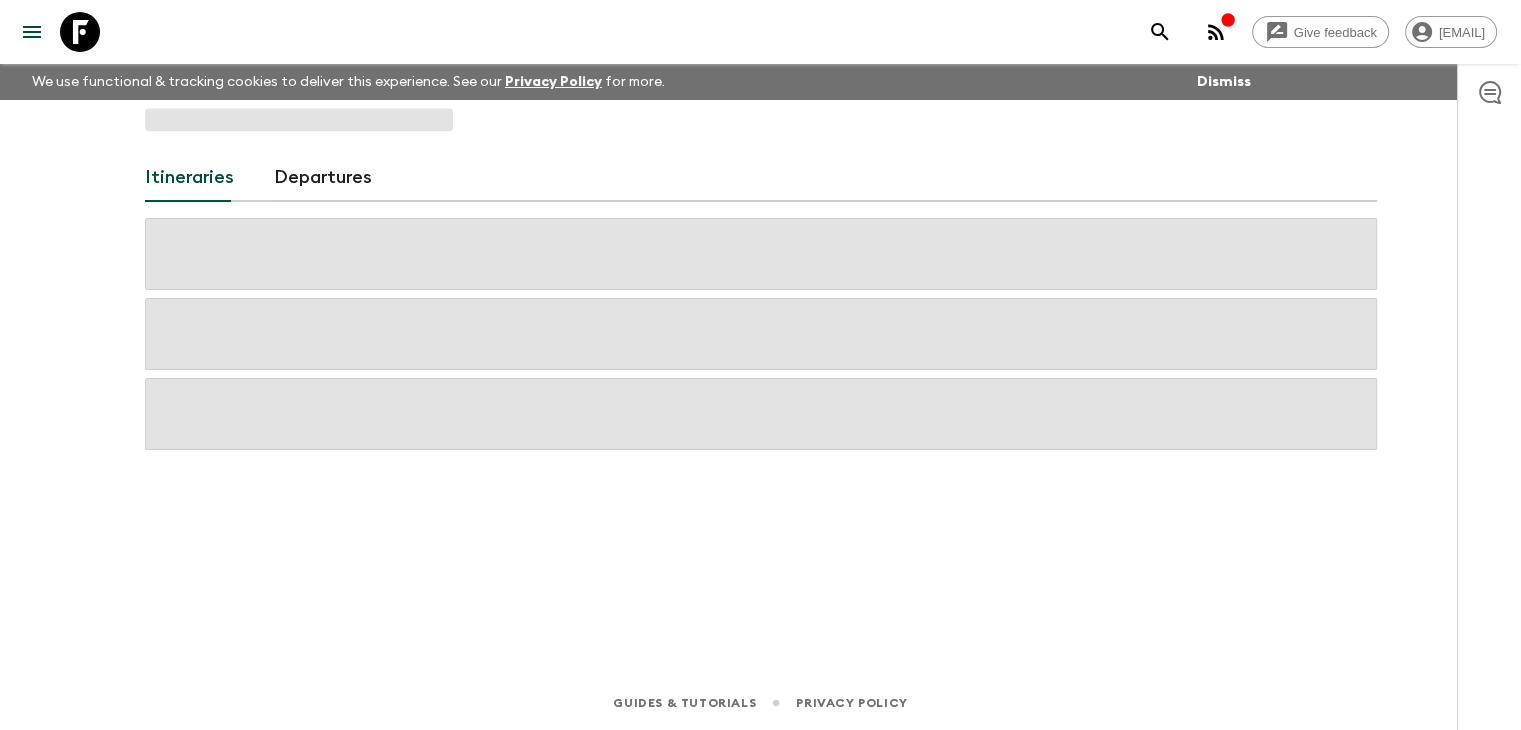 scroll, scrollTop: 0, scrollLeft: 0, axis: both 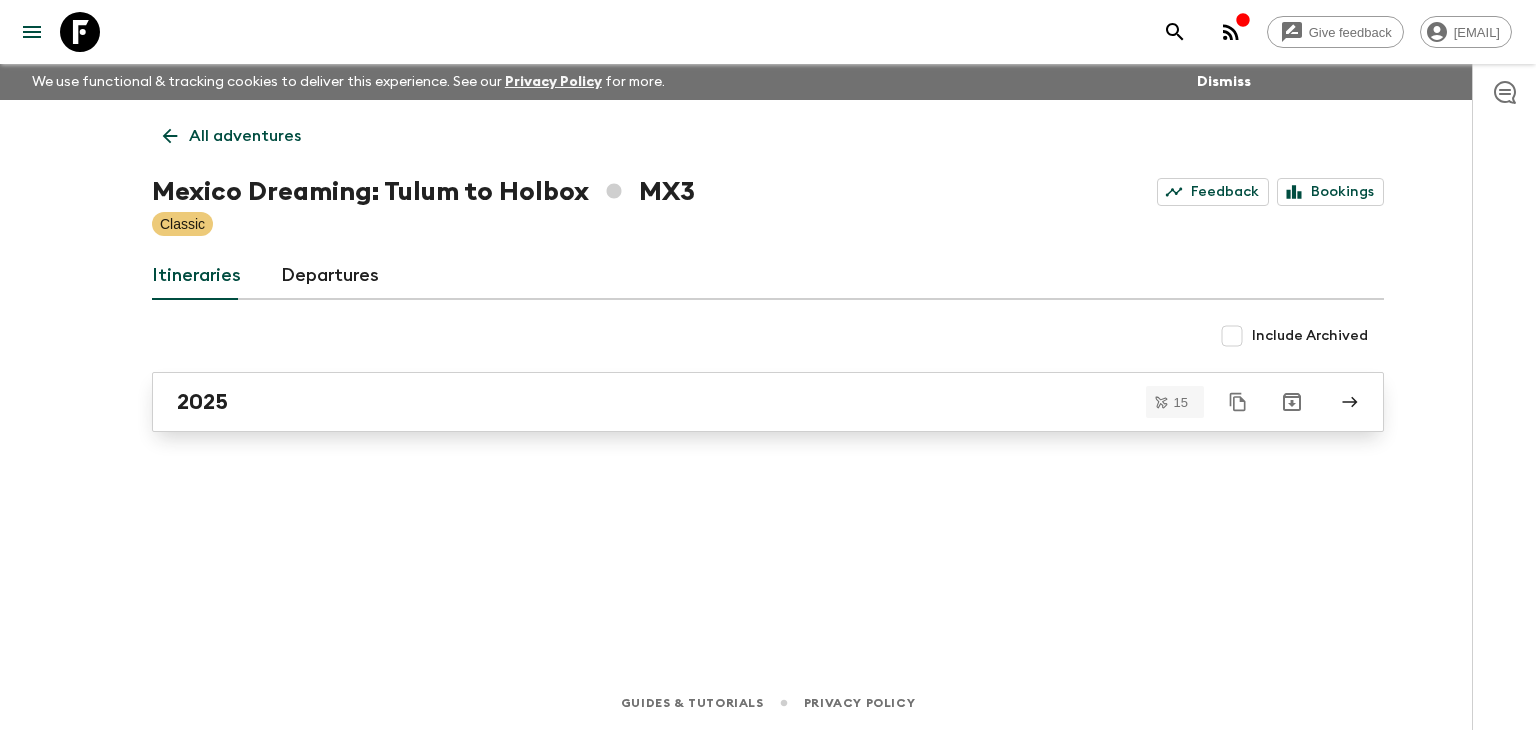 click on "2025" at bounding box center (749, 402) 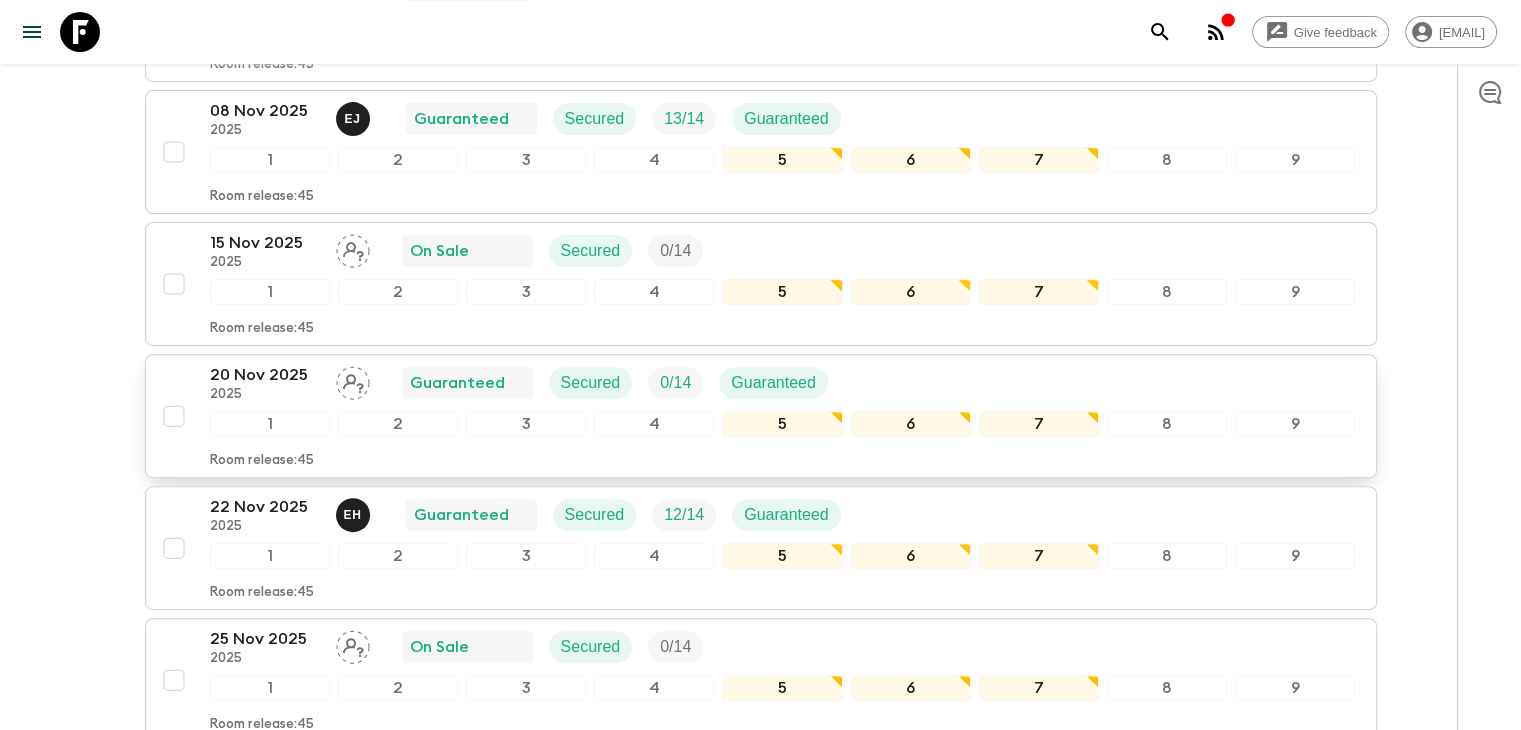 scroll, scrollTop: 700, scrollLeft: 0, axis: vertical 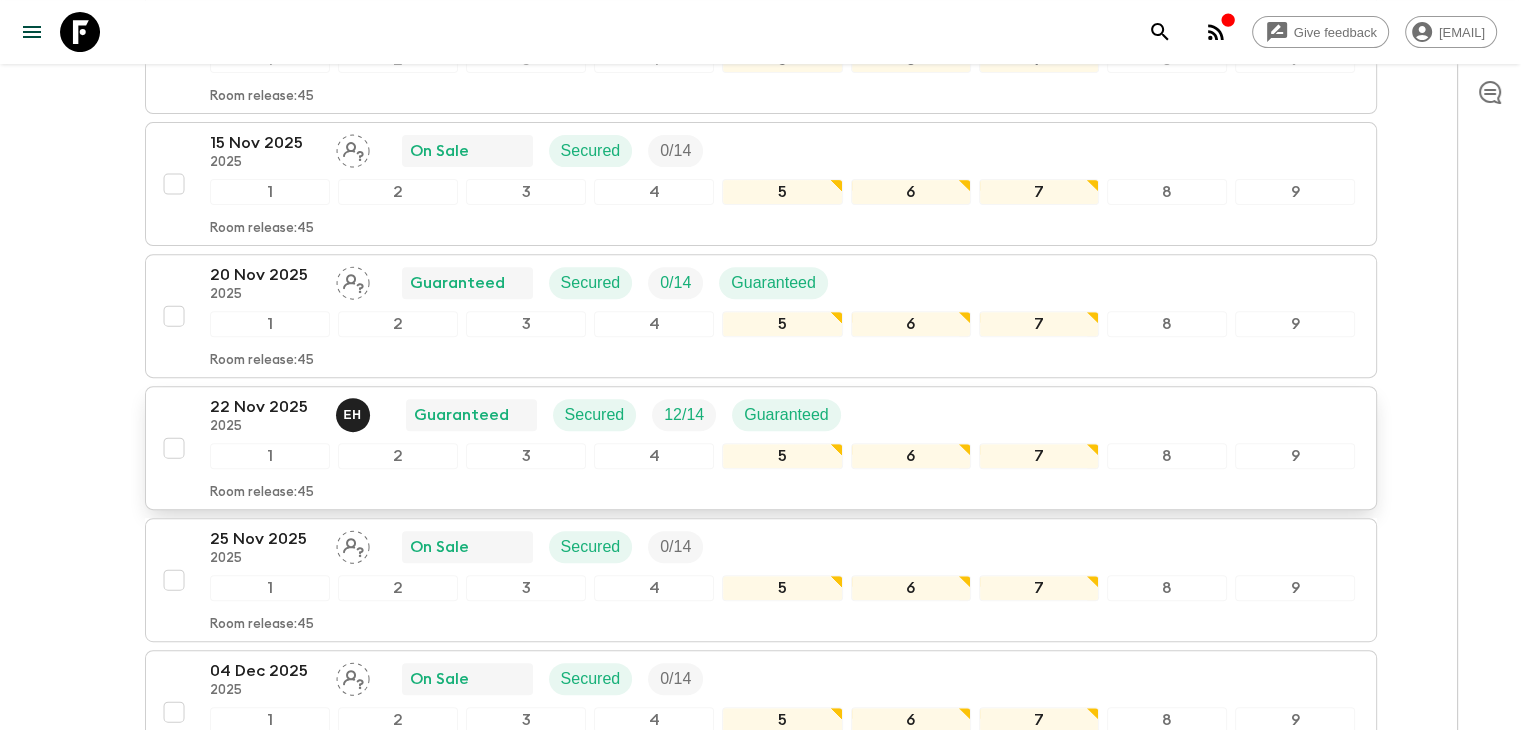 click on "E H" at bounding box center (353, 415) 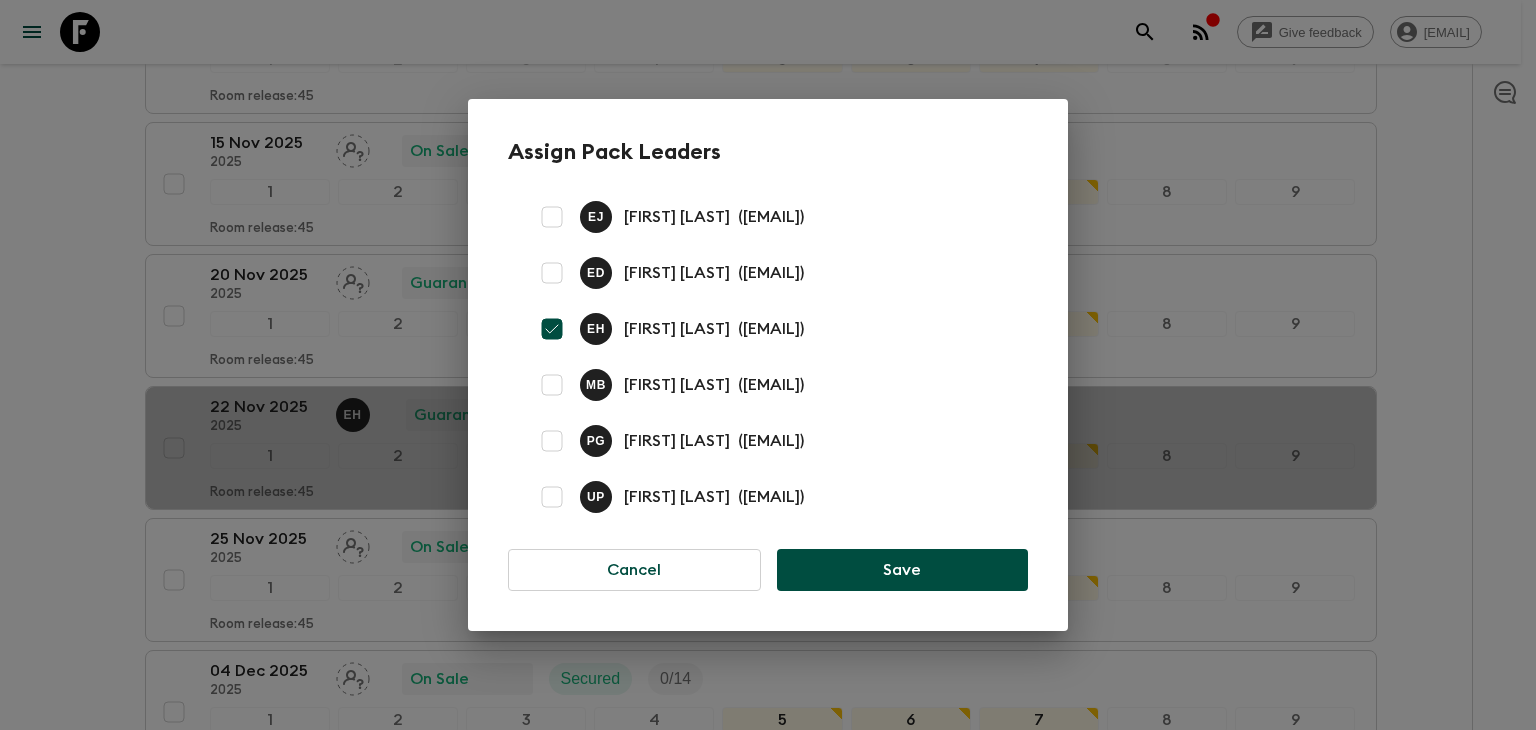 click on "Assign Pack Leaders E J Erhard Jr Vande Wyngaert de la Torre ( [EMAIL] ) E D Ernesto Deciga Alcàntara ( [EMAIL] ) E H Euridice Hernandez ( [EMAIL] ) M B Mariana Becerra ( [EMAIL] ) P G Patricia Gutierrez ( [EMAIL] ) U P Ulises Pineda ( [EMAIL] ) Cancel Save" at bounding box center [768, 365] 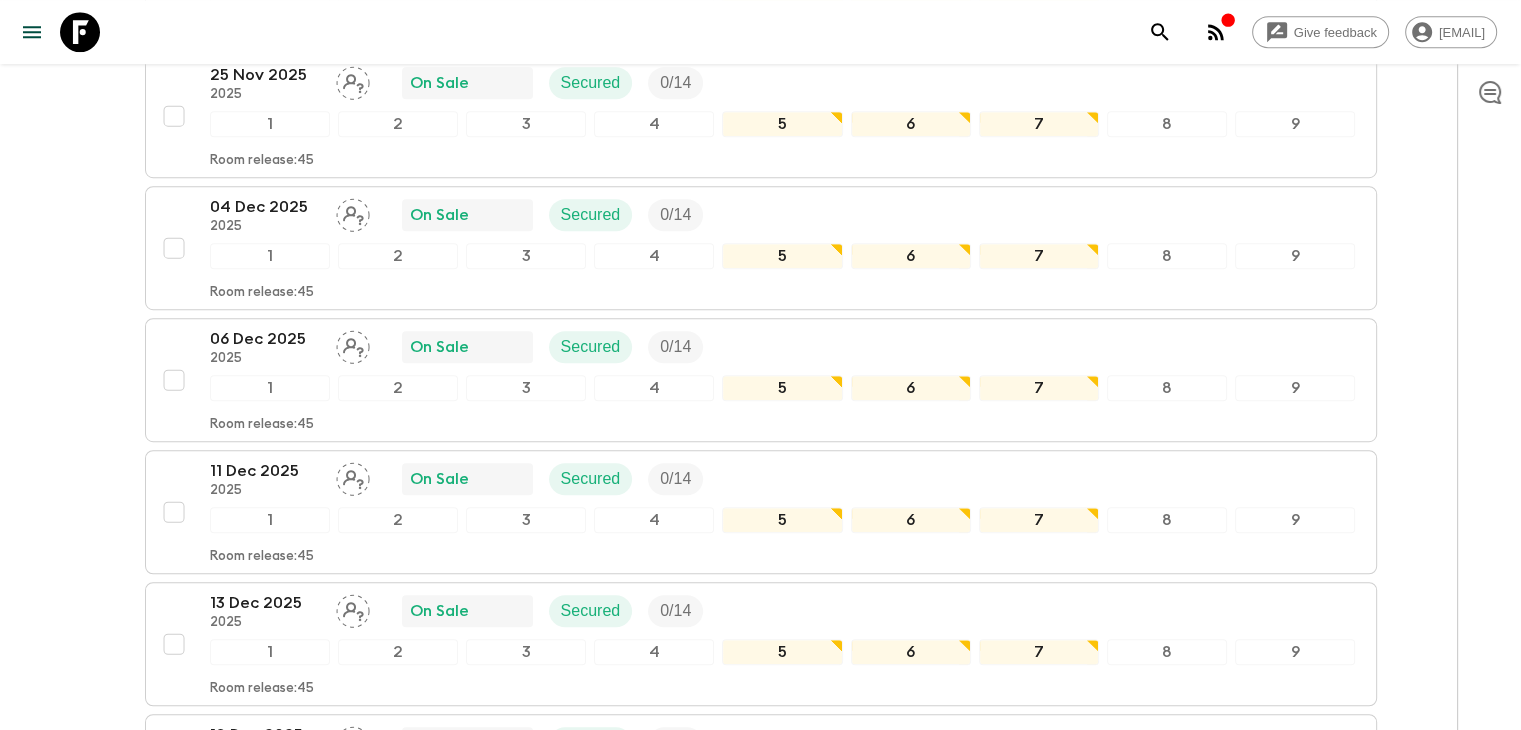 scroll, scrollTop: 1200, scrollLeft: 0, axis: vertical 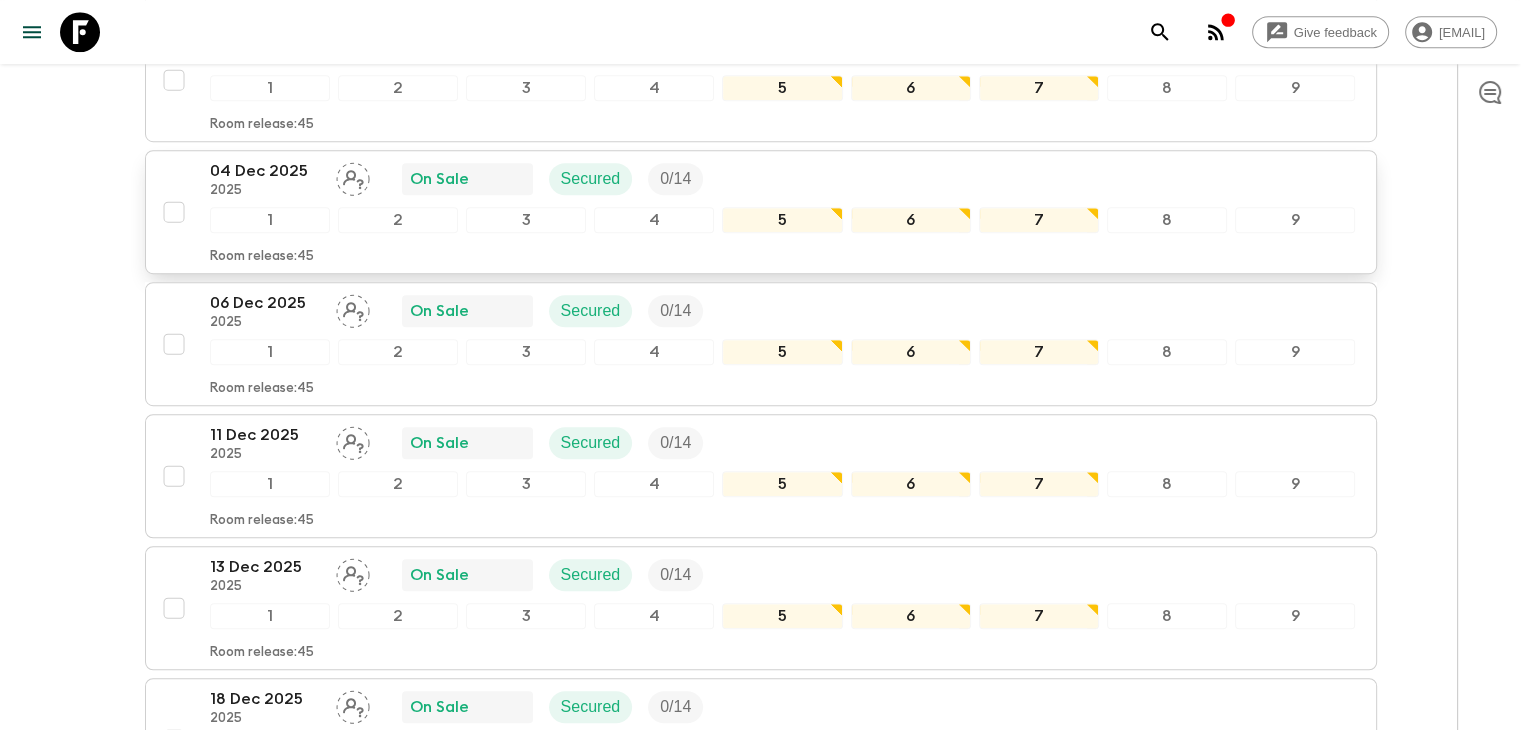 click on "04 Dec 2025 2025 On Sale Secured 0 / 14 1 2 3 4 5 6 7 8 9 Room release: 45" at bounding box center (761, 212) 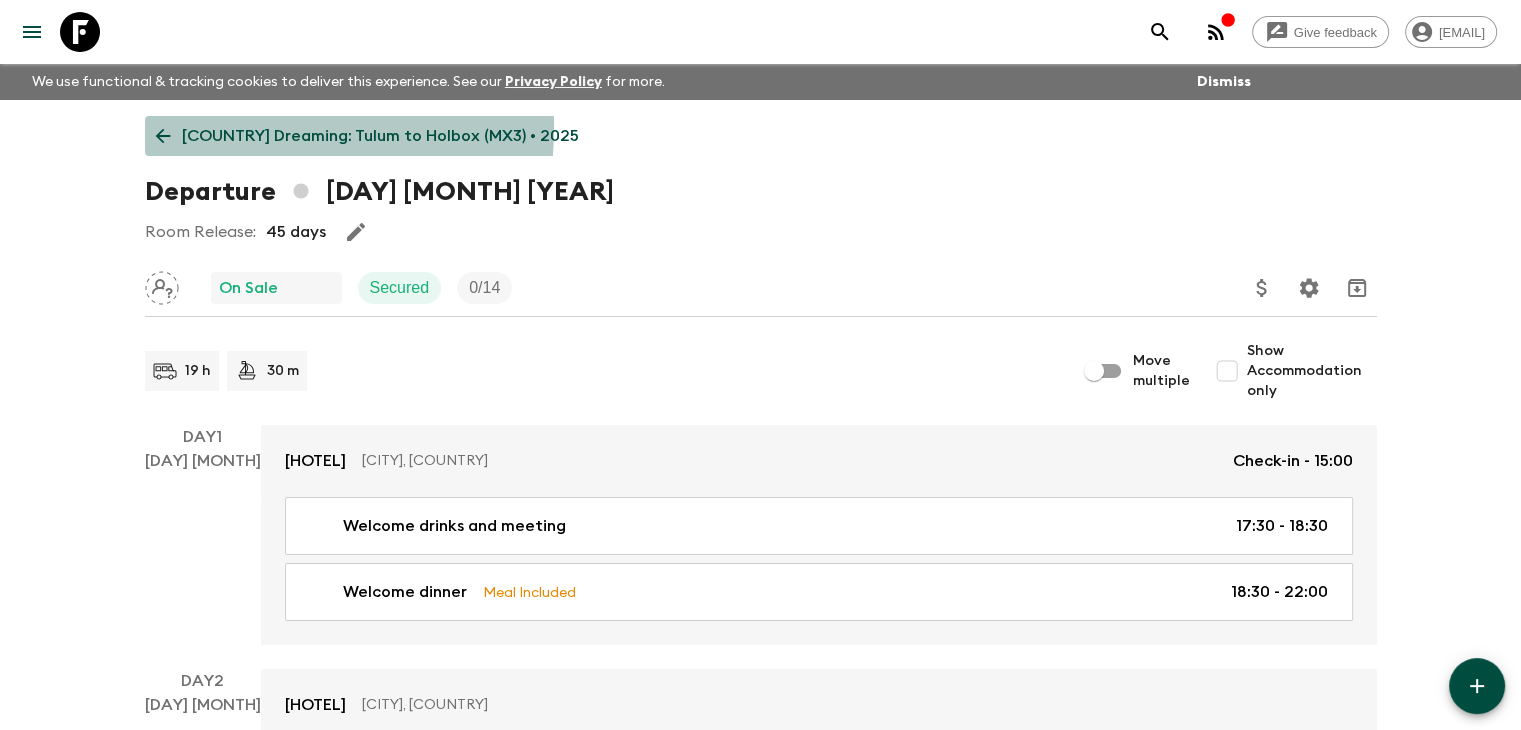 click 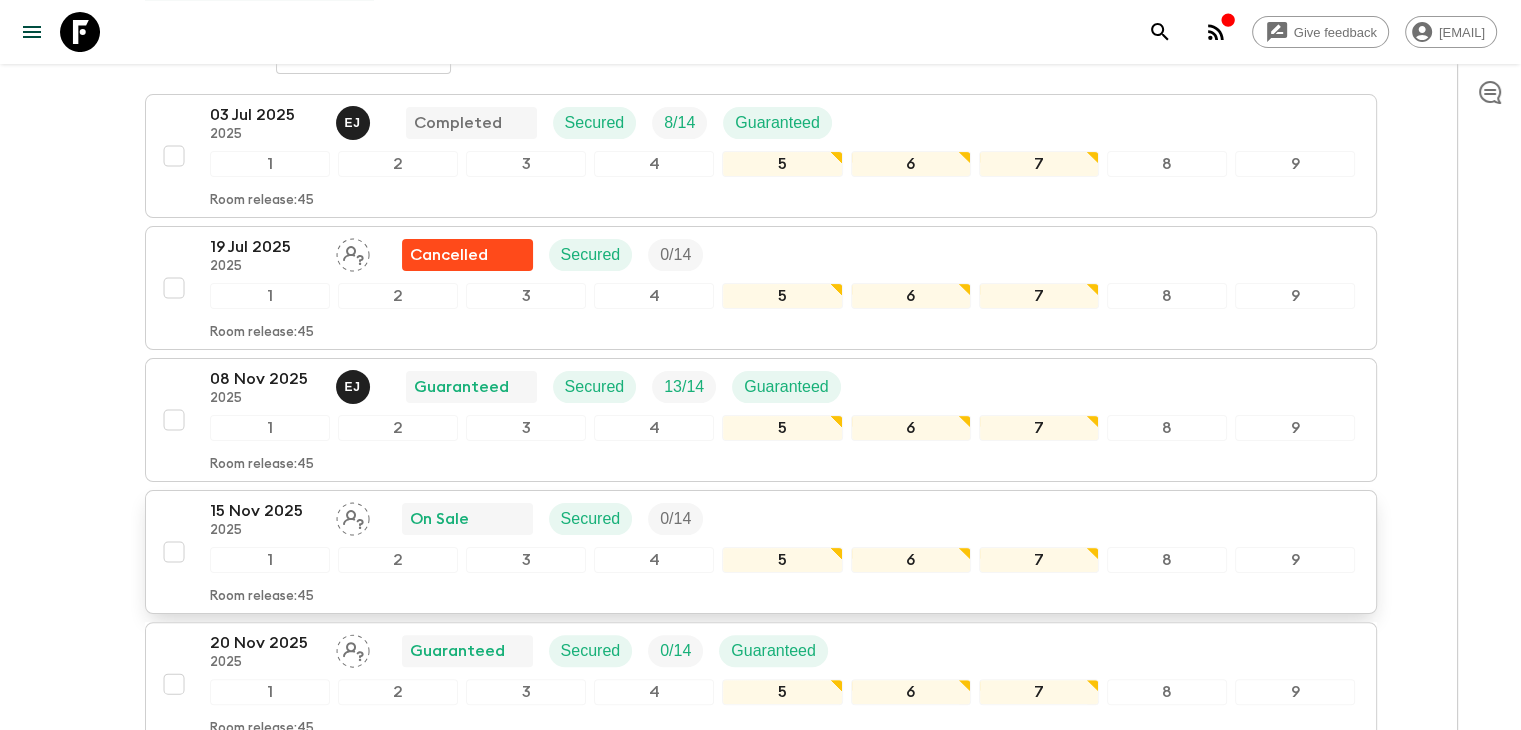 scroll, scrollTop: 0, scrollLeft: 0, axis: both 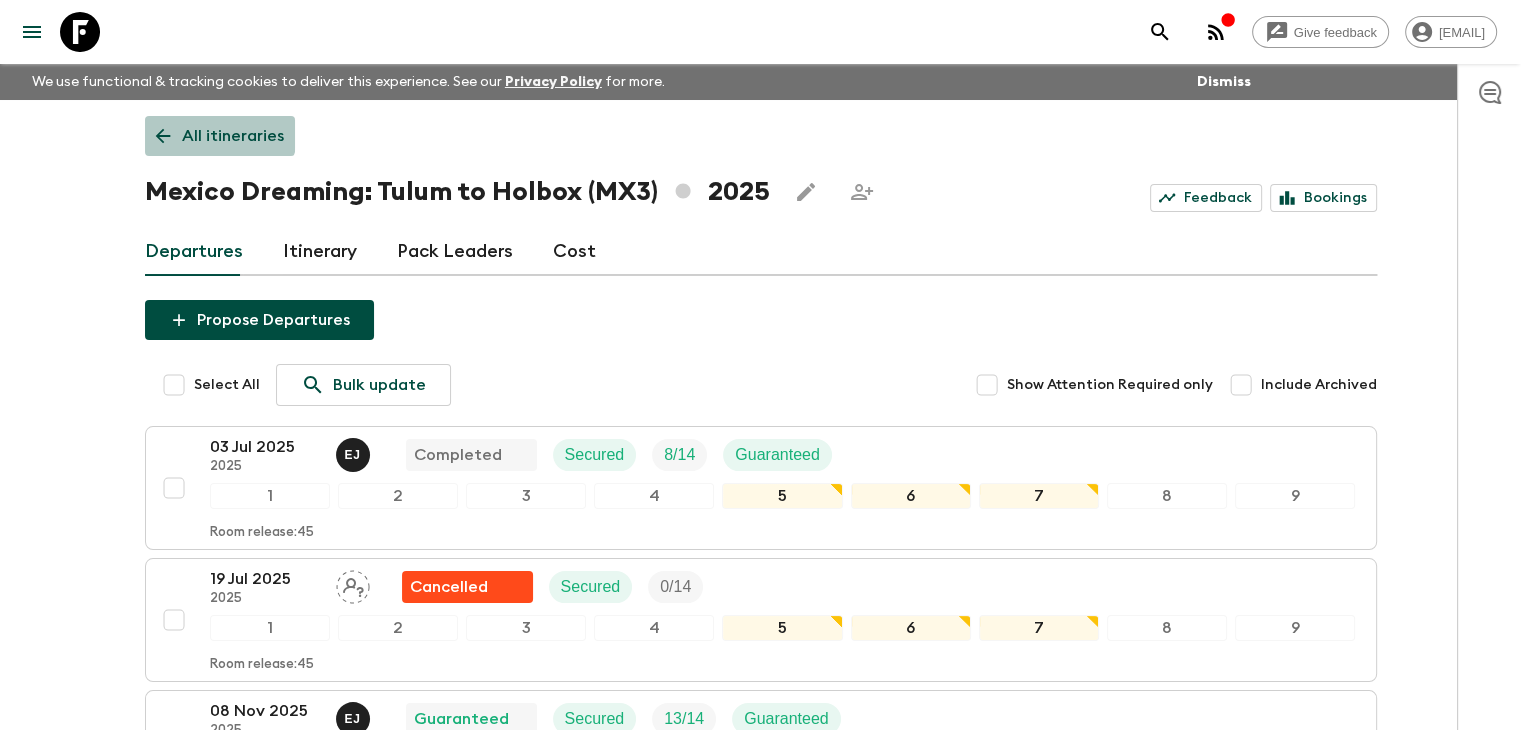 click on "All itineraries" at bounding box center (220, 136) 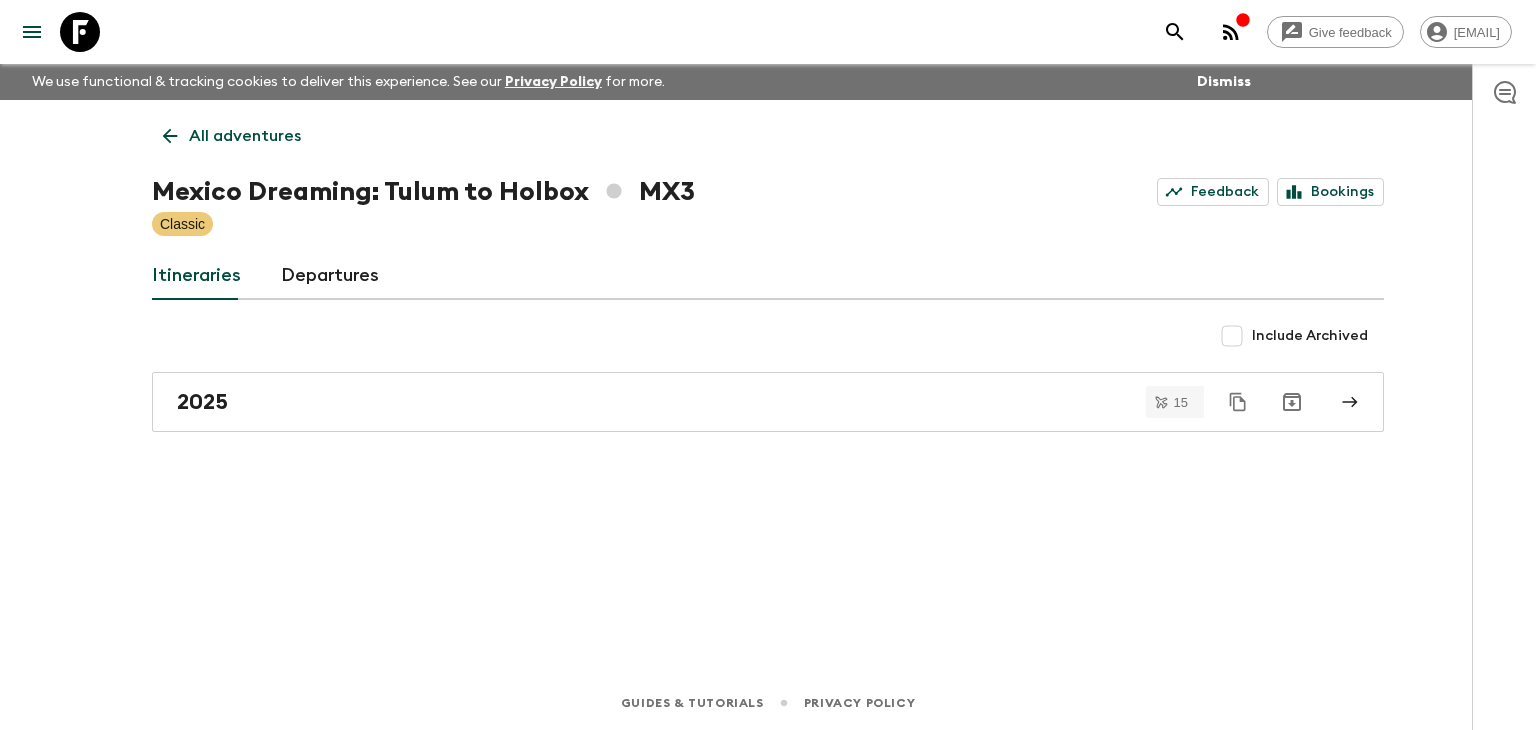 click on "All adventures" at bounding box center (232, 136) 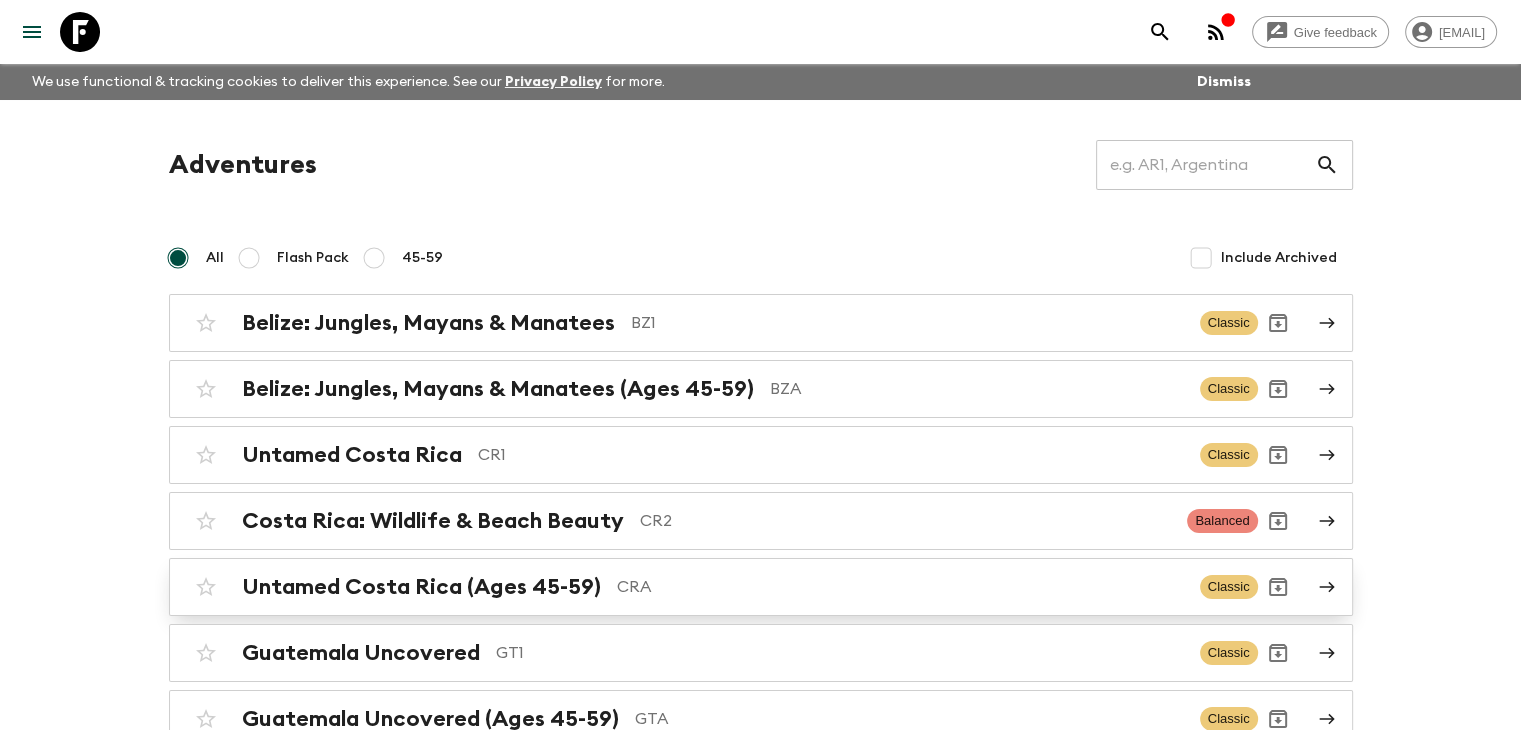click on "Untamed Costa Rica (Ages 45-59) CRA" at bounding box center (713, 587) 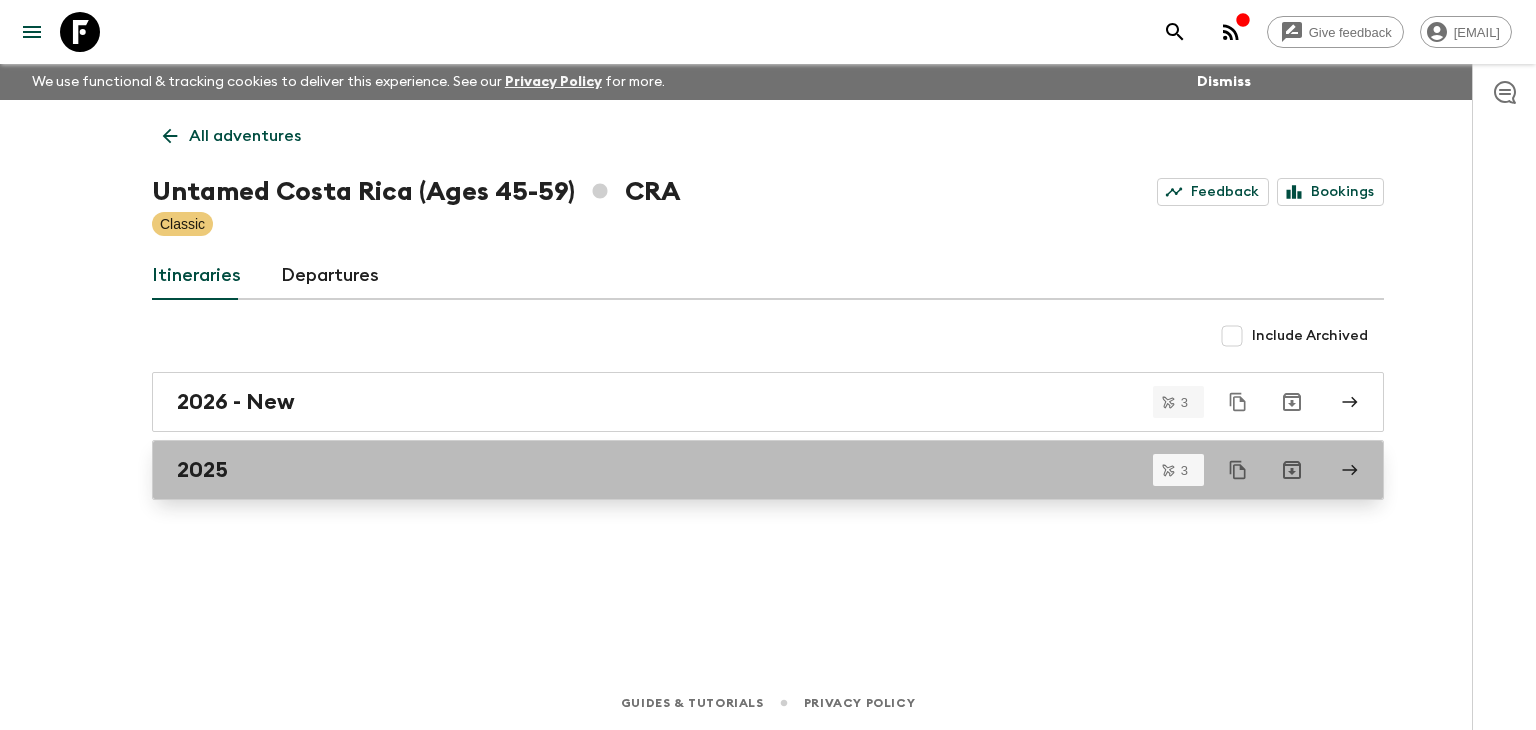click on "2025" at bounding box center (749, 470) 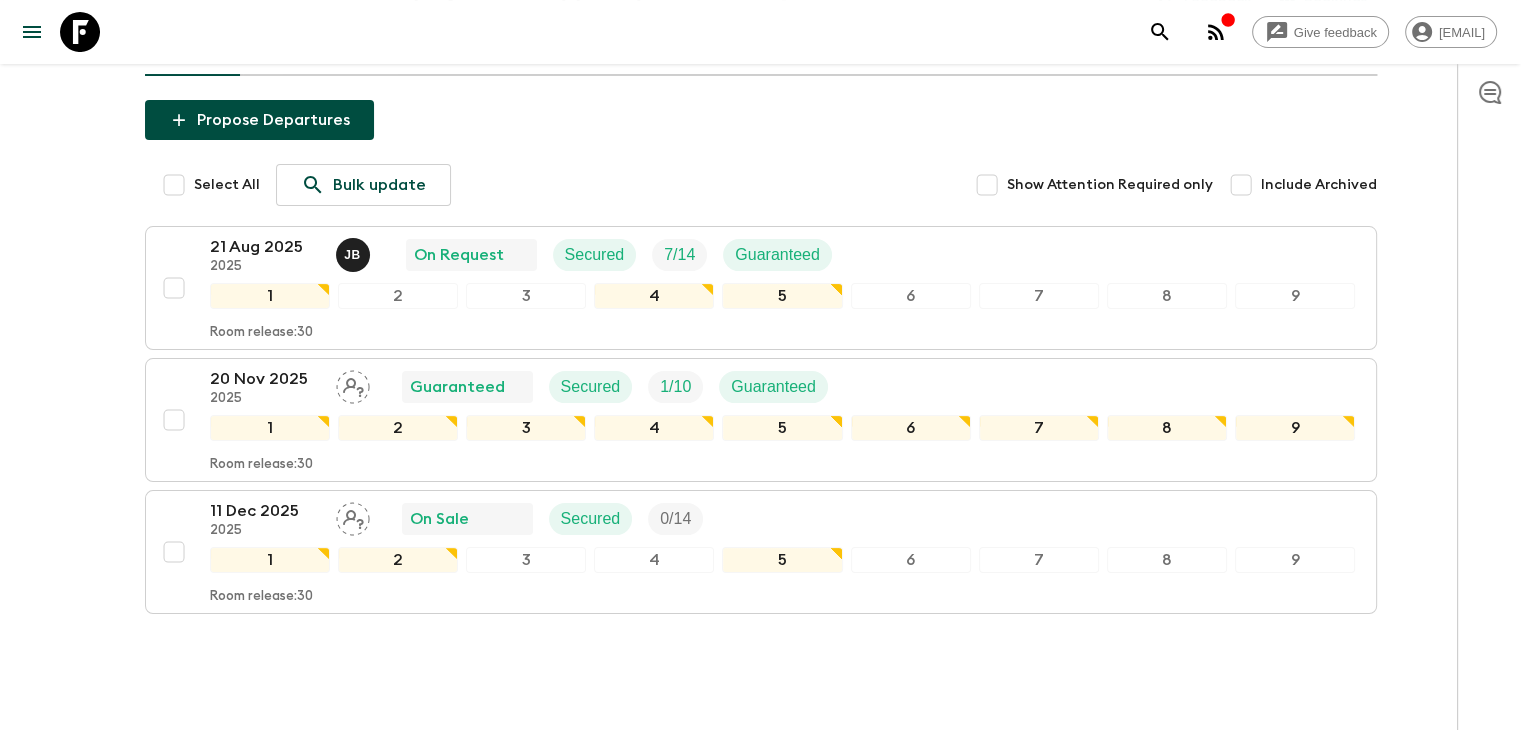 scroll, scrollTop: 0, scrollLeft: 0, axis: both 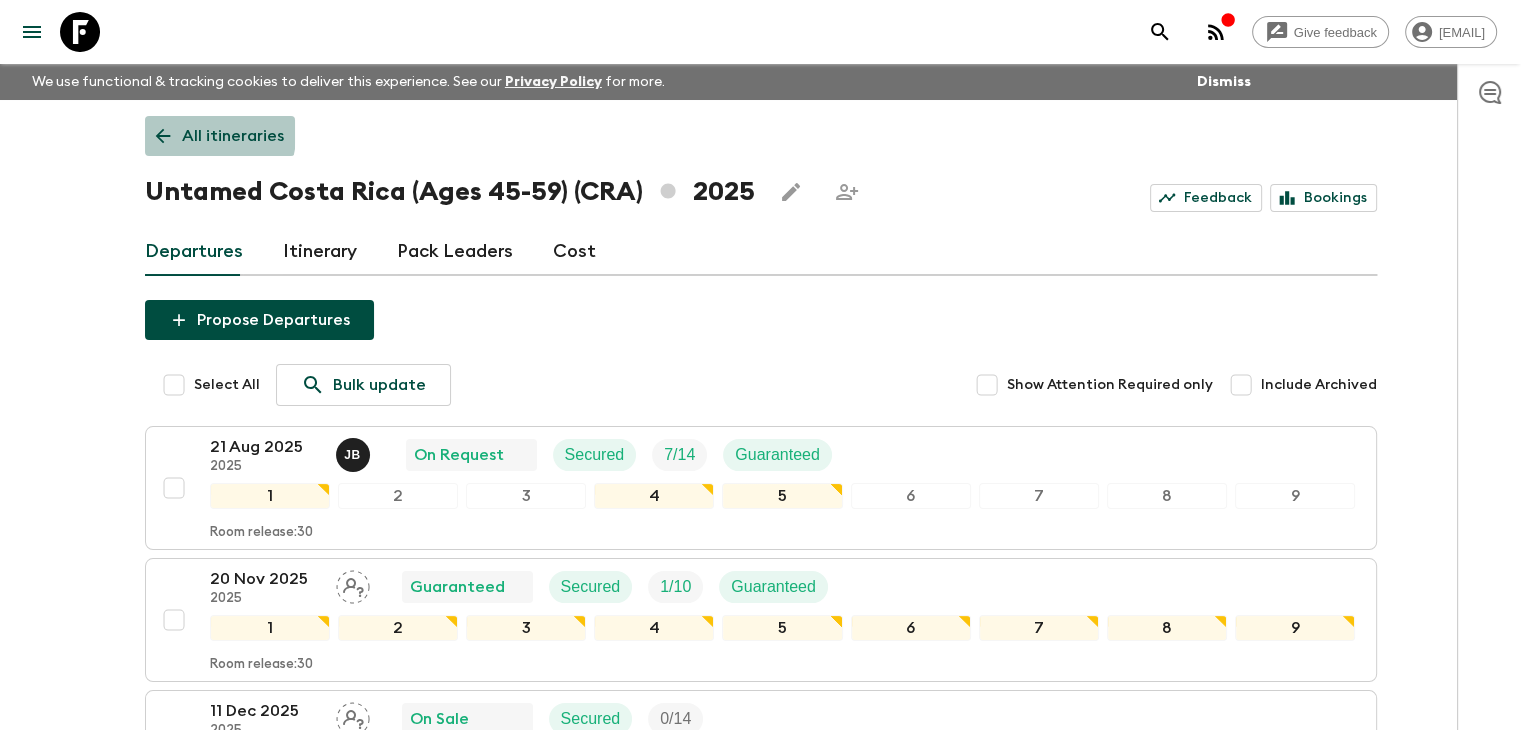 click 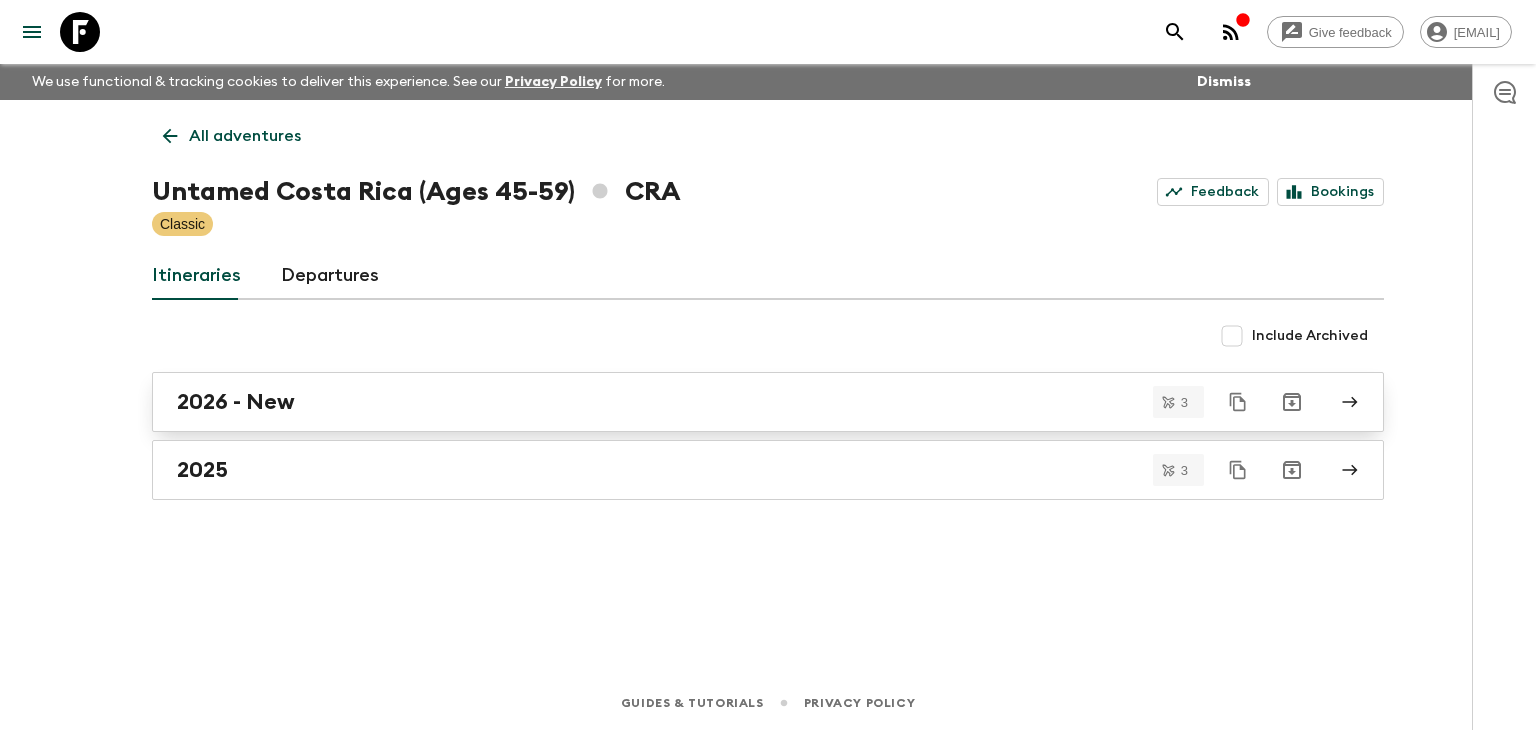 click on "2026 - New" at bounding box center (749, 402) 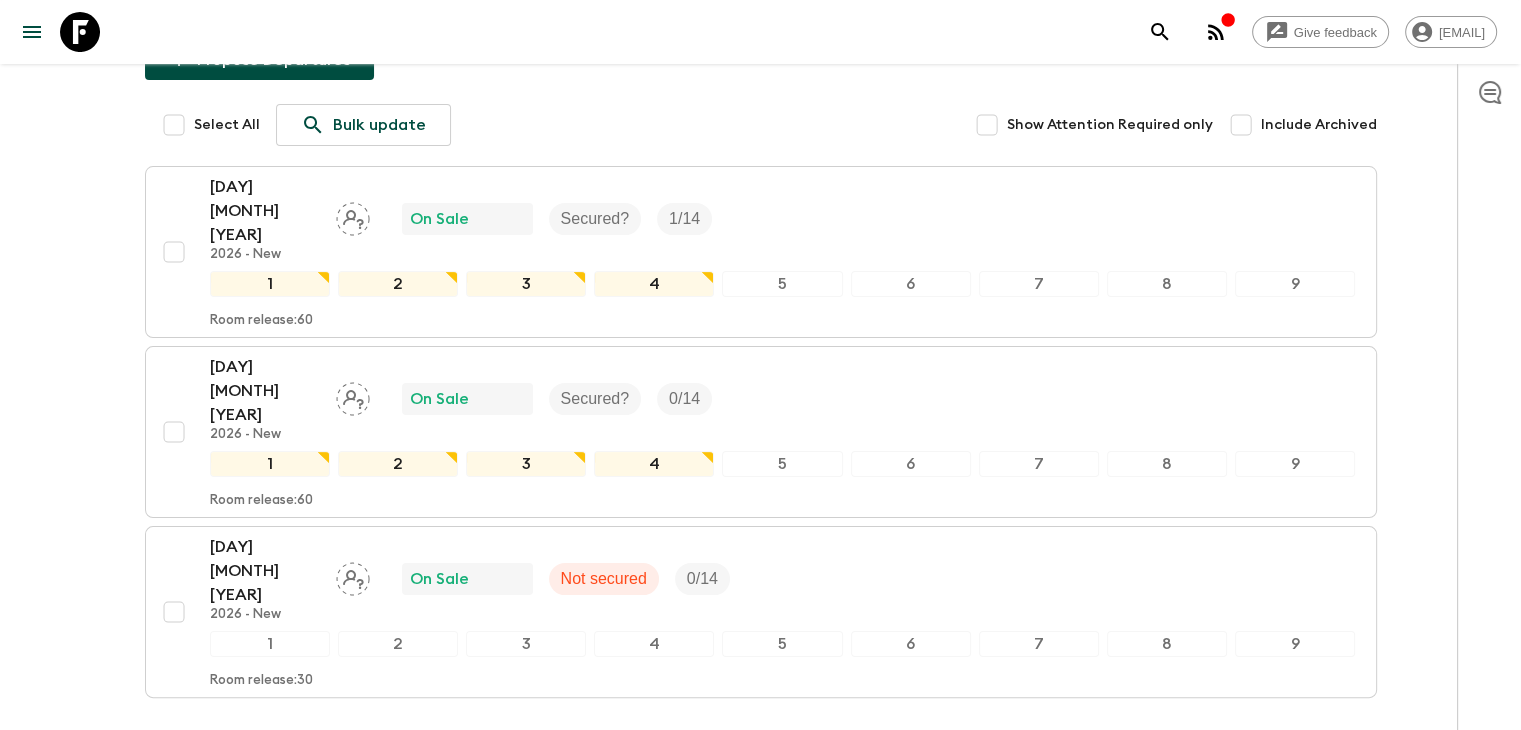 scroll, scrollTop: 264, scrollLeft: 0, axis: vertical 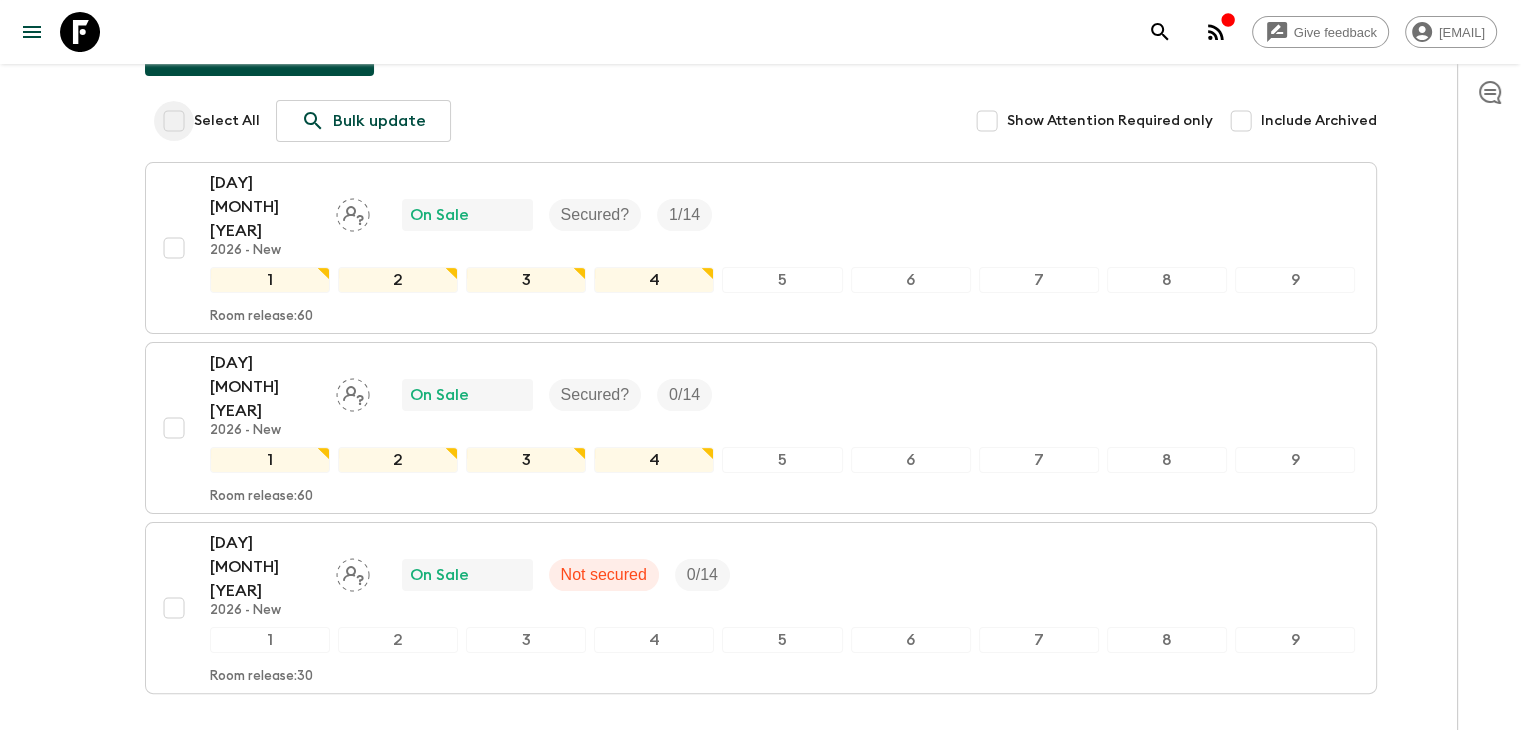 click on "Select All" at bounding box center (174, 121) 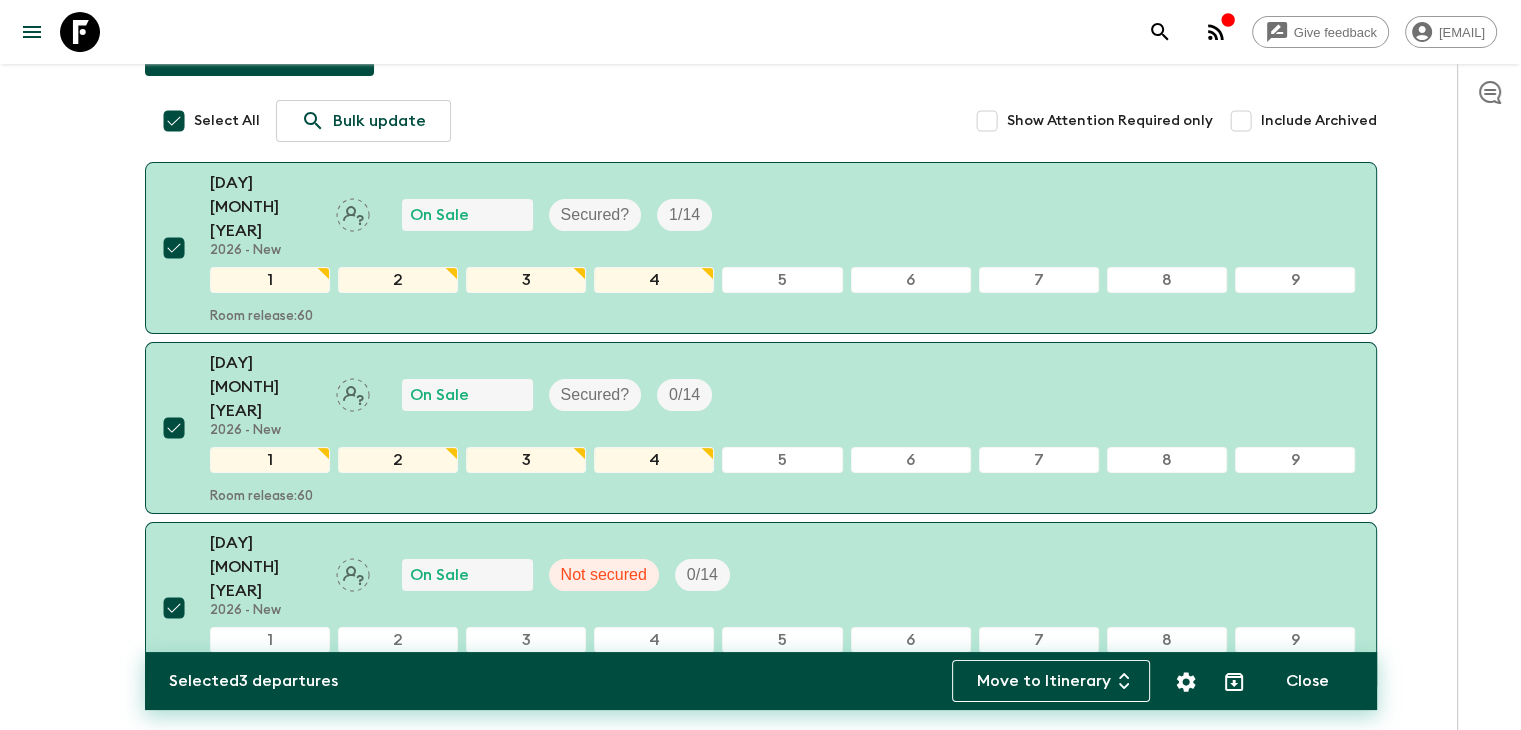 click on "Select All" at bounding box center [174, 121] 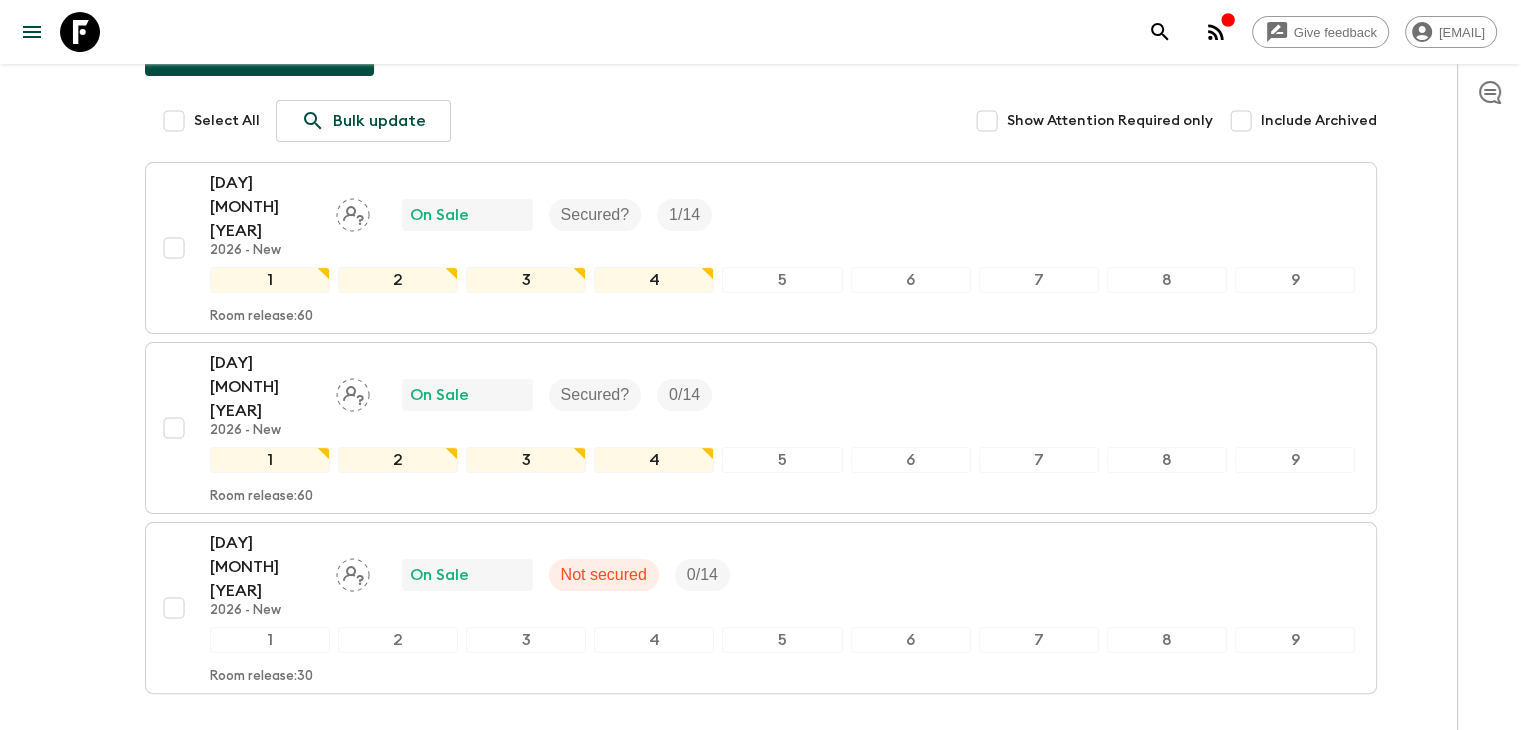 click on "Give feedback [EMAIL] We use functional & tracking cookies to deliver this experience. See our Privacy Policy for more. Dismiss All itineraries Untamed Costa Rica (Ages 45-59) (CRA) 2026 - New Feedback Bookings Departures Itinerary Pack Leaders Cost Propose Departures Select All Bulk update Show Attention Required only Include Archived 17 Jan 2026 2026 - New On Sale Secured? 1 / 14 1 2 3 4 5 6 7 8 9 Room release: 60 11 Jul 2026 2026 - New On Sale Secured? 0 / 14 1 2 3 4 5 6 7 8 9 Room release: 60 21 Dec 2026 2026 - New On Sale Not secured 0 / 14 1 2 3 4 5 6 7 8 9 Room release: 30 Guides & Tutorials Privacy Policy" at bounding box center [760, 306] 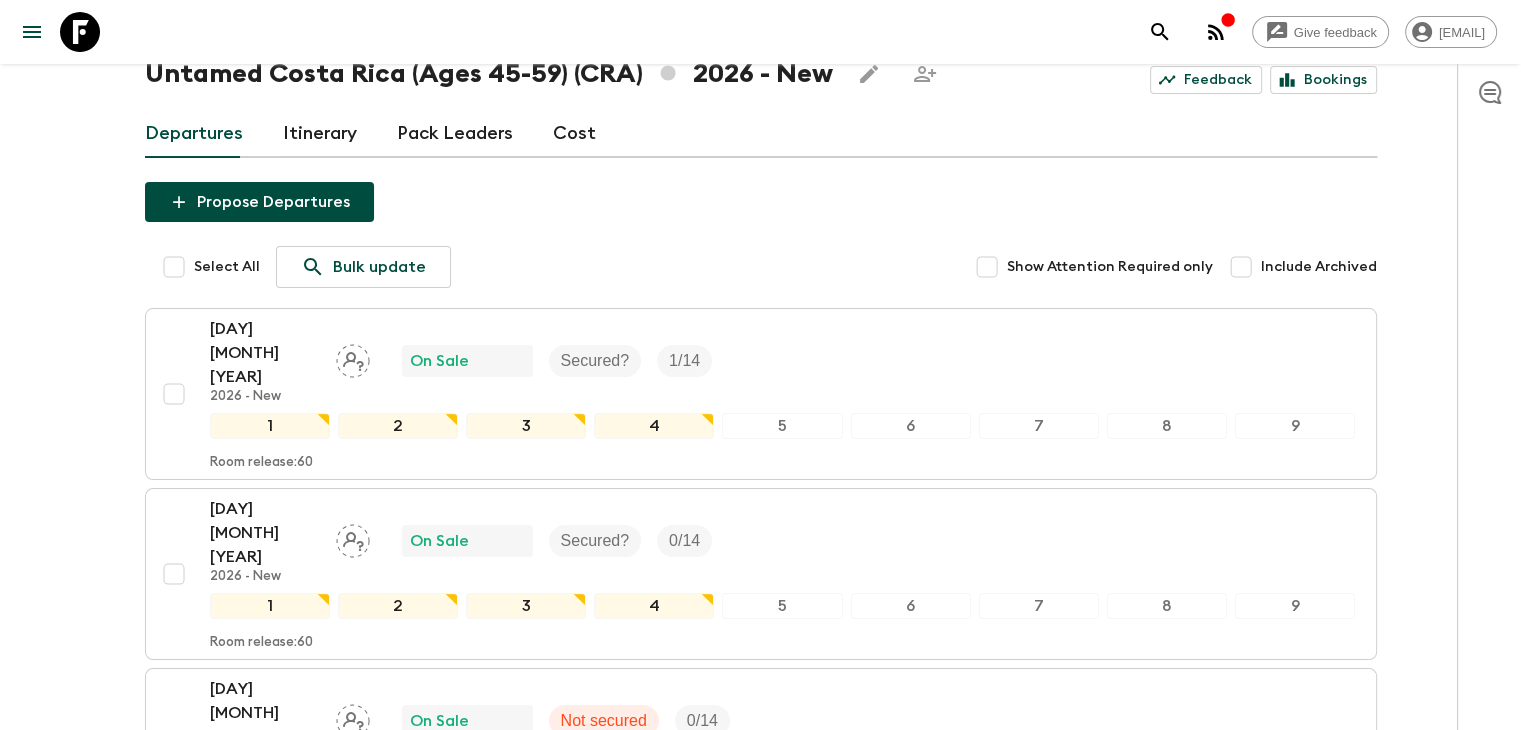 scroll, scrollTop: 0, scrollLeft: 0, axis: both 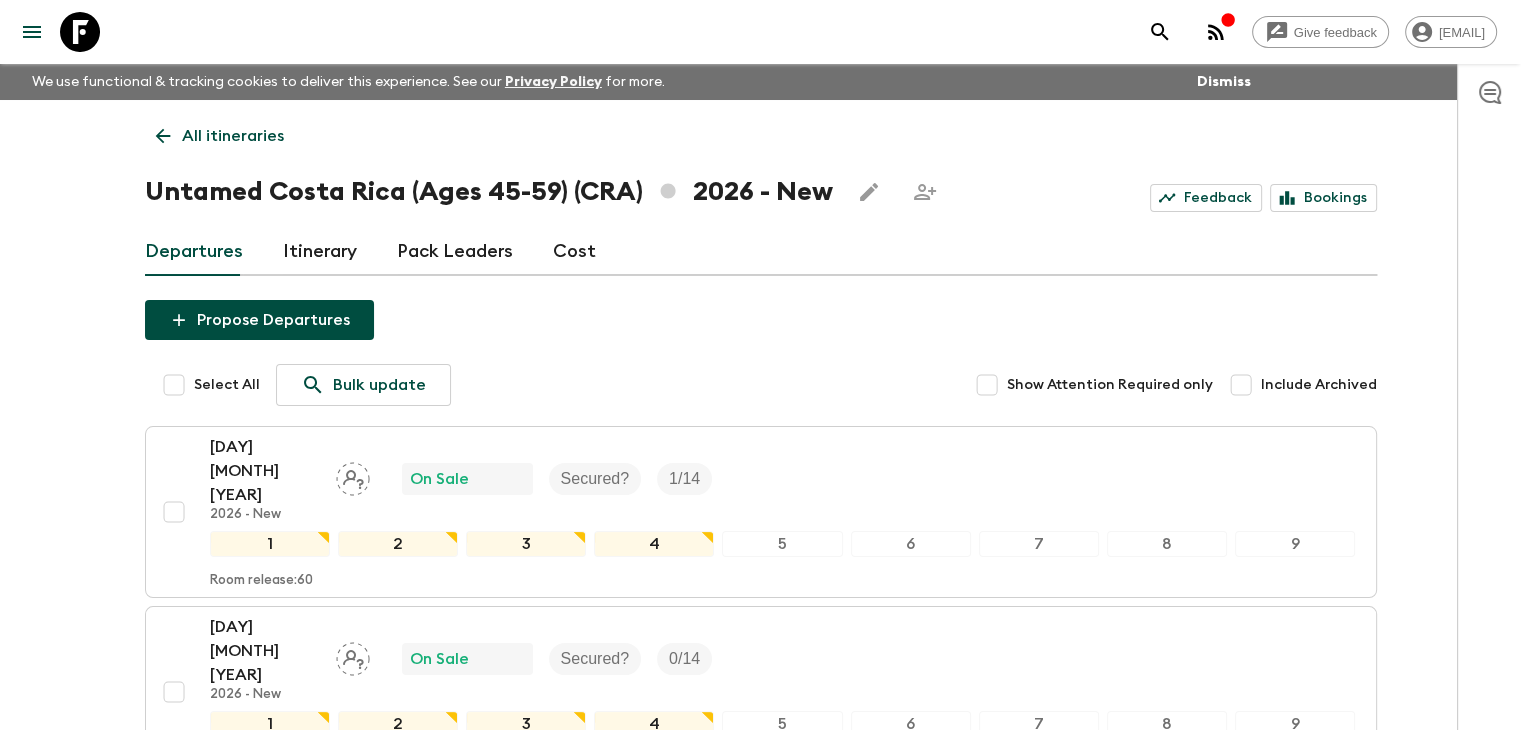 click on "All itineraries Untamed Costa Rica (Ages 45-59) (CRA) 2026 - New Feedback Bookings Departures Itinerary Pack Leaders Cost Propose Departures Select All Bulk update Show Attention Required only Include Archived 17 Jan 2026 2026 - New On Sale Secured? 1 / 14 1 2 3 4 5 6 7 8 9 Room release: 60 11 Jul 2026 2026 - New On Sale Secured? 0 / 14 1 2 3 4 5 6 7 8 9 Room release: 60 21 Dec 2026 2026 - New On Sale Not secured 0 / 14 1 2 3 4 5 6 7 8 9 Room release: 30" at bounding box center (761, 565) 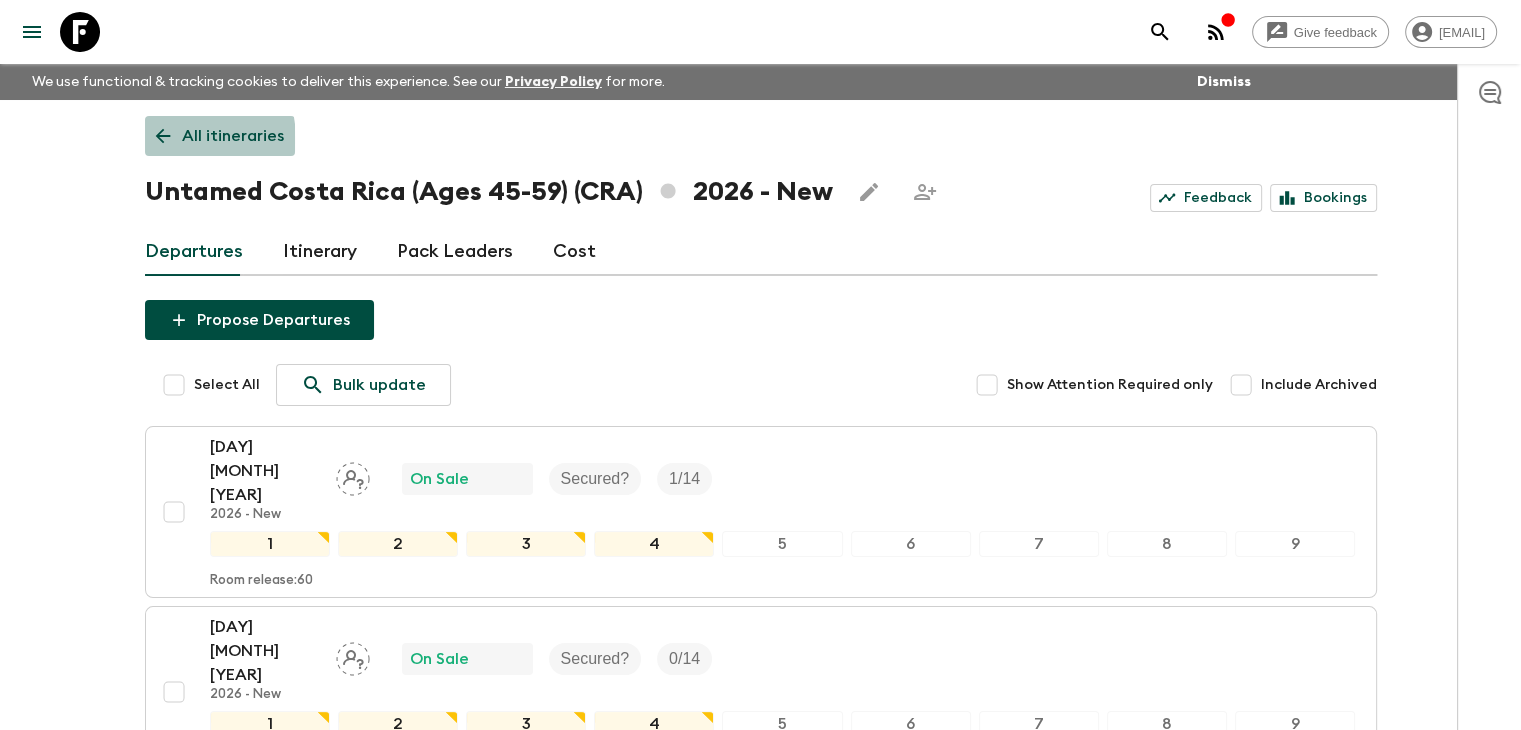 click 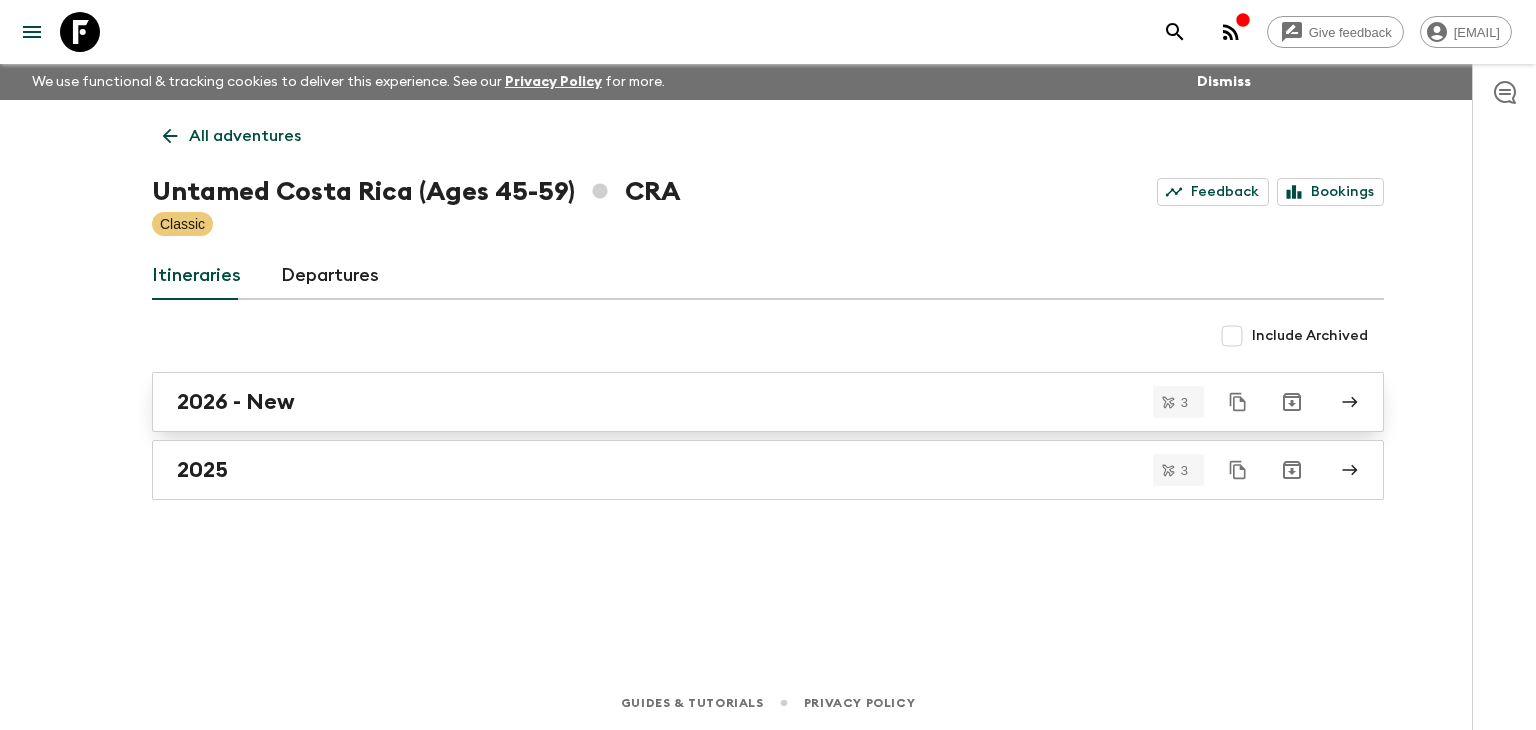 click on "2026 - New" at bounding box center [749, 402] 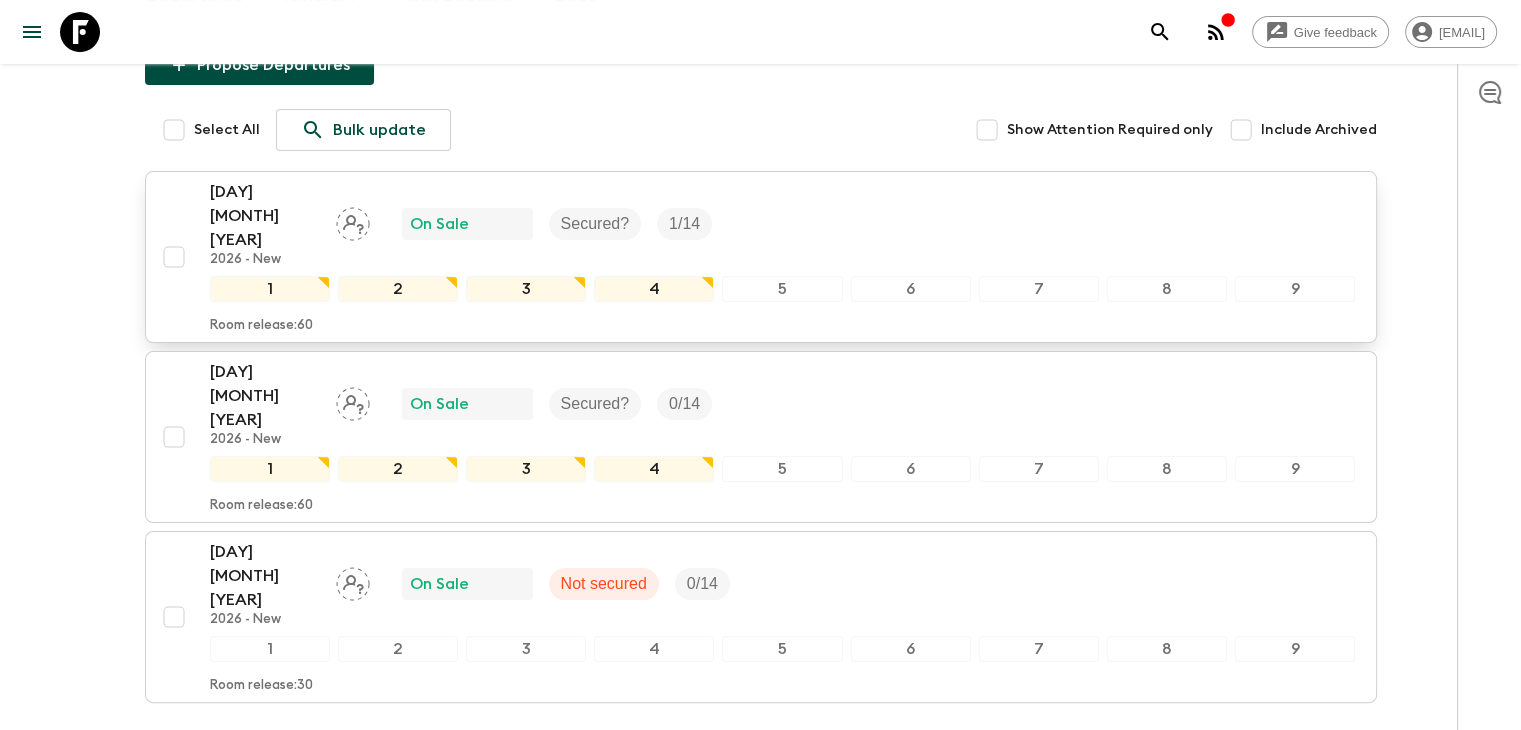 scroll, scrollTop: 0, scrollLeft: 0, axis: both 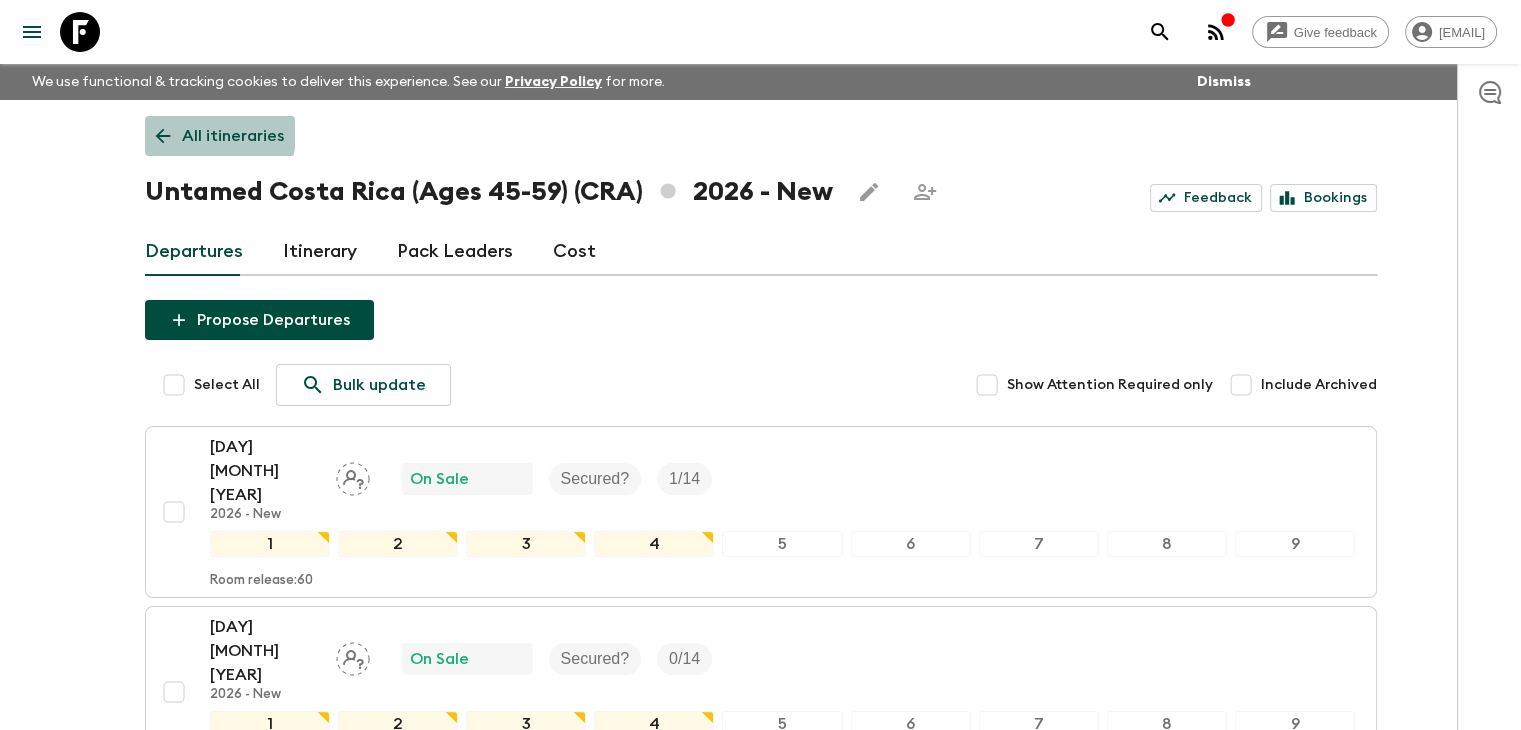click 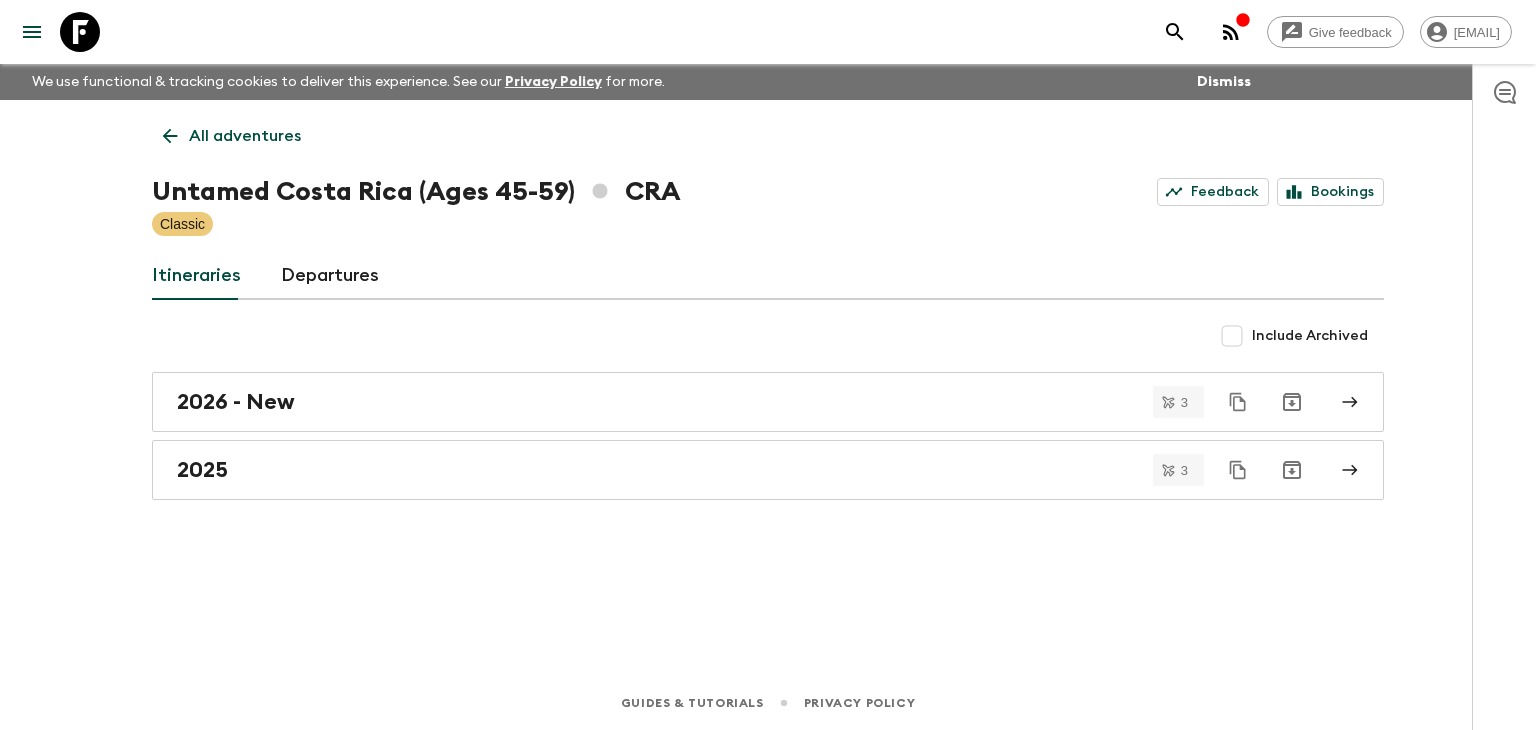click 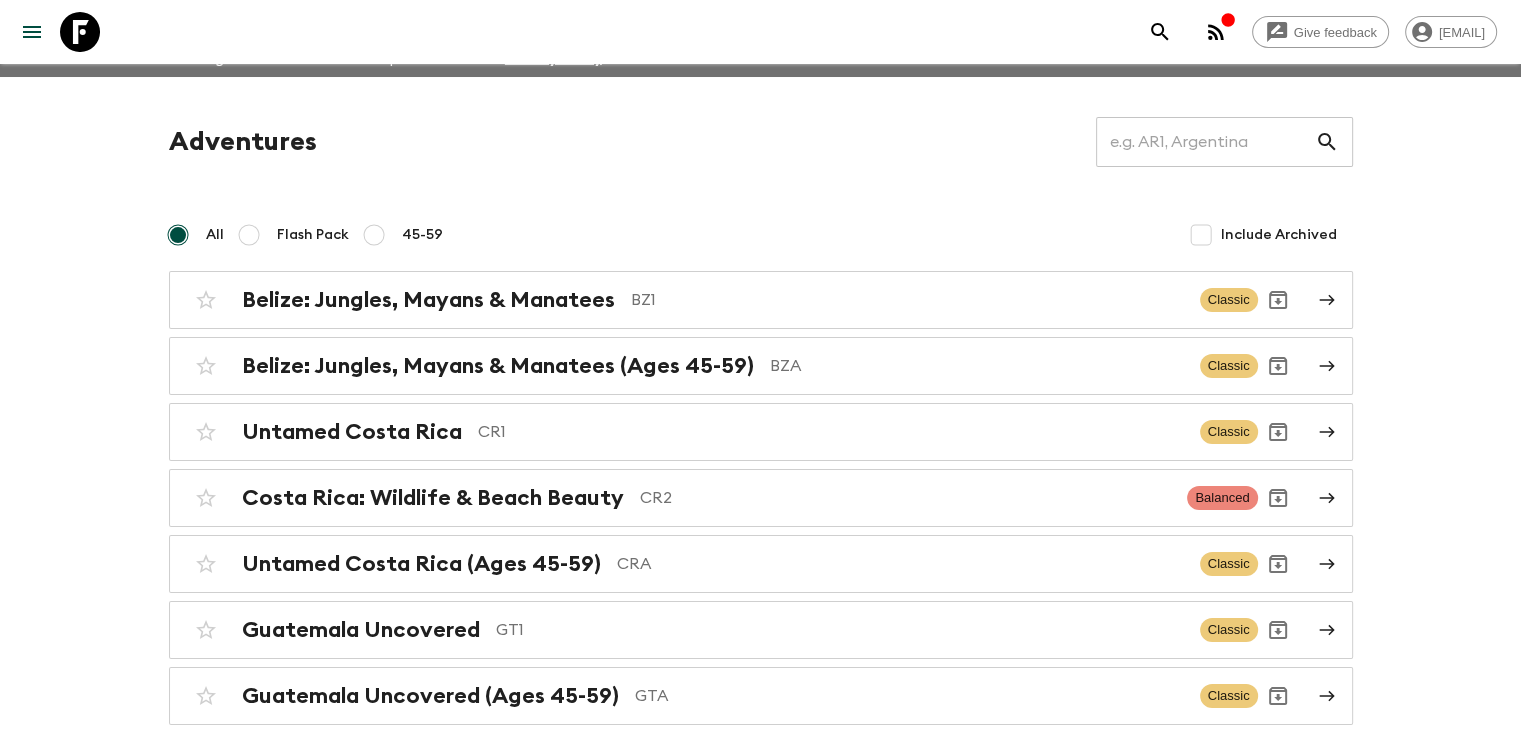 scroll, scrollTop: 0, scrollLeft: 0, axis: both 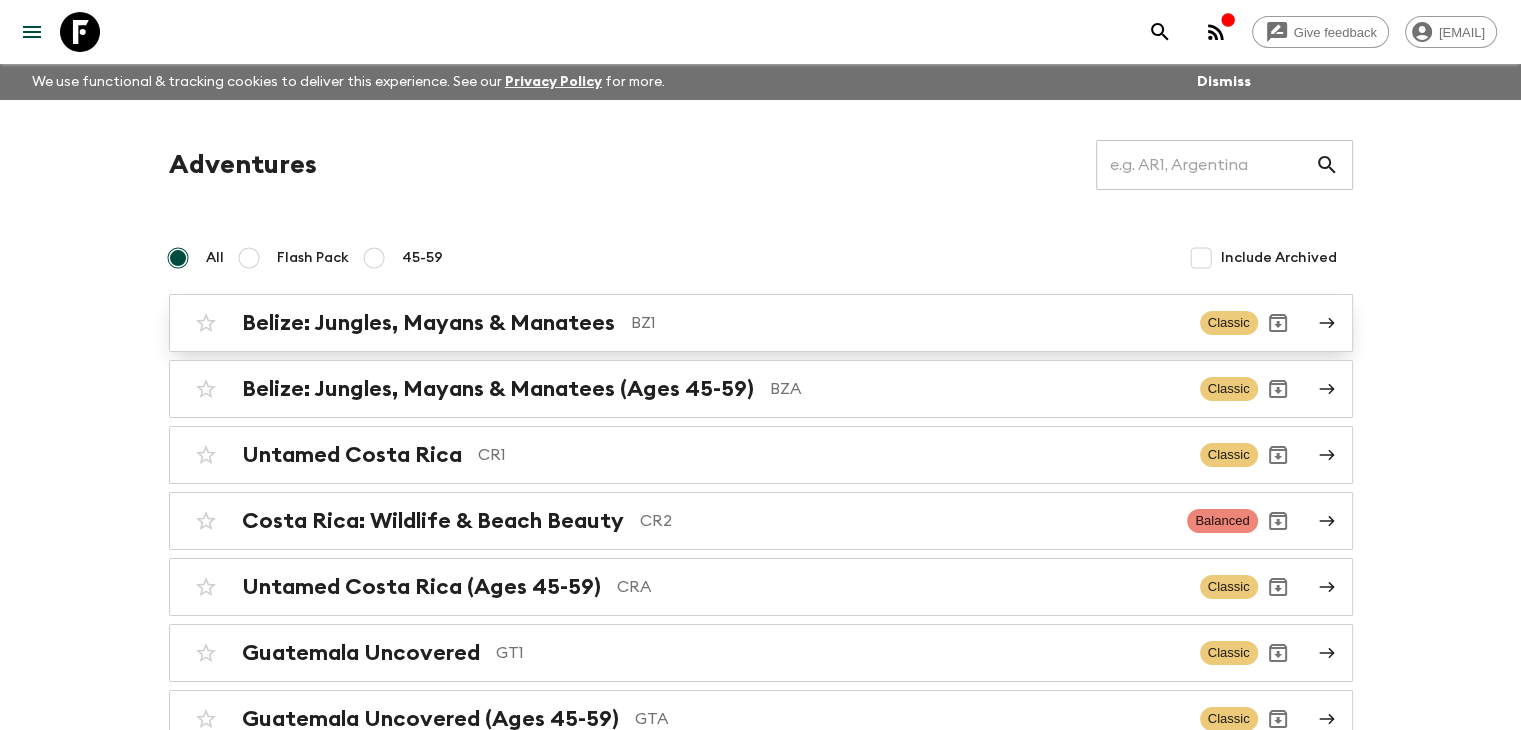click on "Belize: Jungles, Mayans & Manatees" at bounding box center (428, 323) 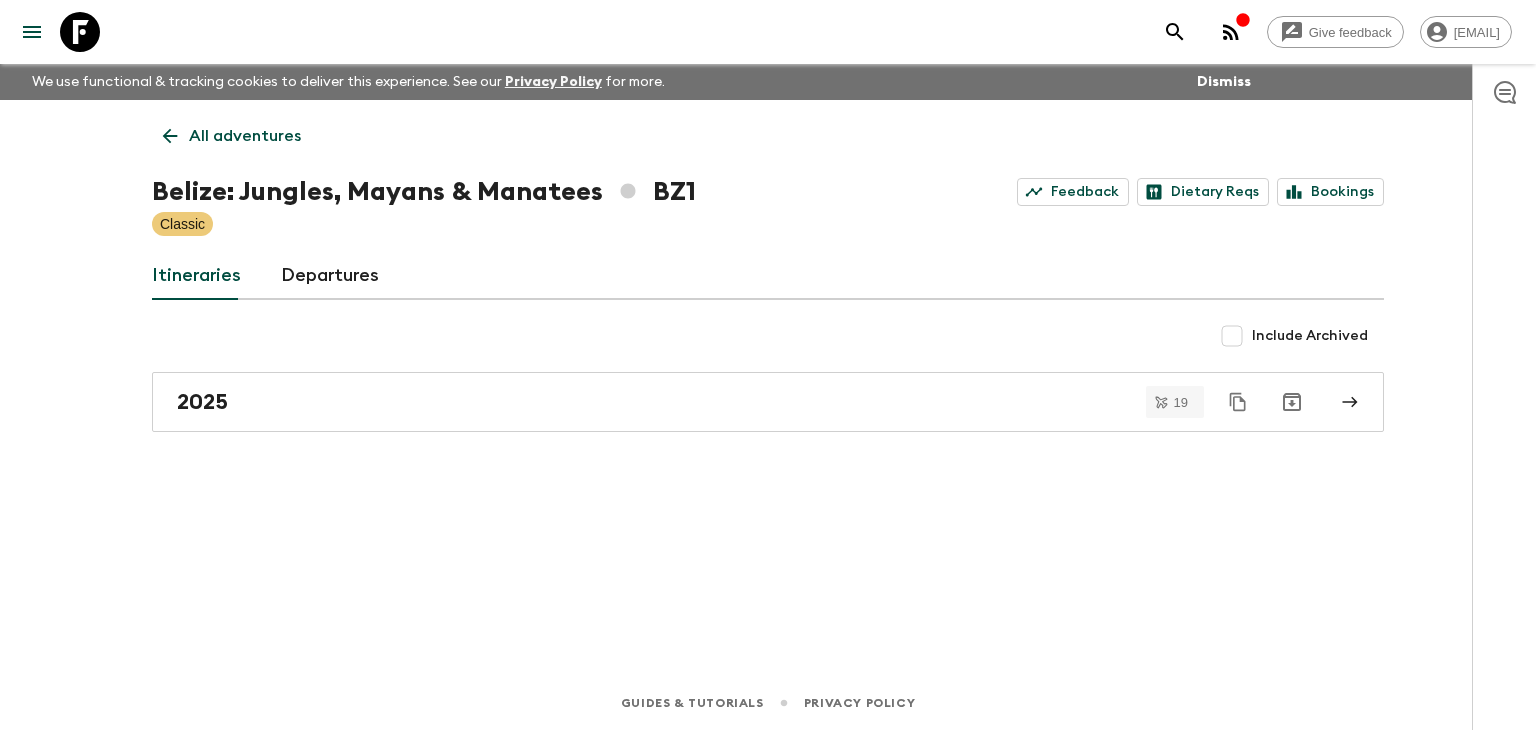 click 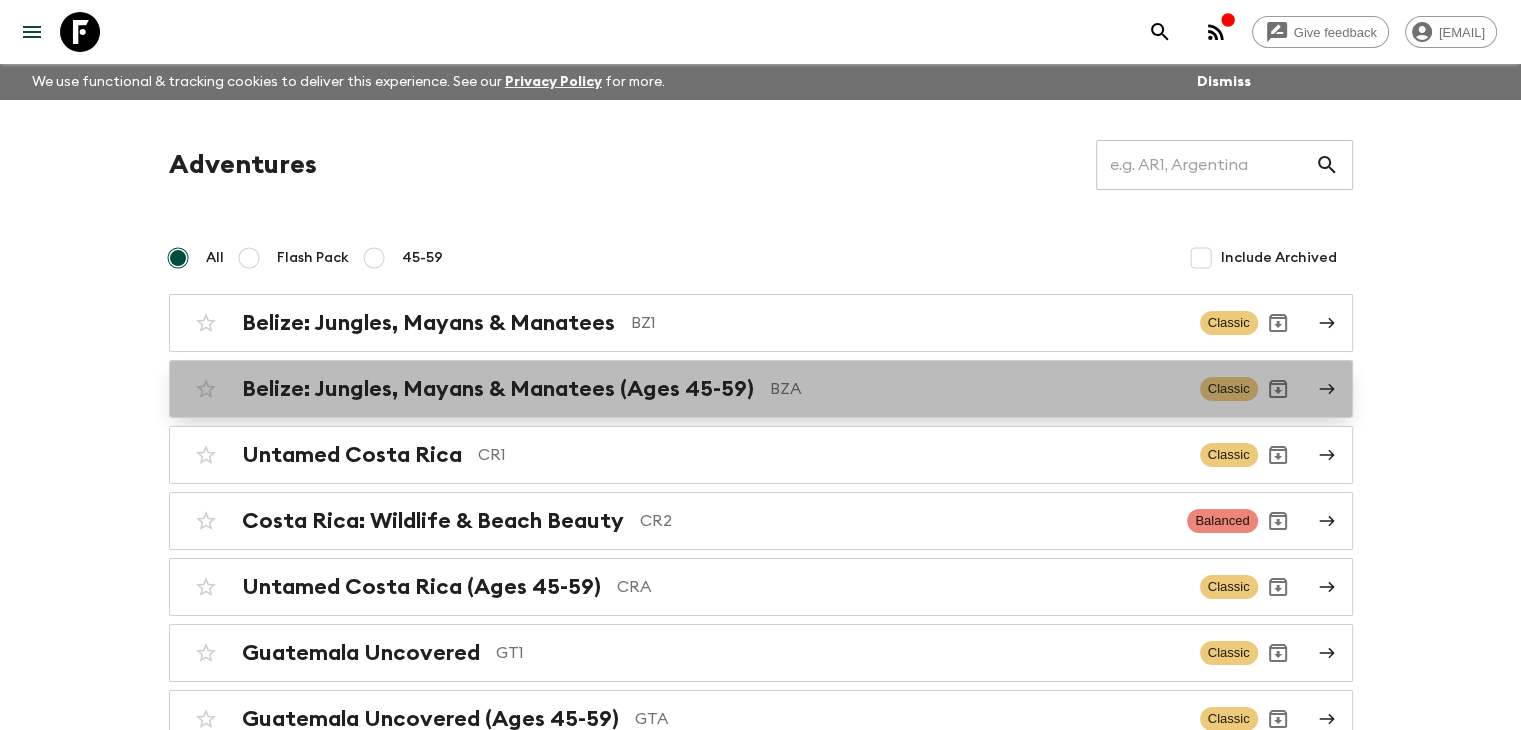 click on "Belize: Jungles, Mayans & Manatees (Ages 45-59)" at bounding box center [498, 389] 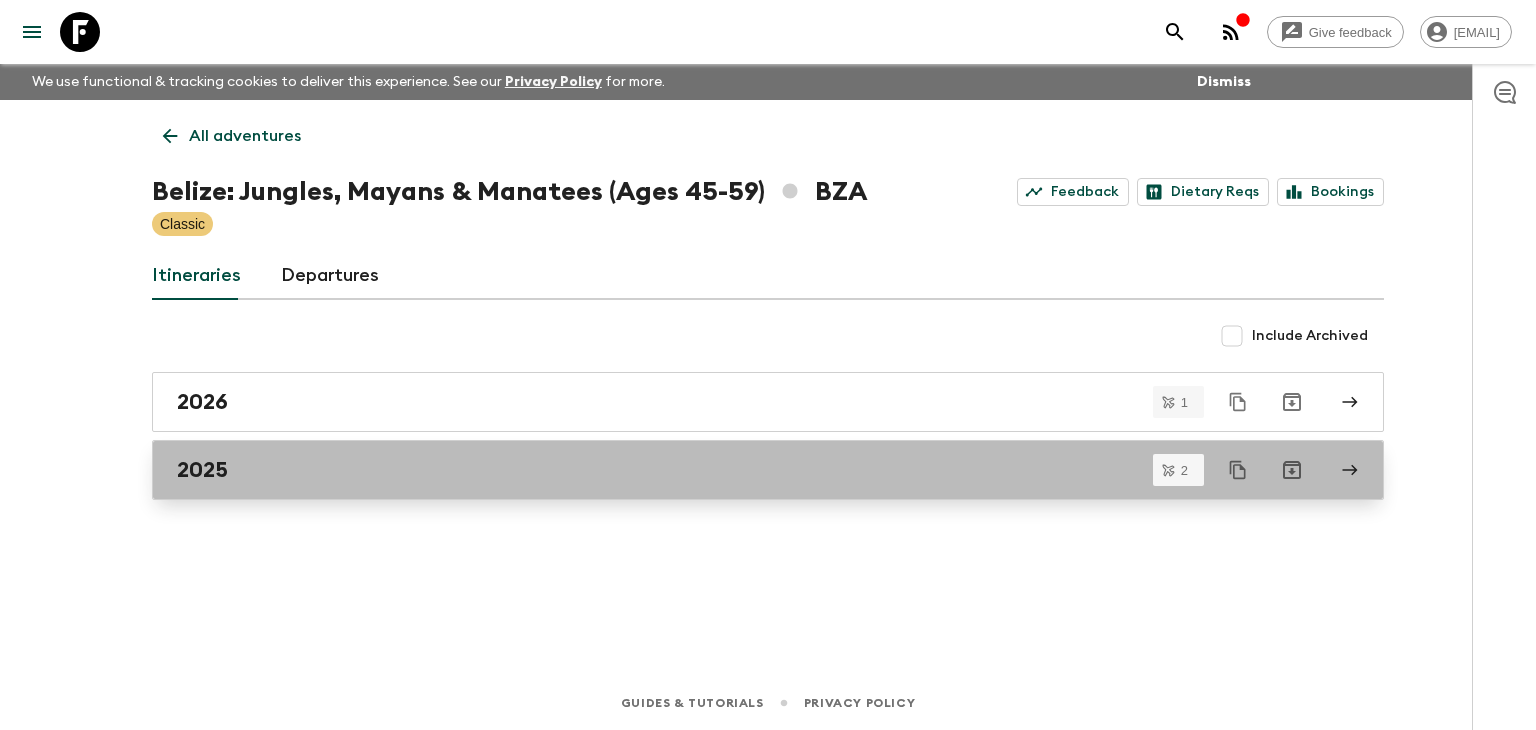 click on "2025" at bounding box center (749, 470) 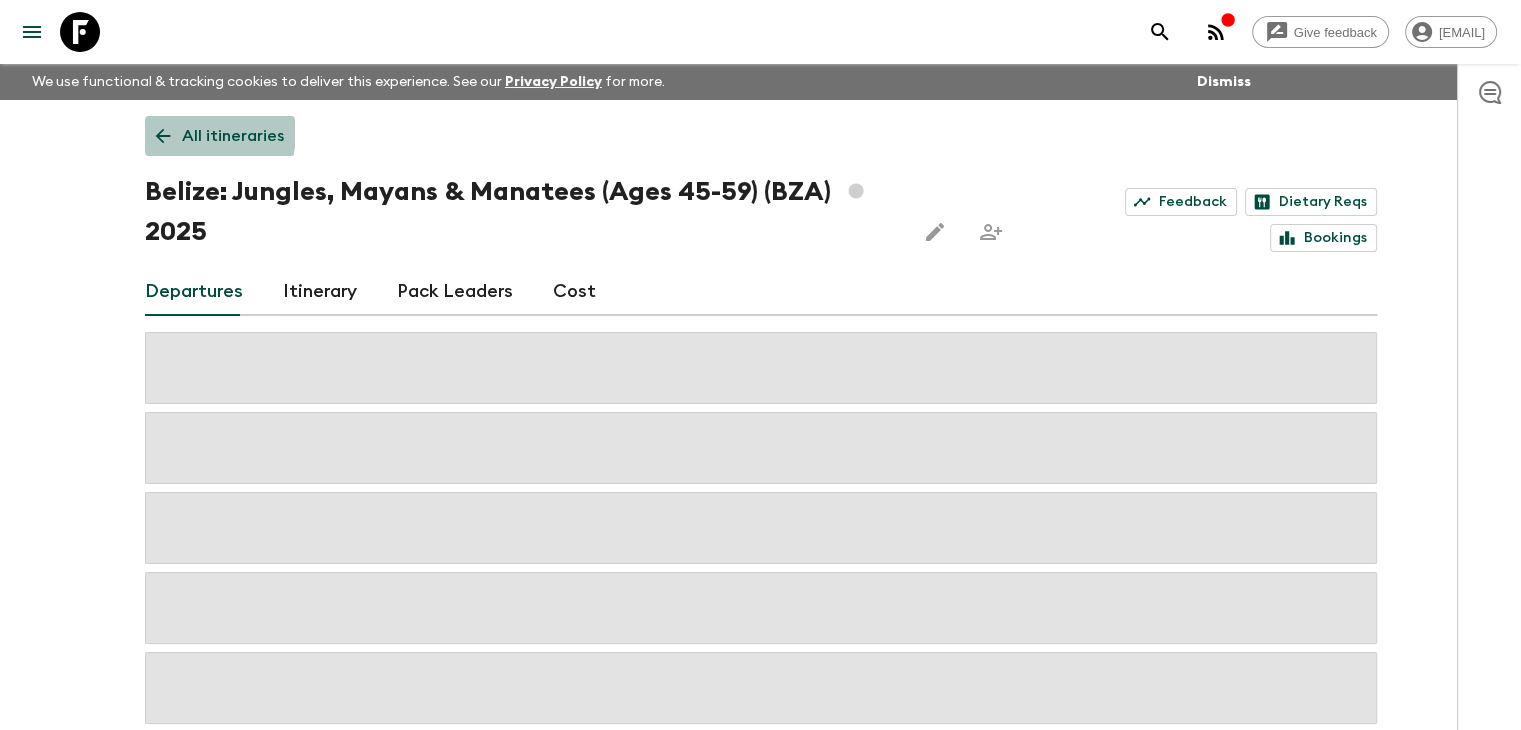 click 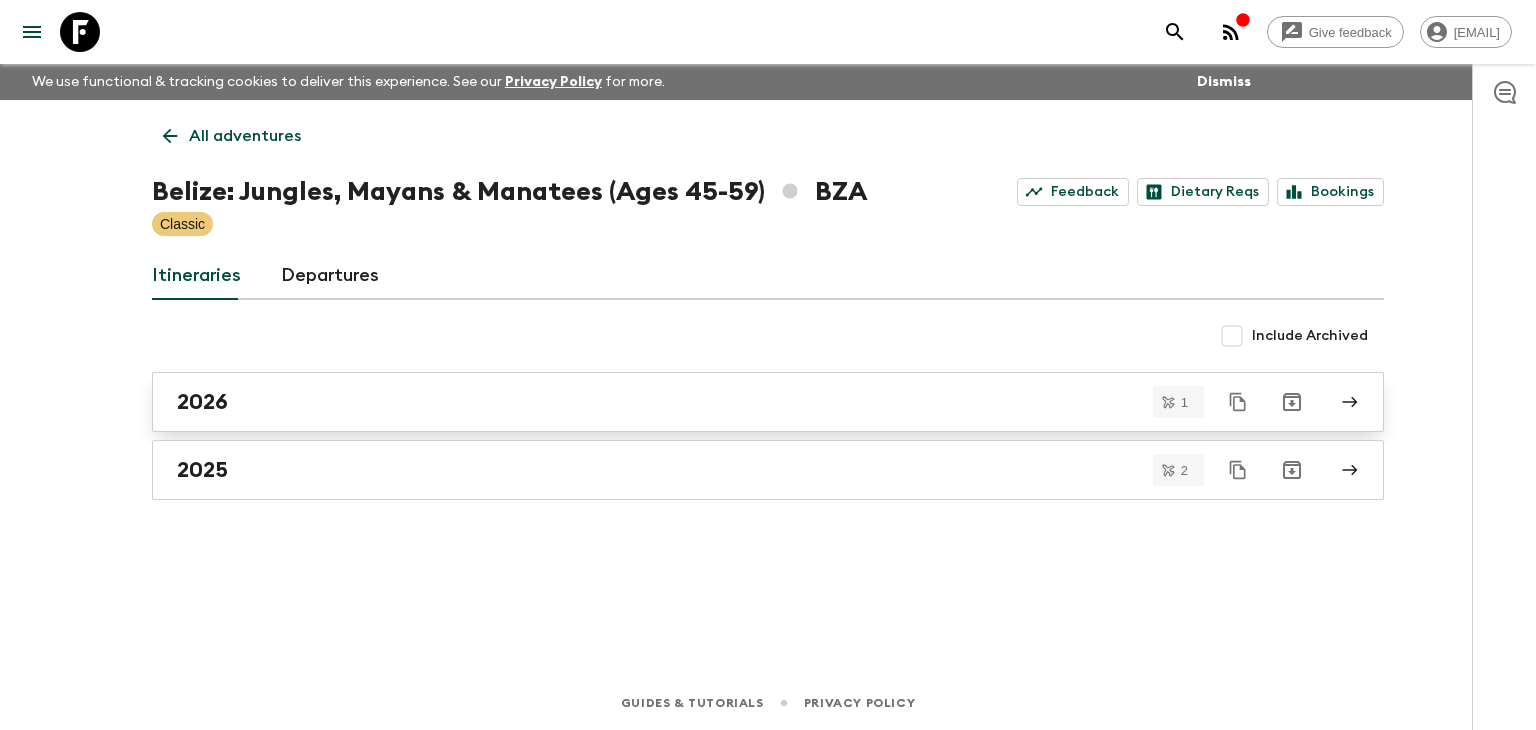 click on "2026" at bounding box center (749, 402) 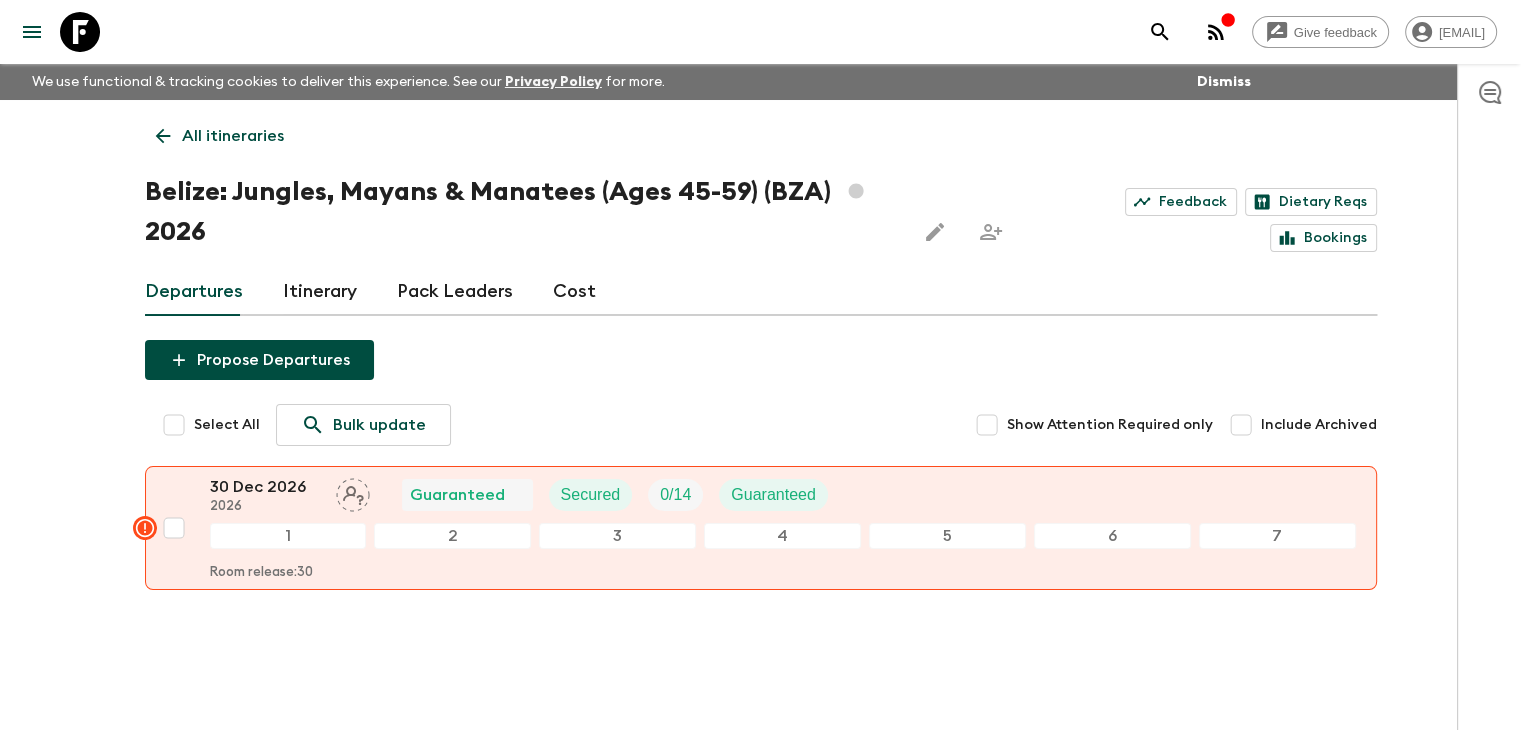 click 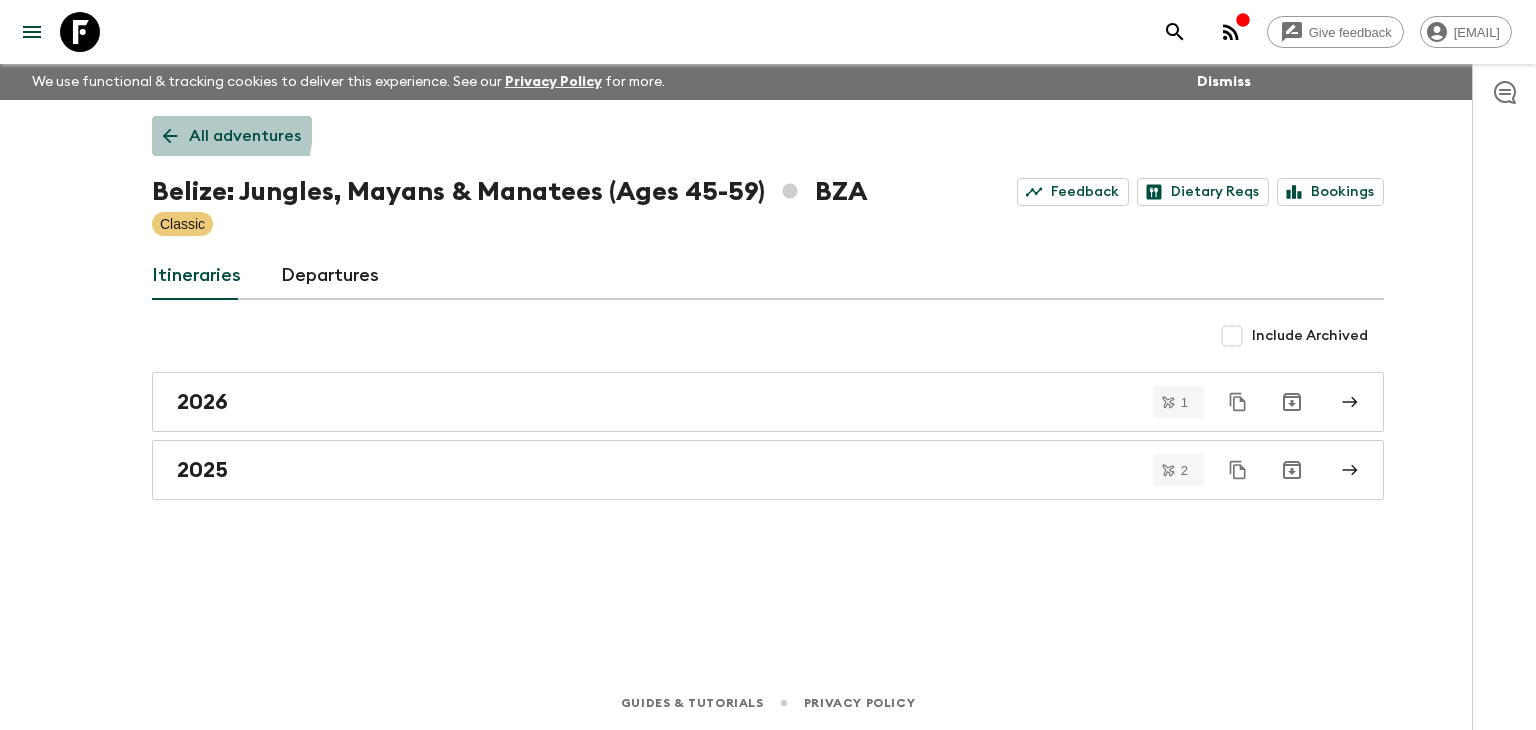 click 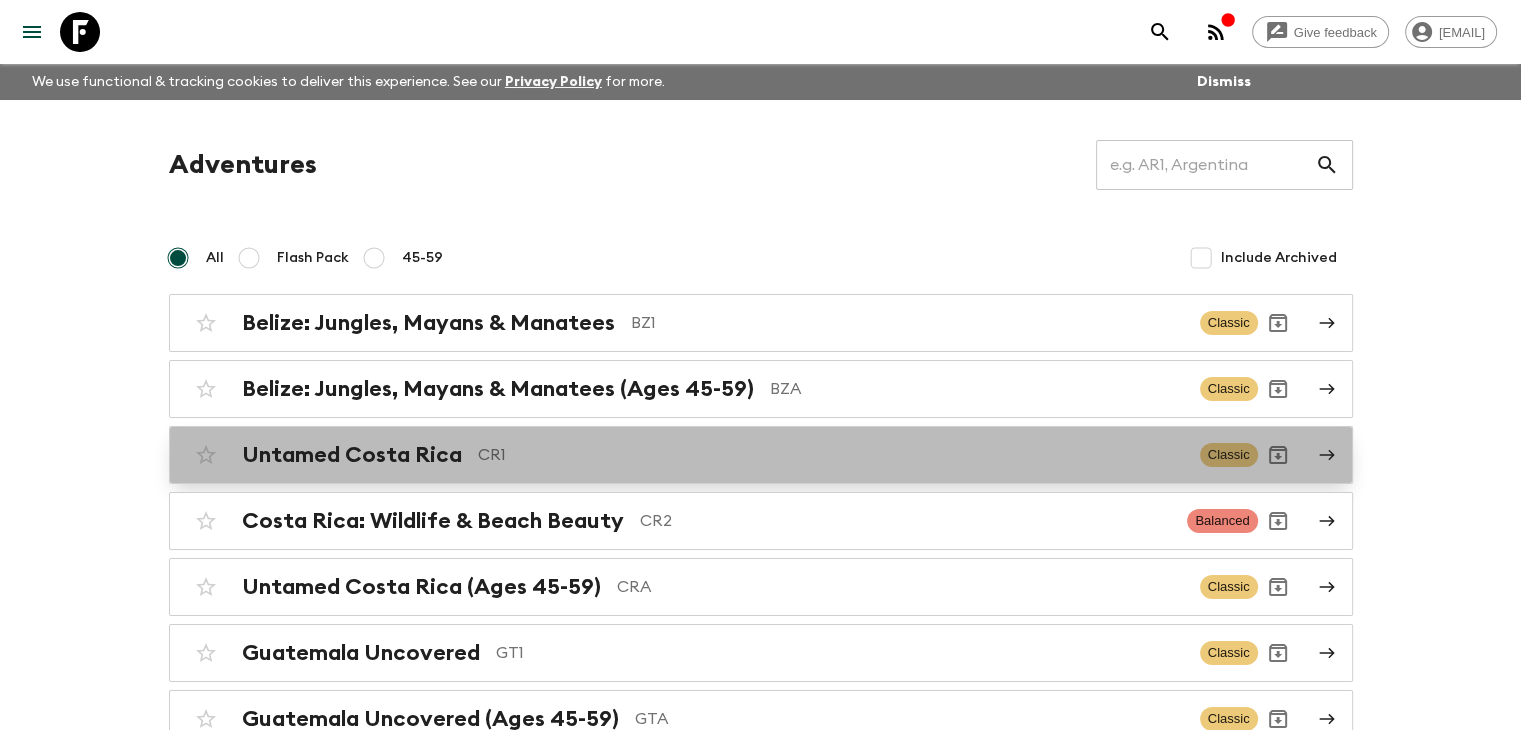 click on "Untamed Costa Rica" at bounding box center (352, 455) 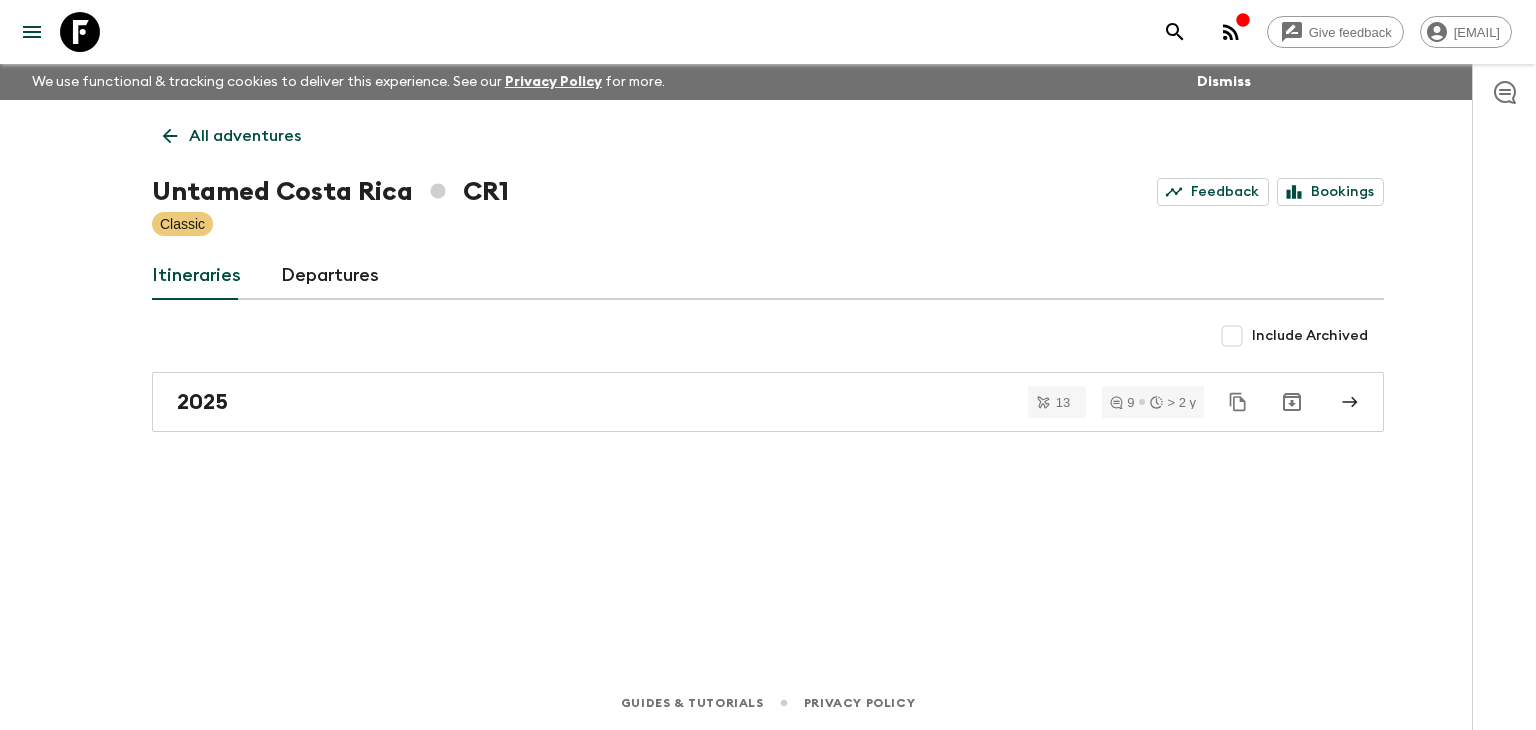 click 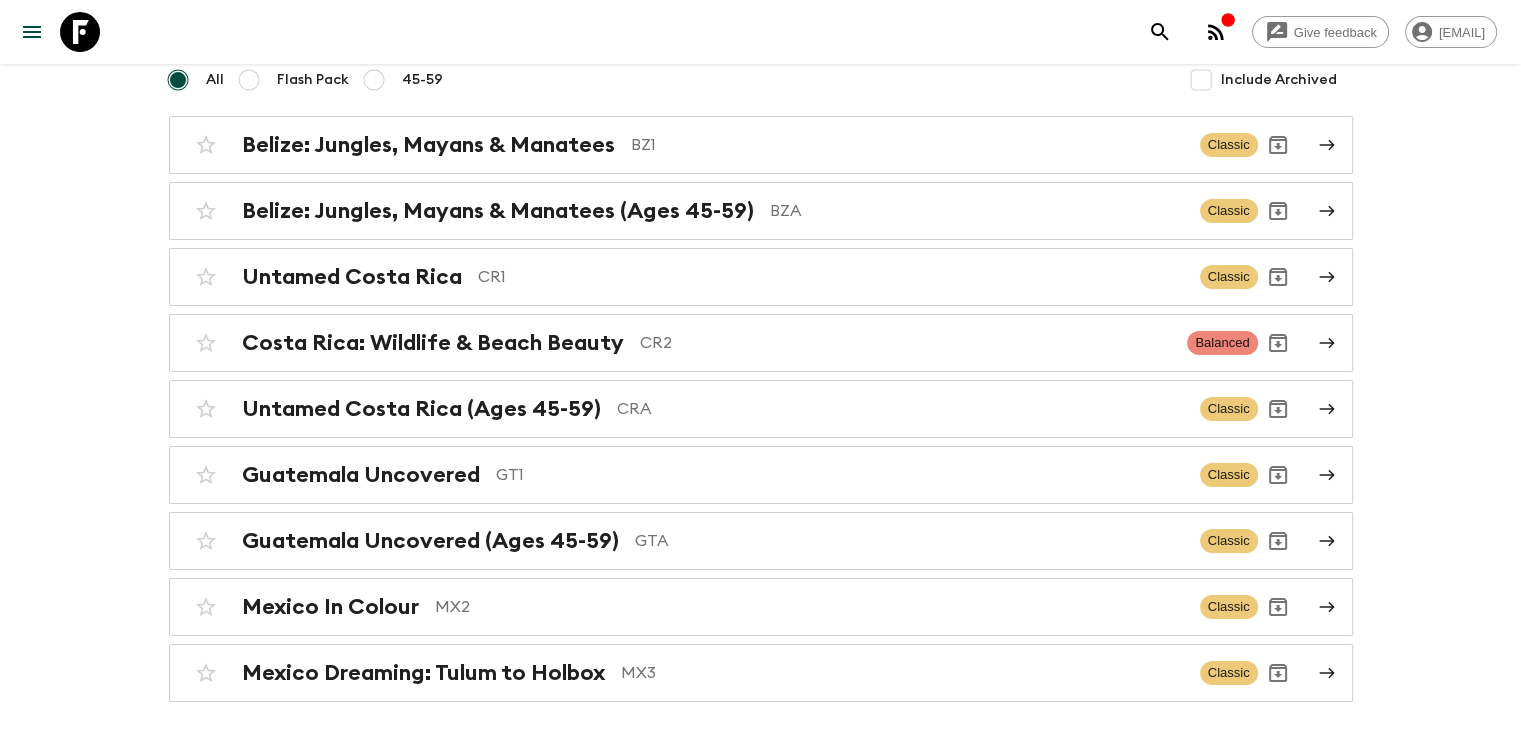 scroll, scrollTop: 200, scrollLeft: 0, axis: vertical 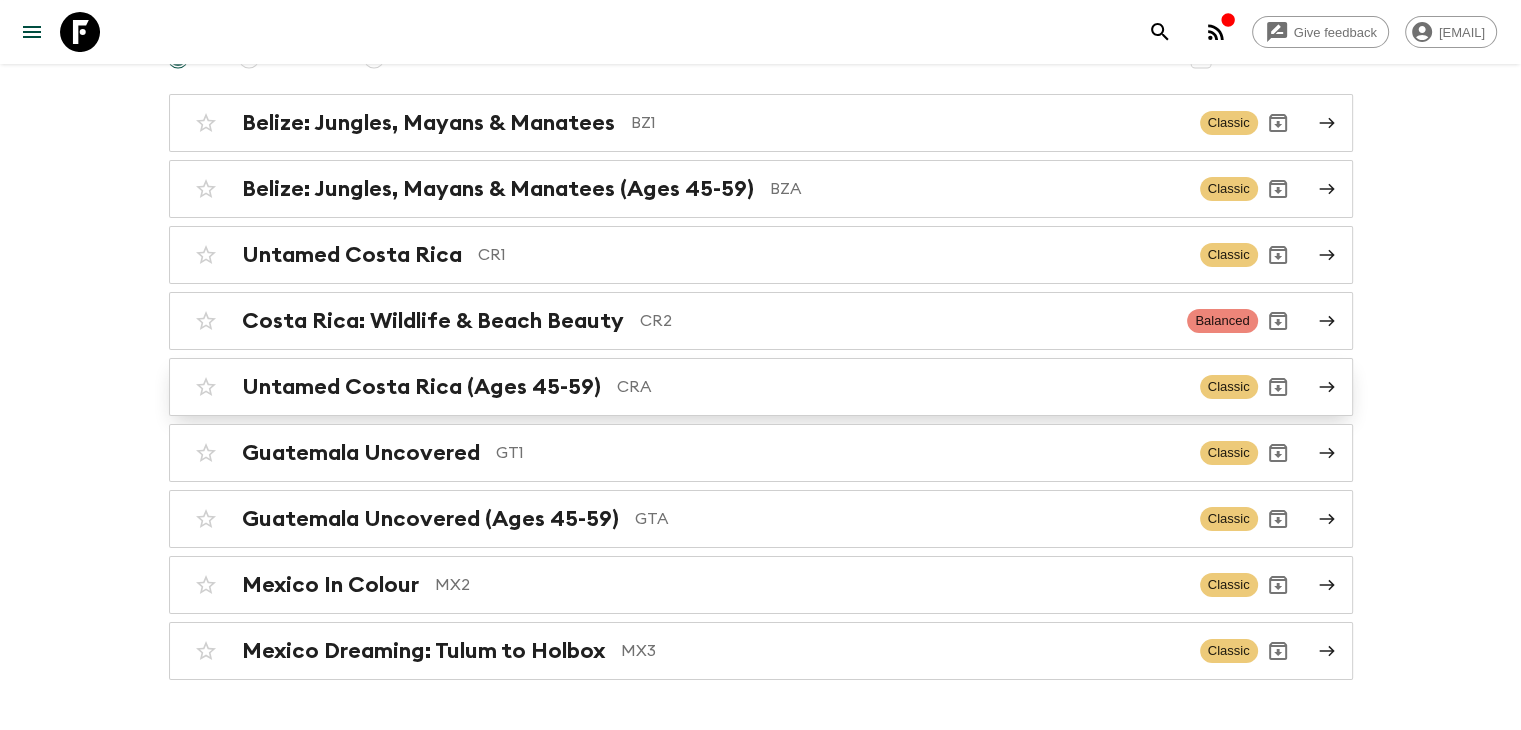 click on "Untamed Costa Rica (Ages 45-59) CRA Classic" at bounding box center [761, 387] 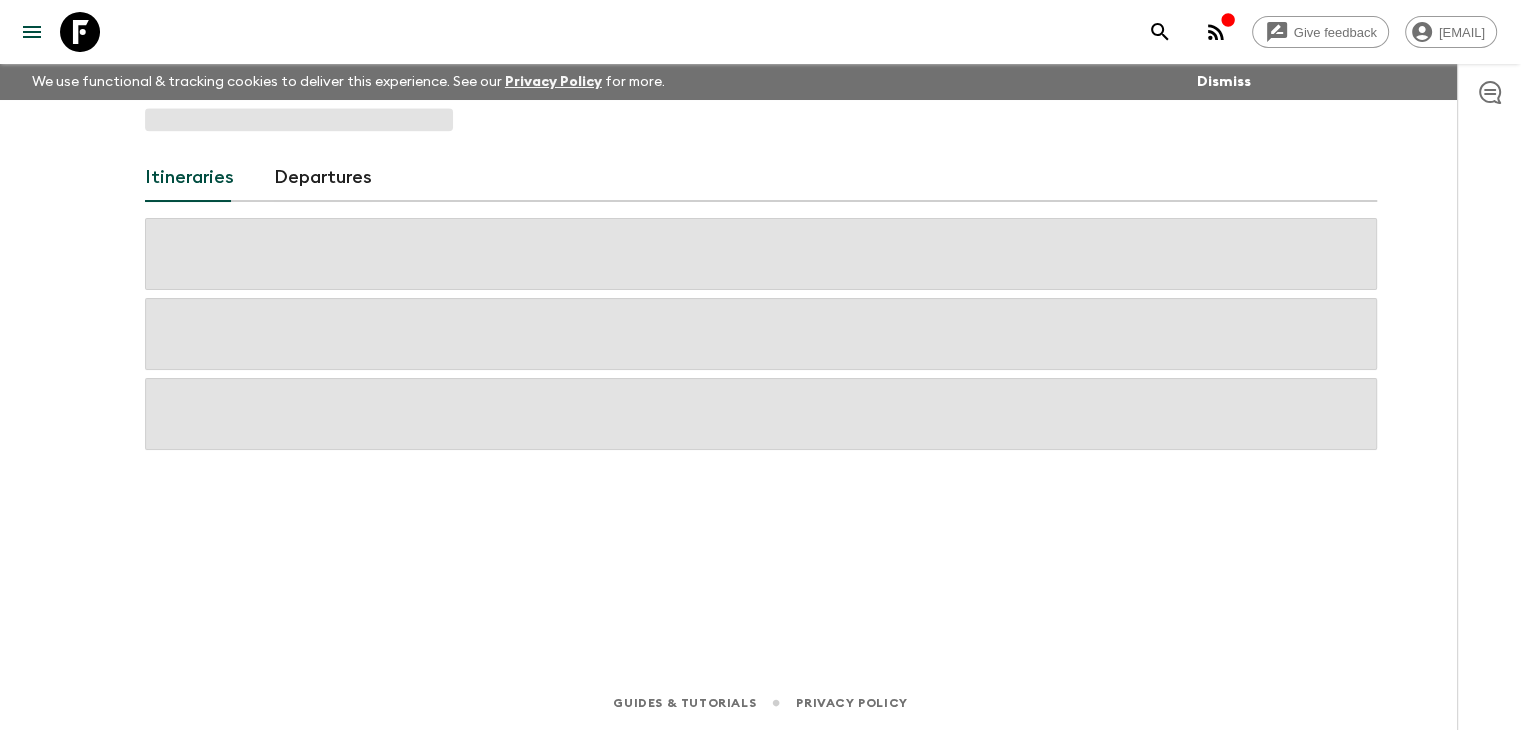 scroll, scrollTop: 0, scrollLeft: 0, axis: both 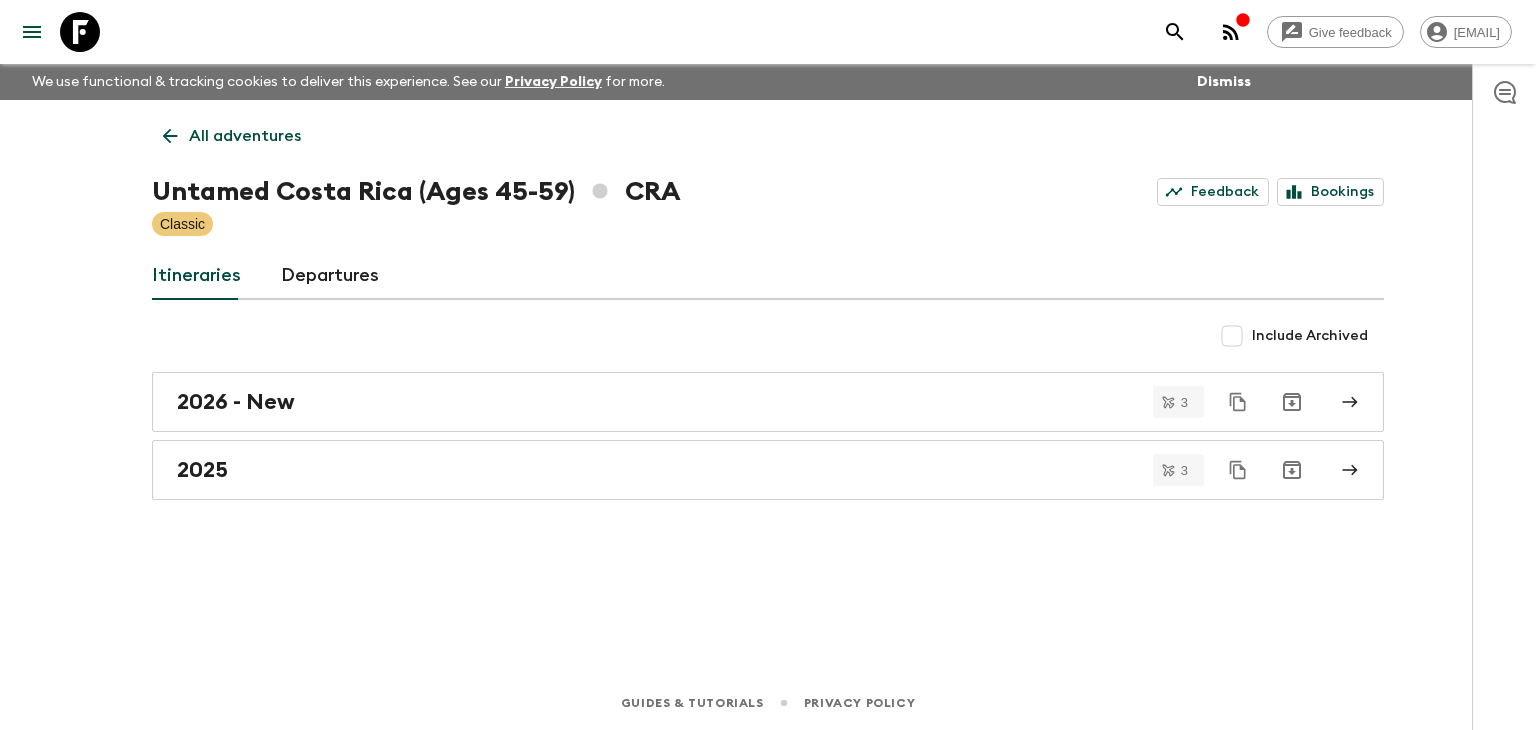 click 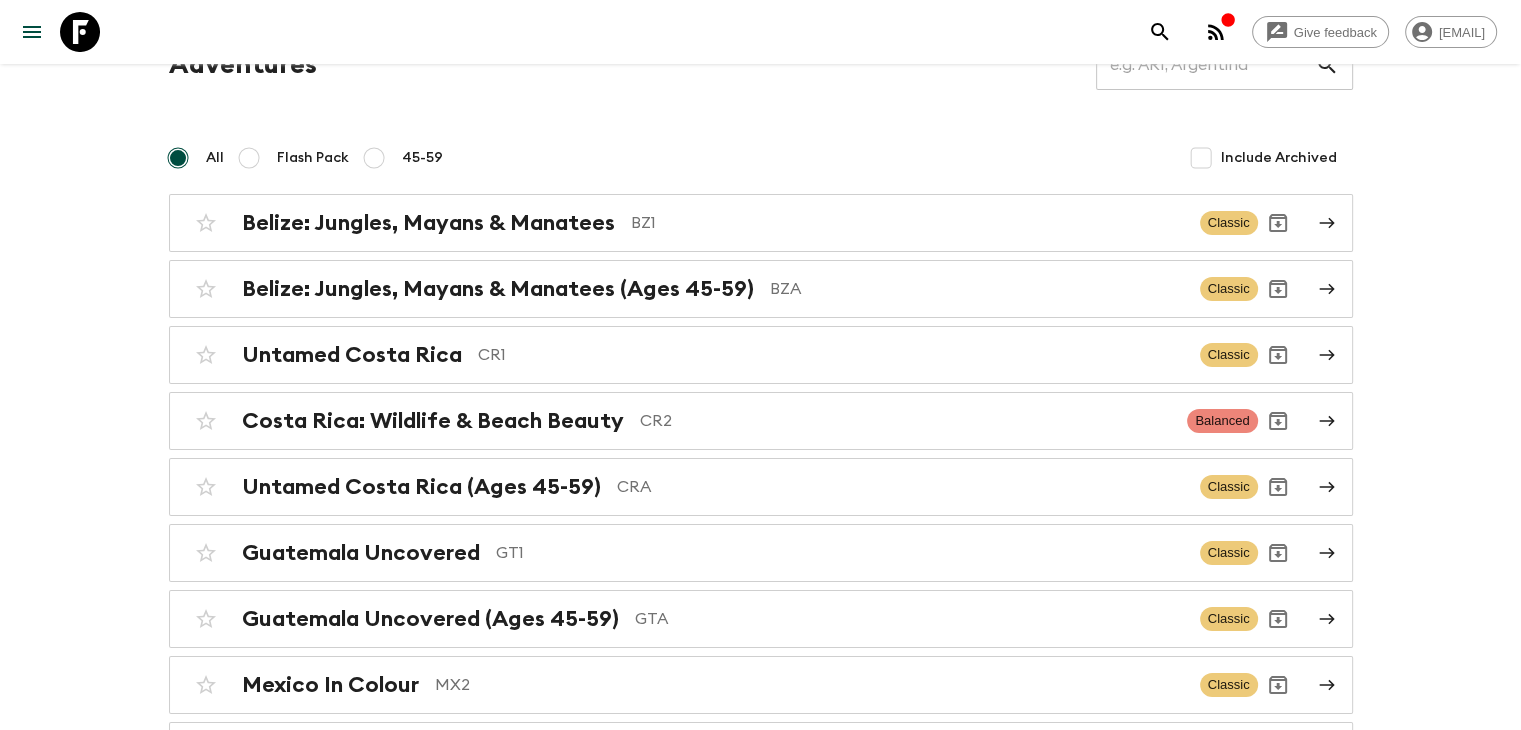scroll, scrollTop: 200, scrollLeft: 0, axis: vertical 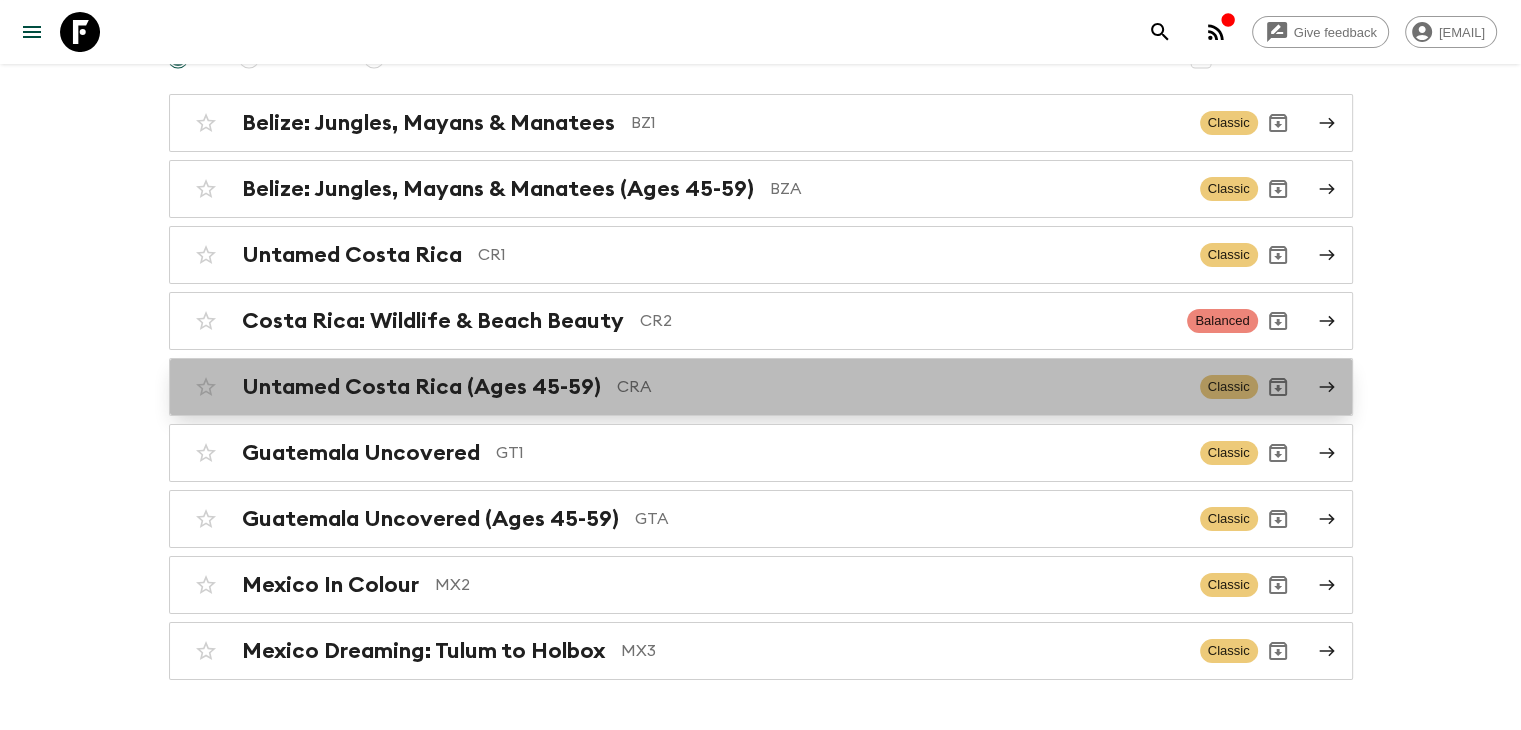 click on "CRA" at bounding box center (900, 387) 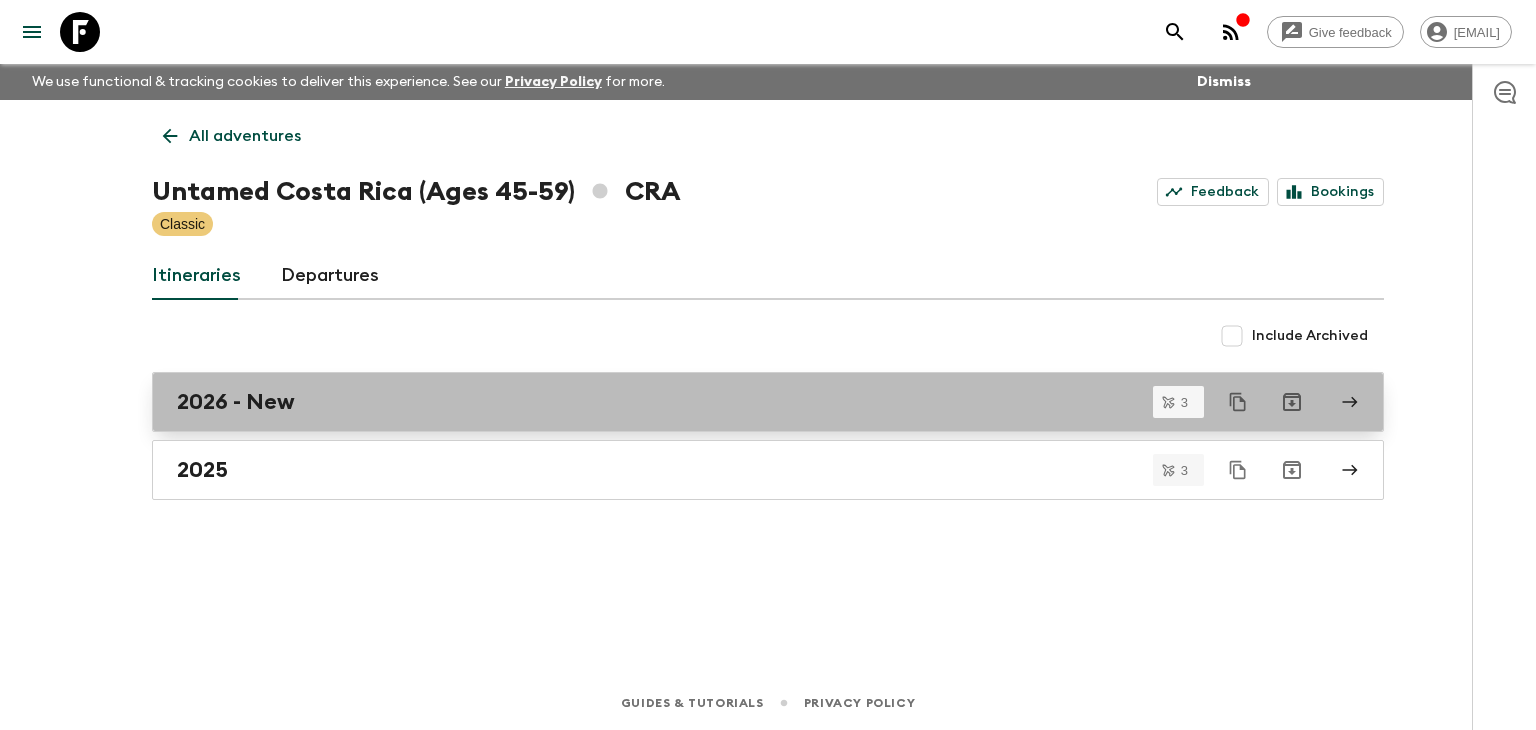 click on "2026 - New" at bounding box center (749, 402) 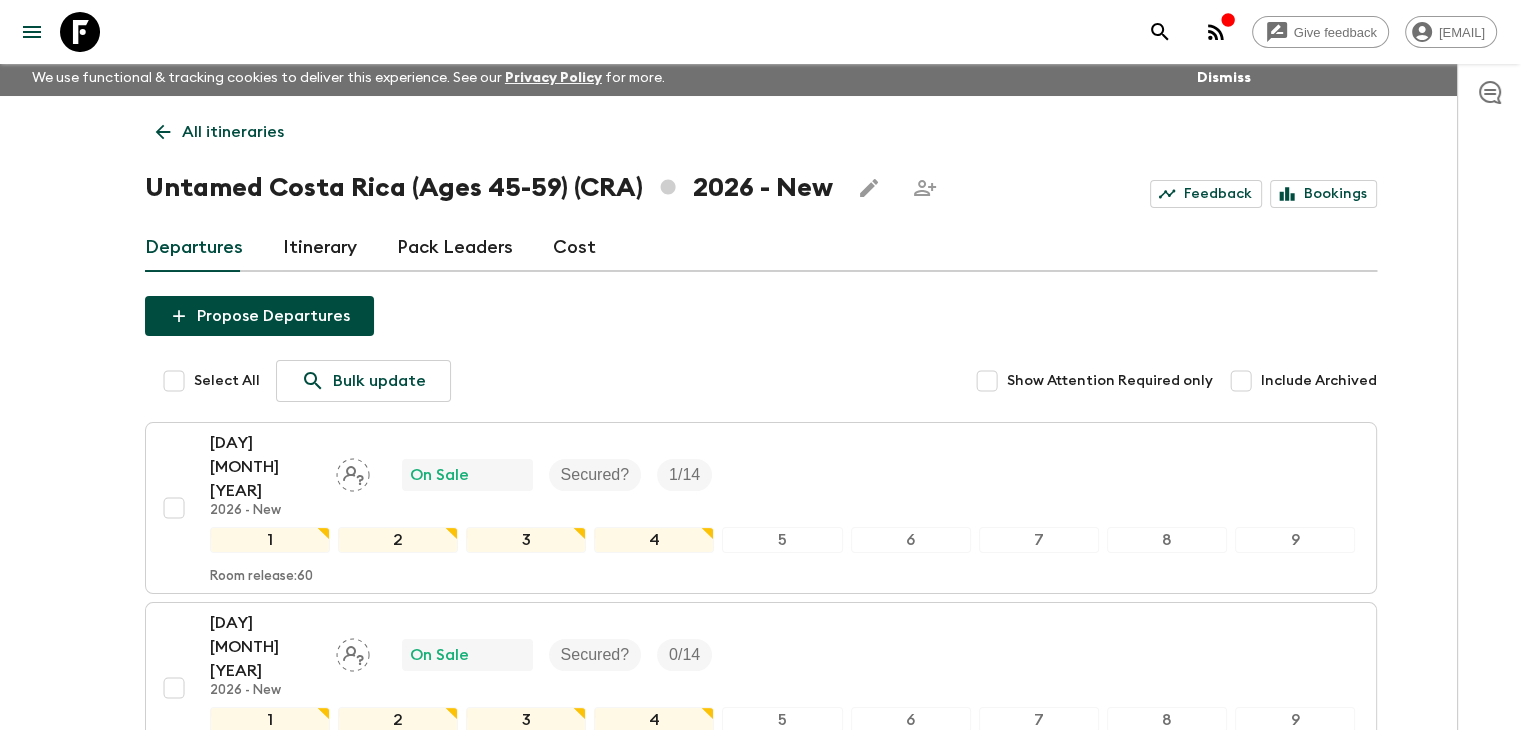 scroll, scrollTop: 0, scrollLeft: 0, axis: both 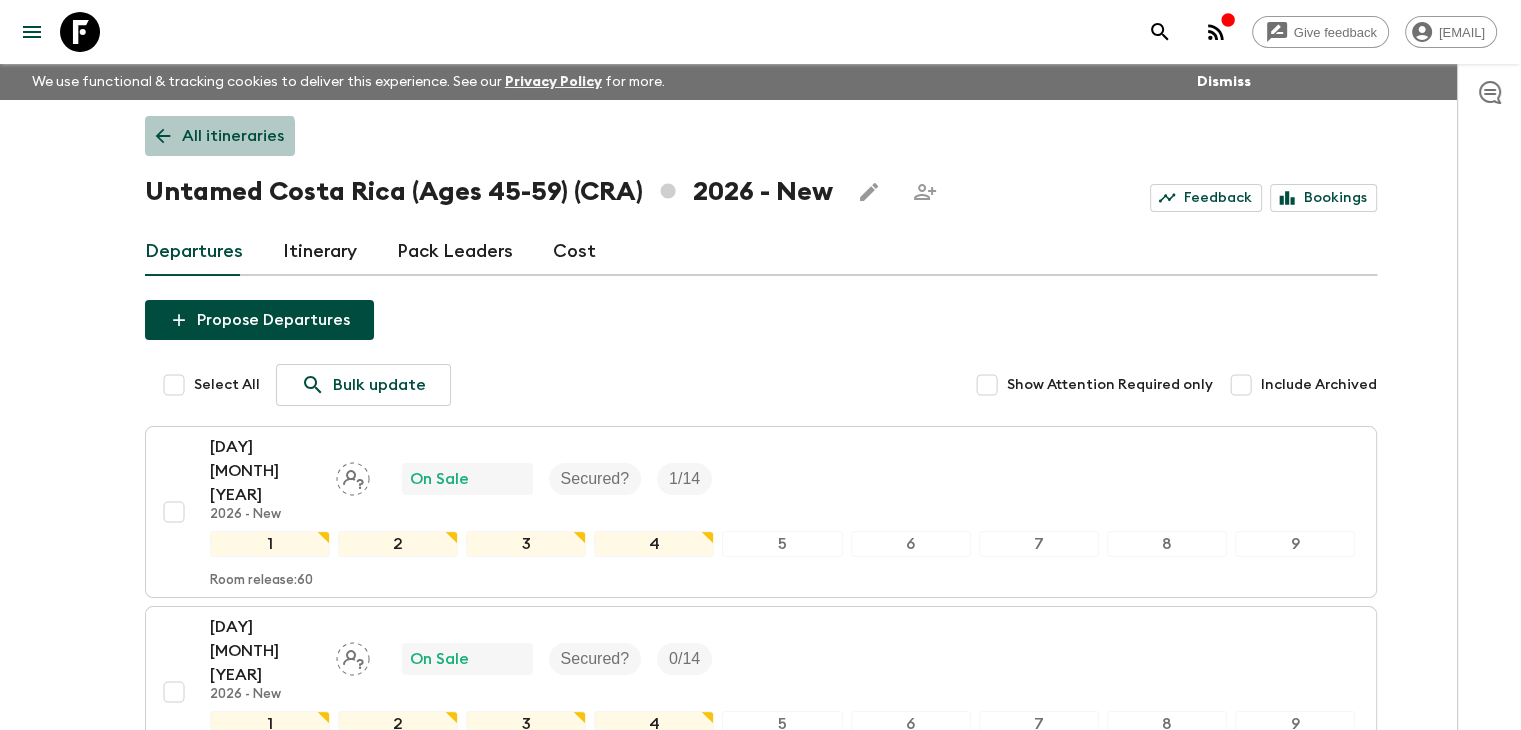 click on "All itineraries" at bounding box center [220, 136] 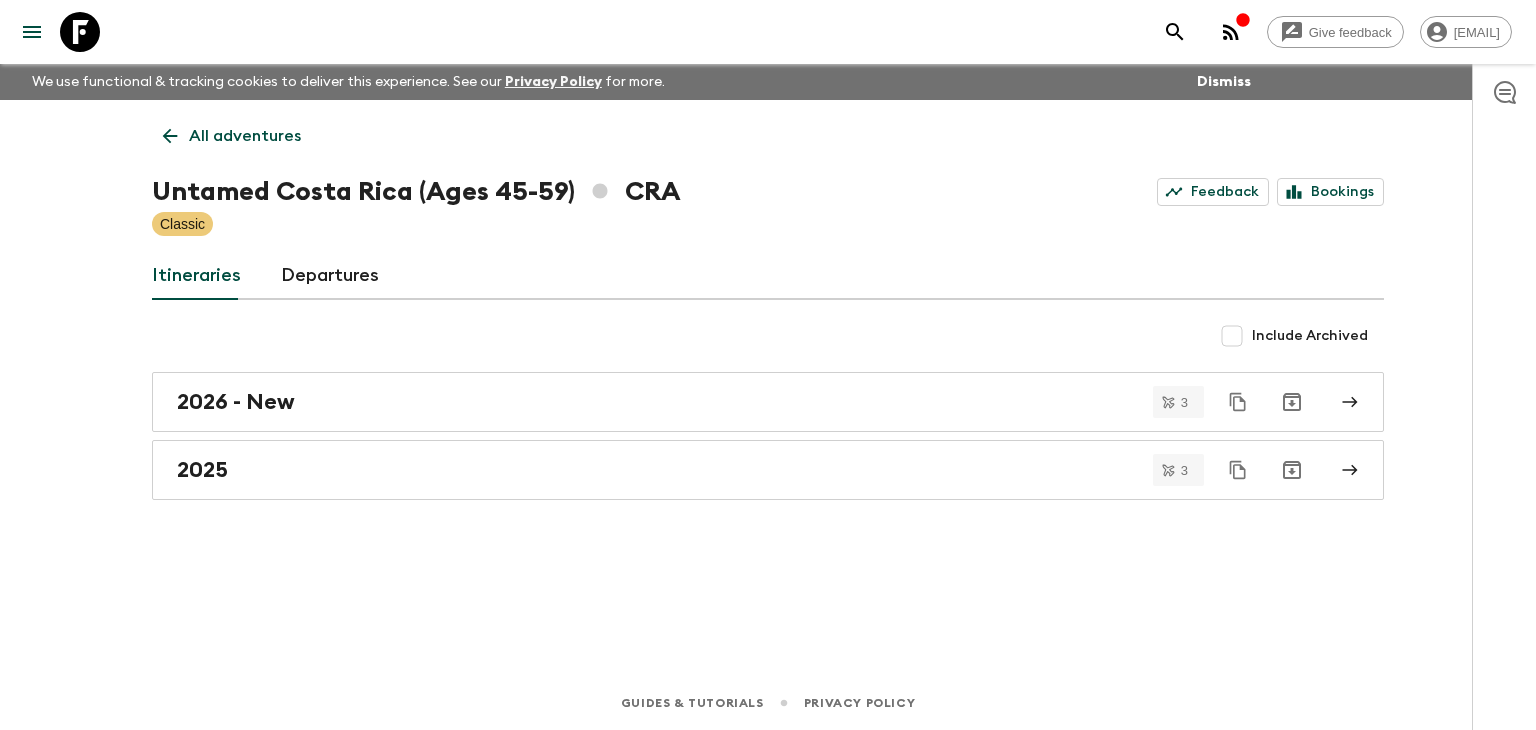 click 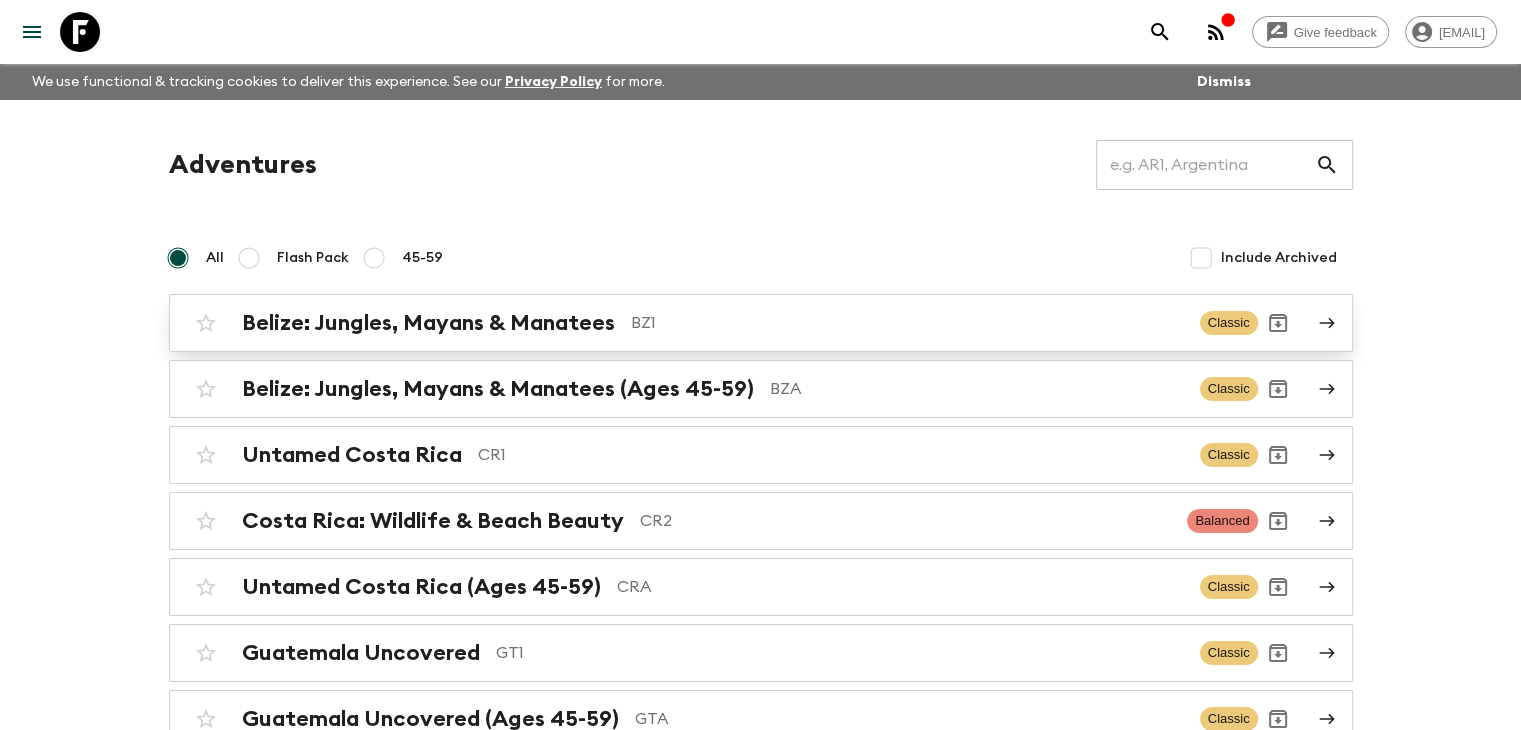 click on "Belize: Jungles, Mayans & Manatees" at bounding box center [428, 323] 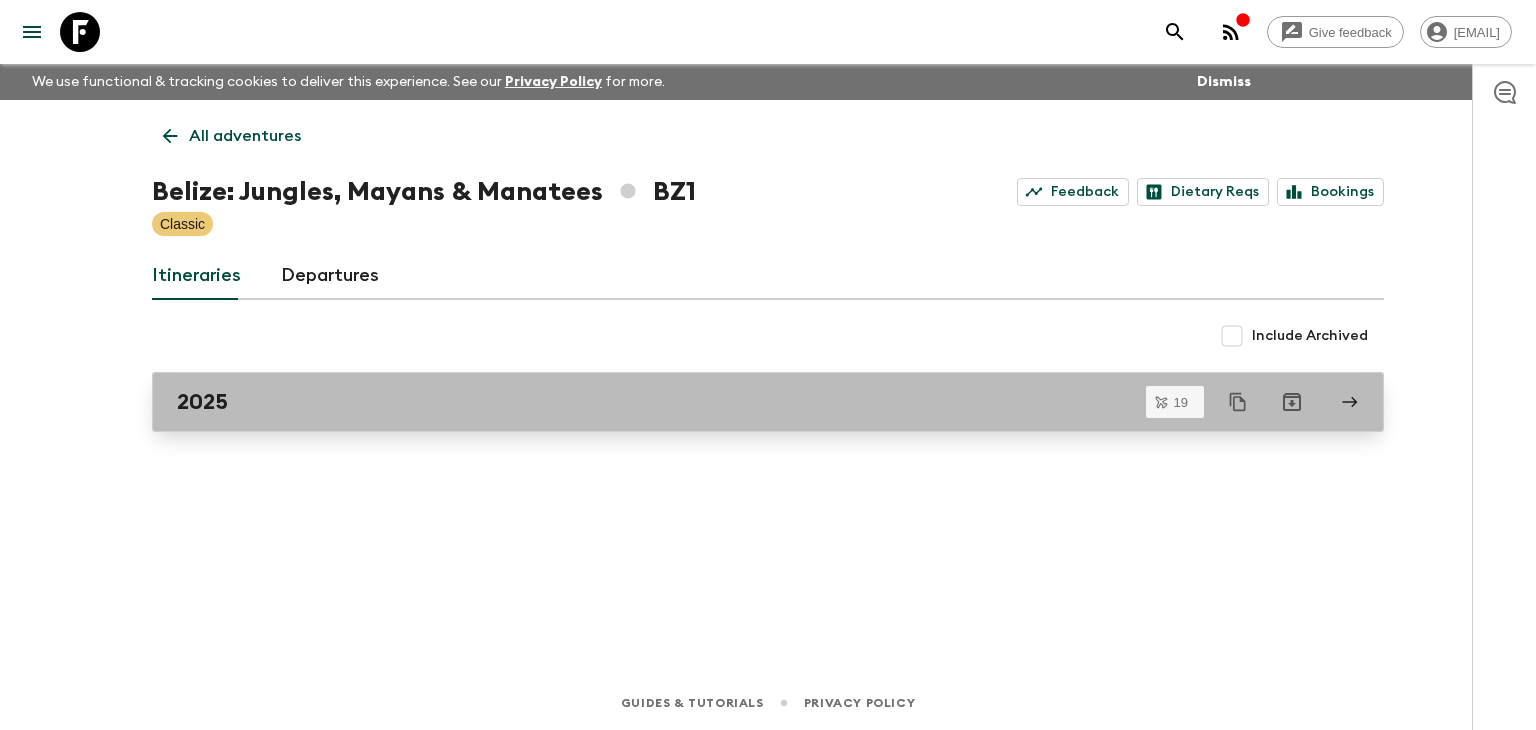 click on "2025" at bounding box center (749, 402) 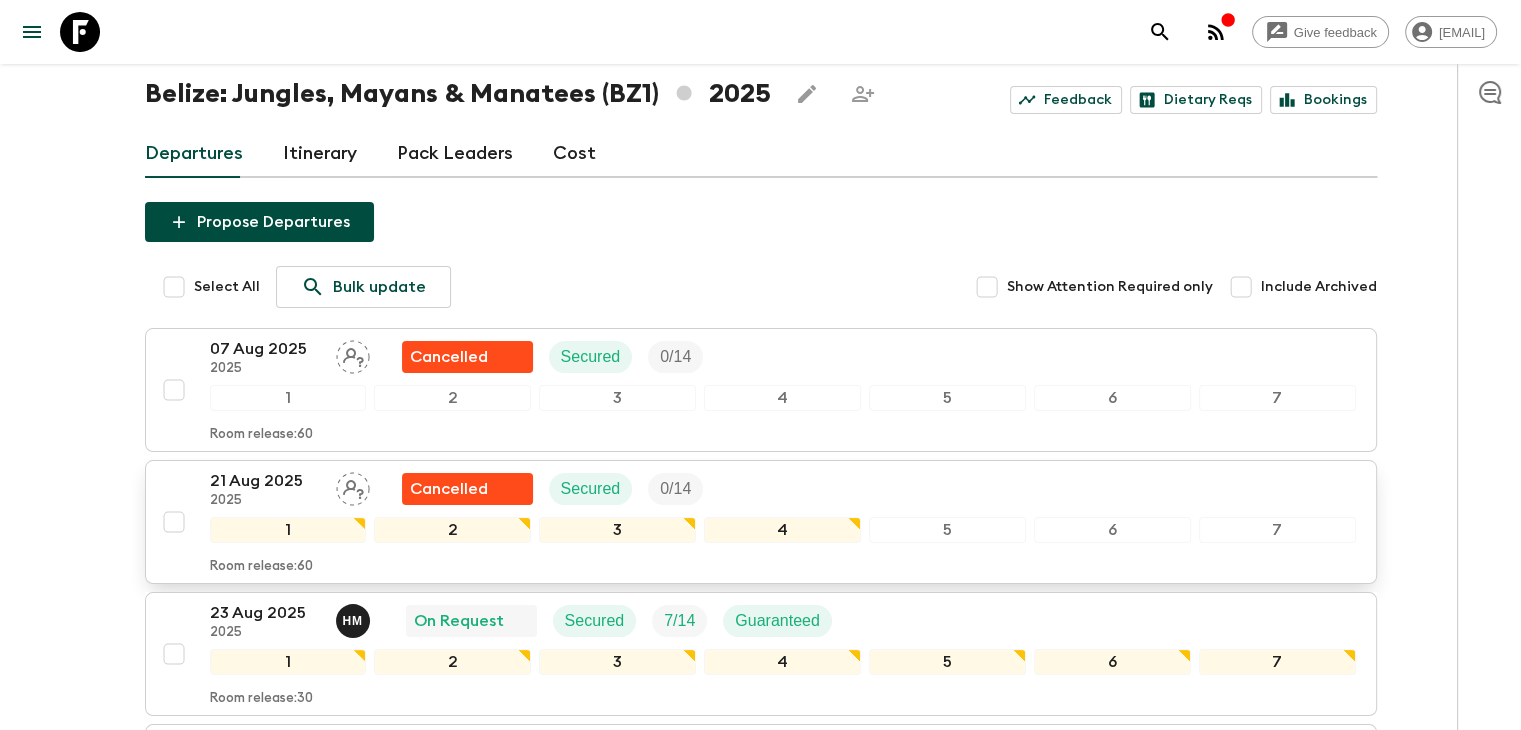 scroll, scrollTop: 200, scrollLeft: 0, axis: vertical 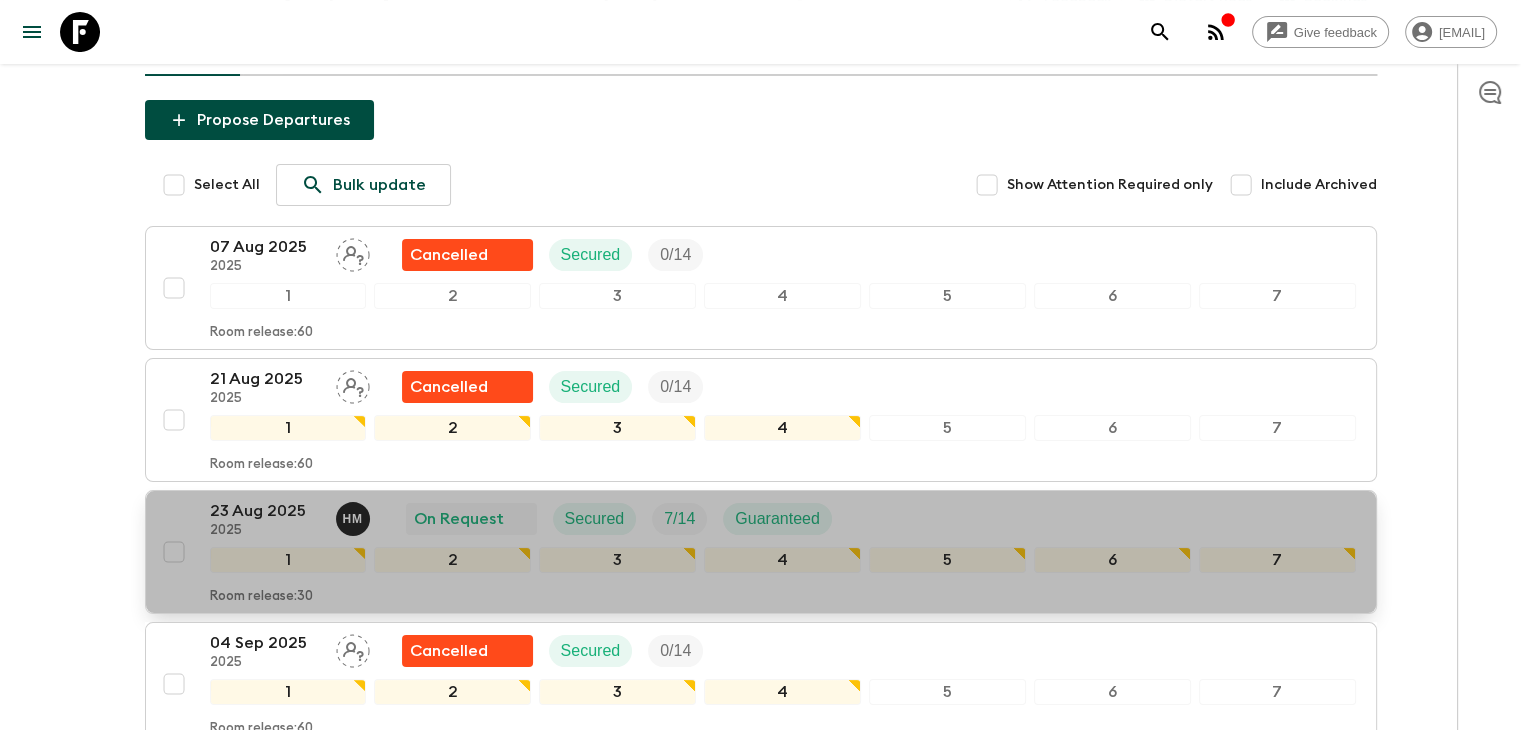 click on "23 Aug 2025" at bounding box center [265, 511] 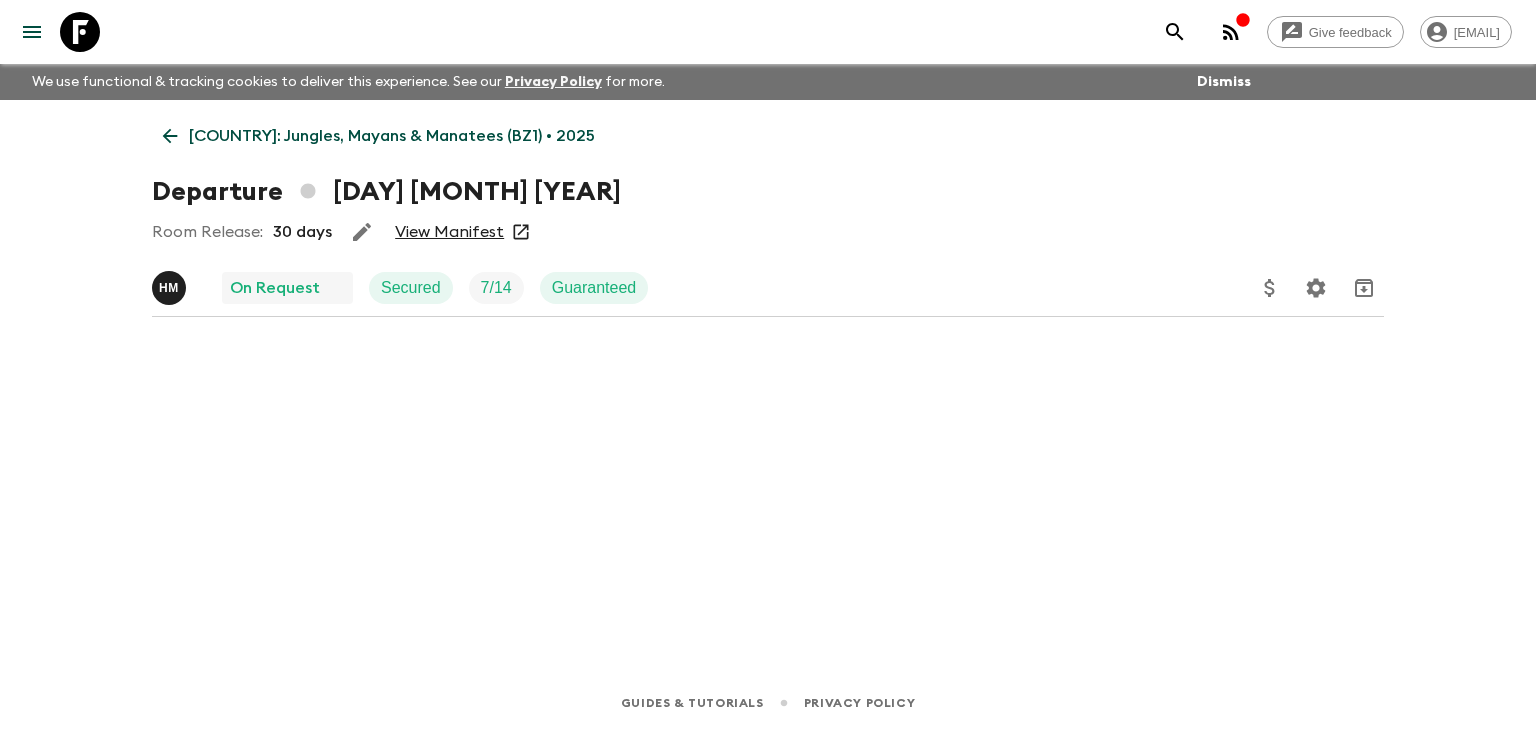 click on "View Manifest" at bounding box center (449, 232) 